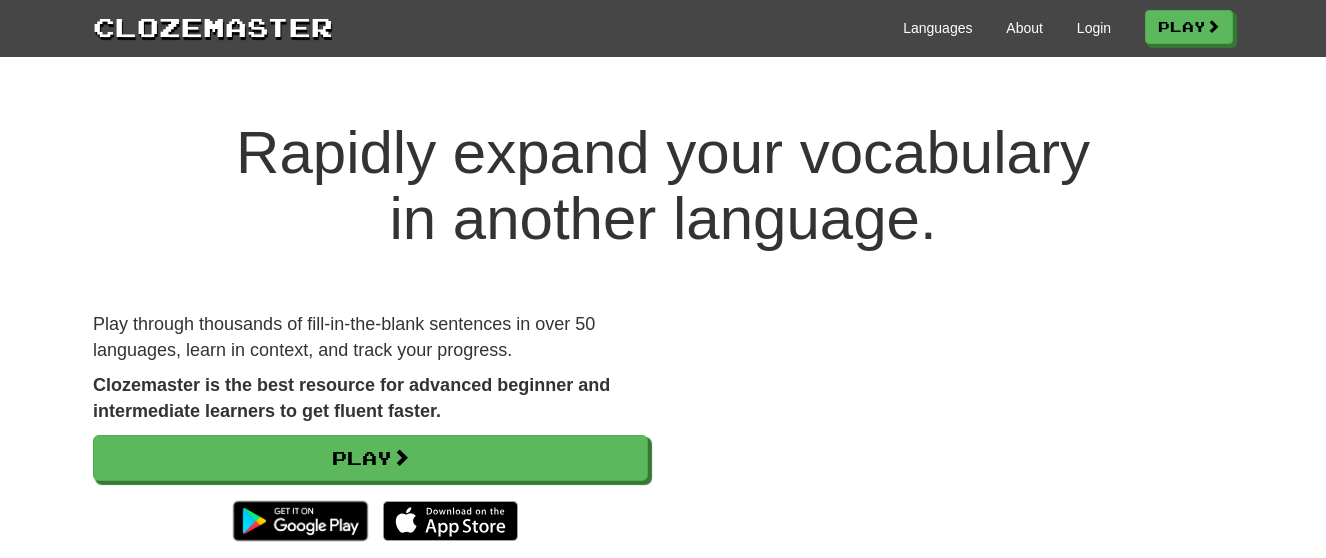 scroll, scrollTop: 0, scrollLeft: 0, axis: both 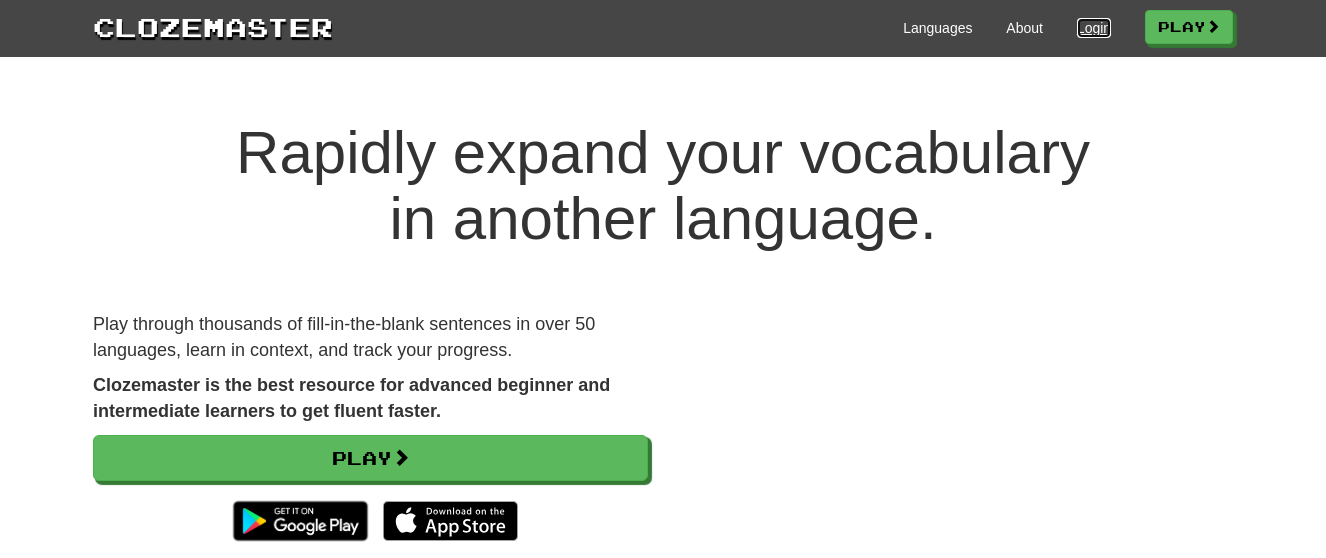click on "Login" at bounding box center [1094, 28] 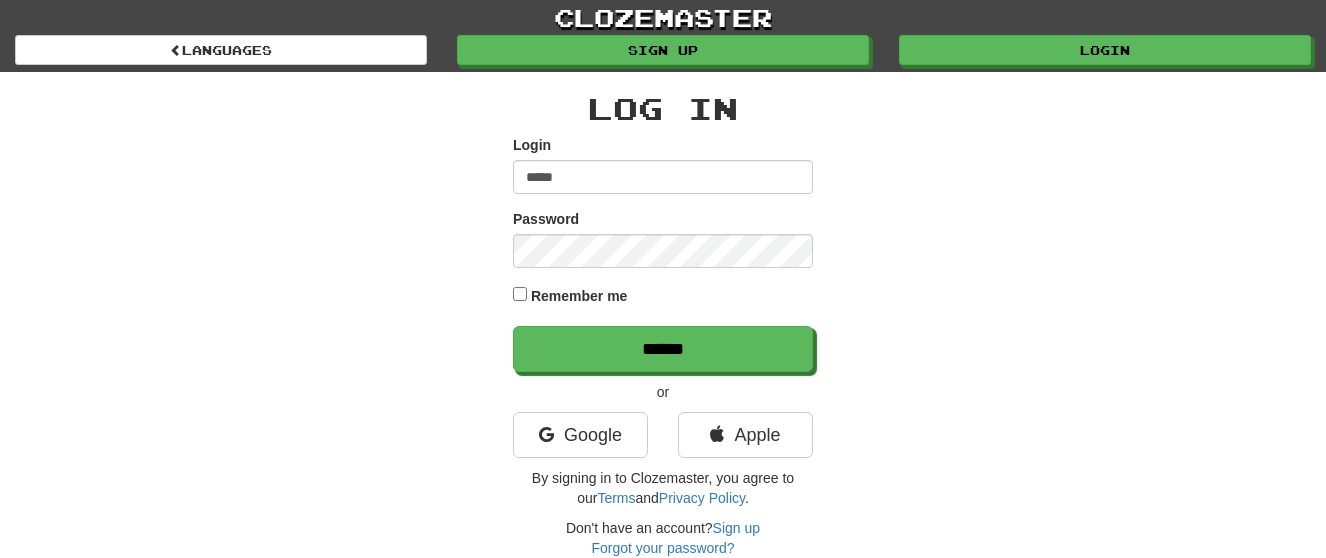 scroll, scrollTop: 0, scrollLeft: 0, axis: both 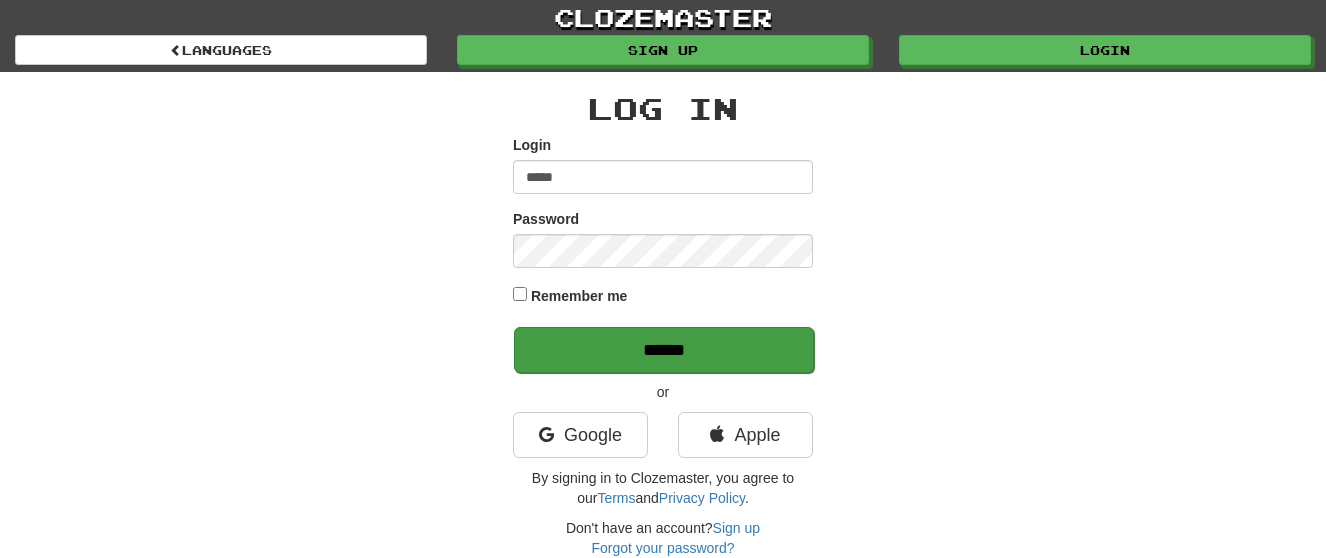 type on "*****" 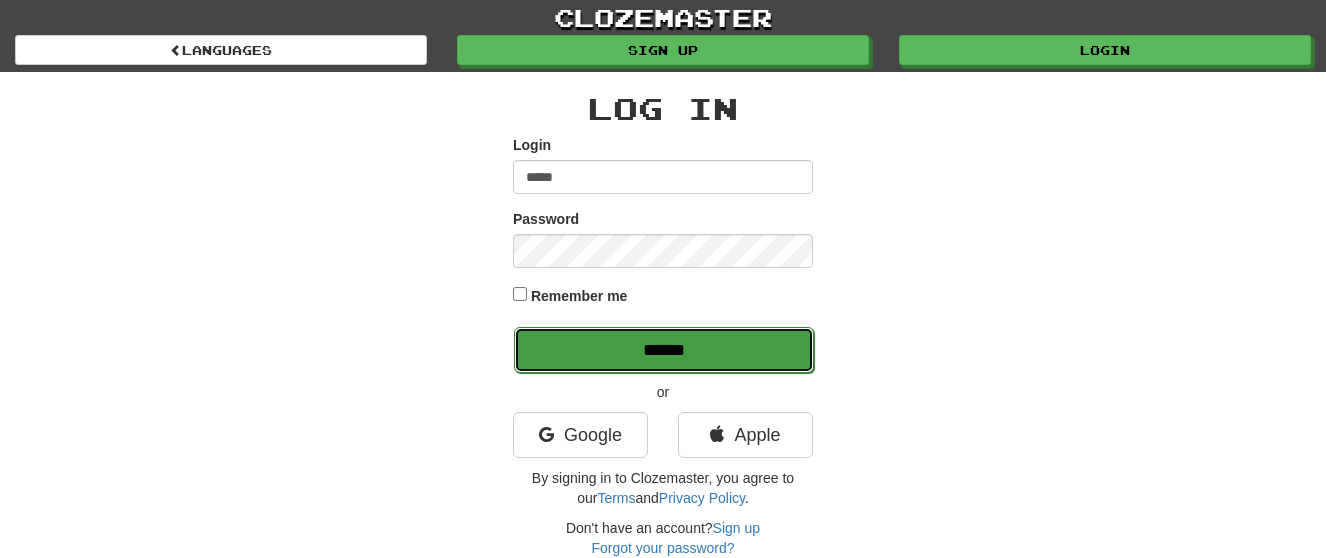 click on "******" at bounding box center [664, 350] 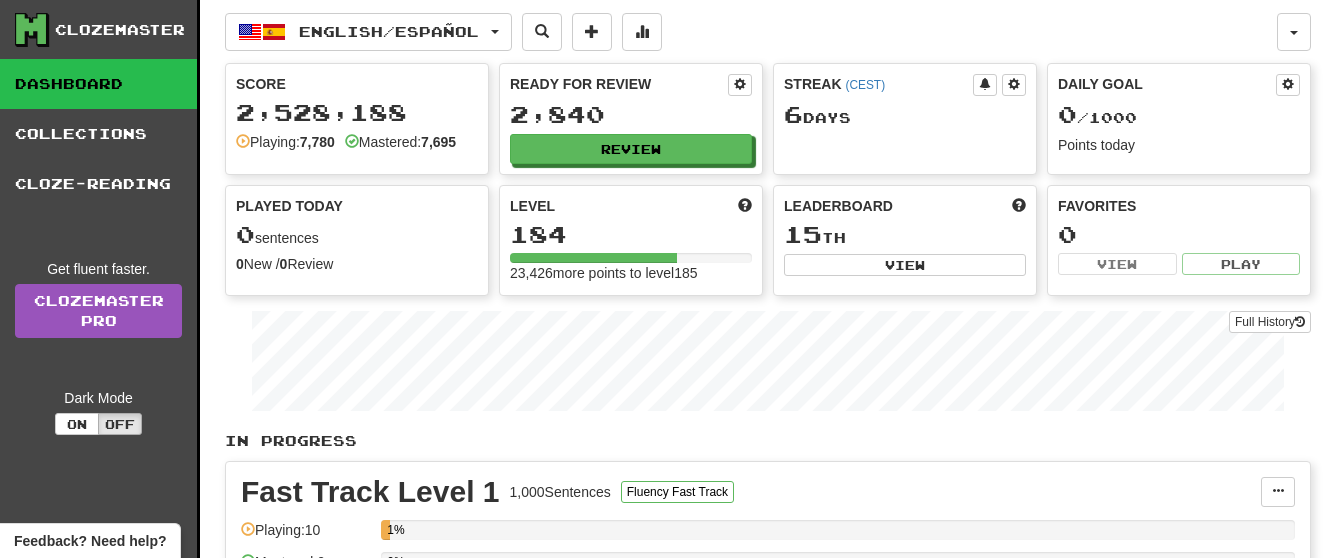 scroll, scrollTop: 0, scrollLeft: 0, axis: both 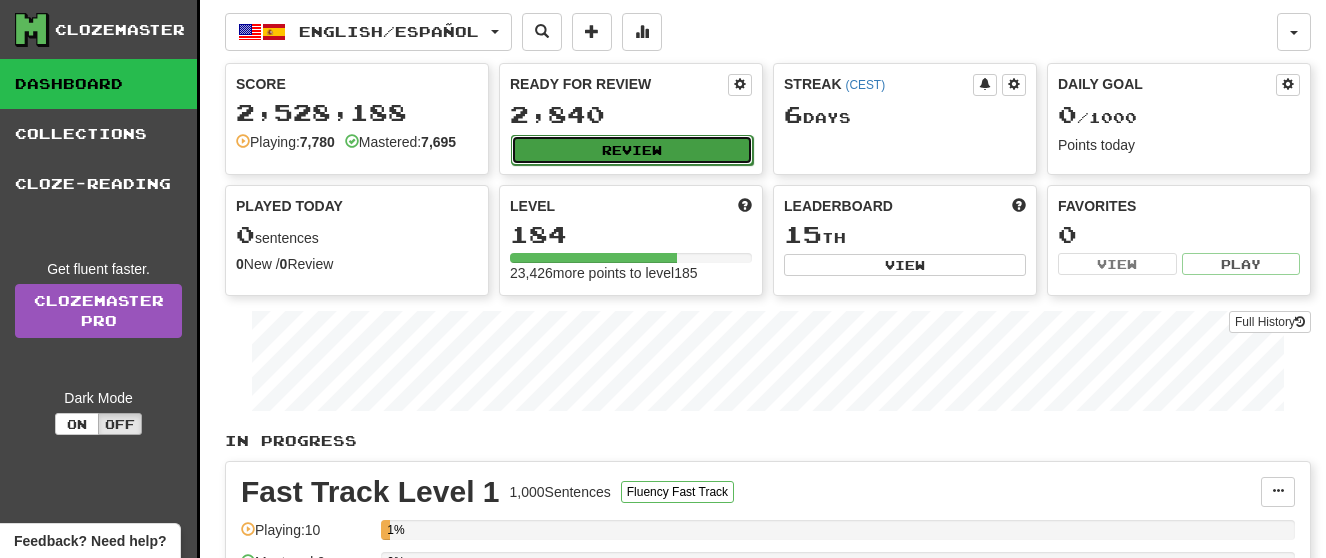 click on "Review" at bounding box center (632, 150) 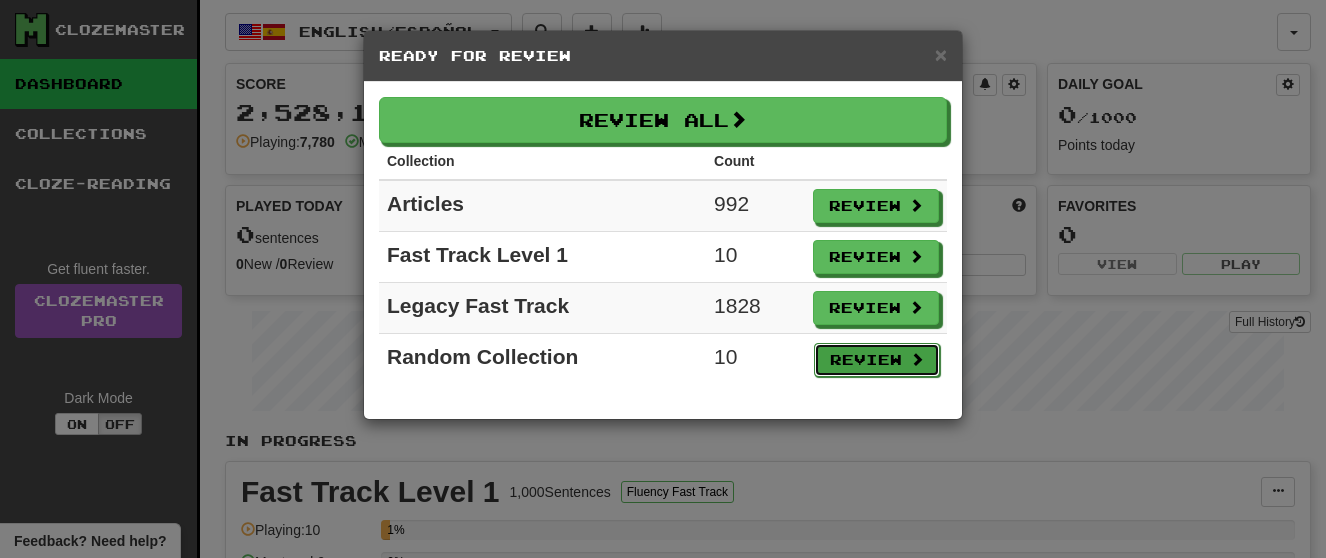 click on "Review" at bounding box center (877, 360) 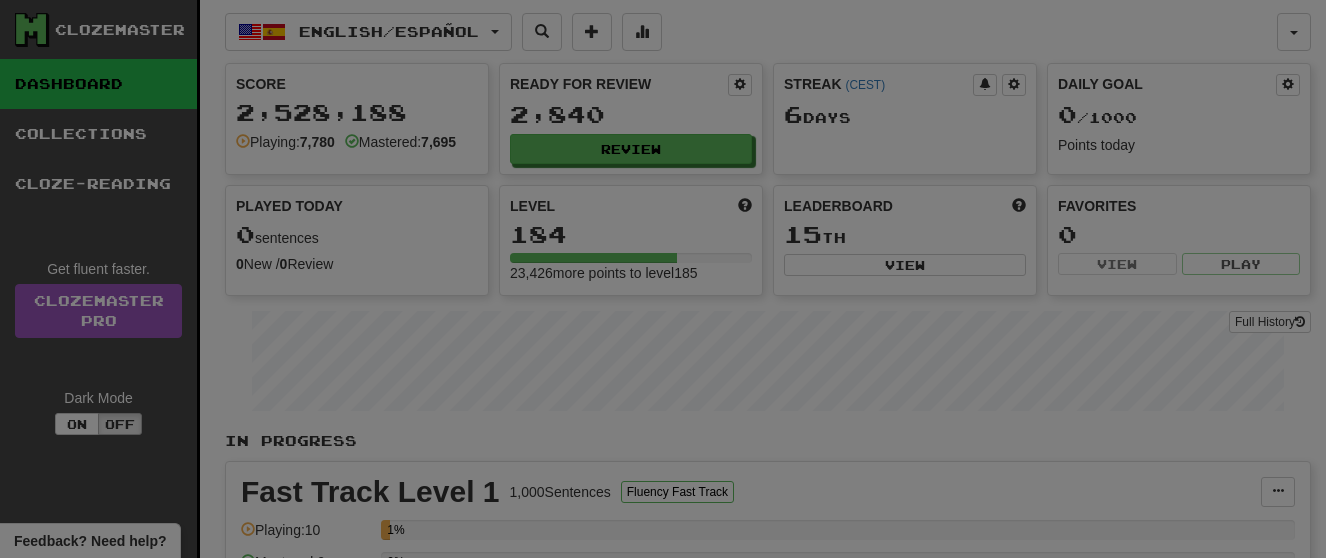 select on "**" 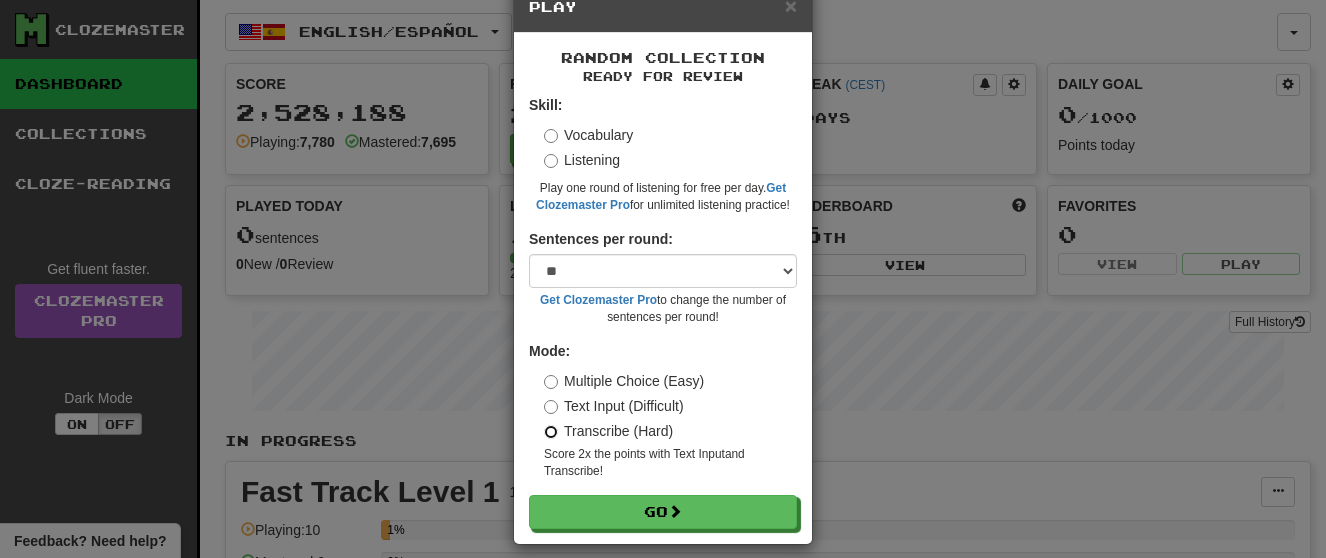 scroll, scrollTop: 68, scrollLeft: 0, axis: vertical 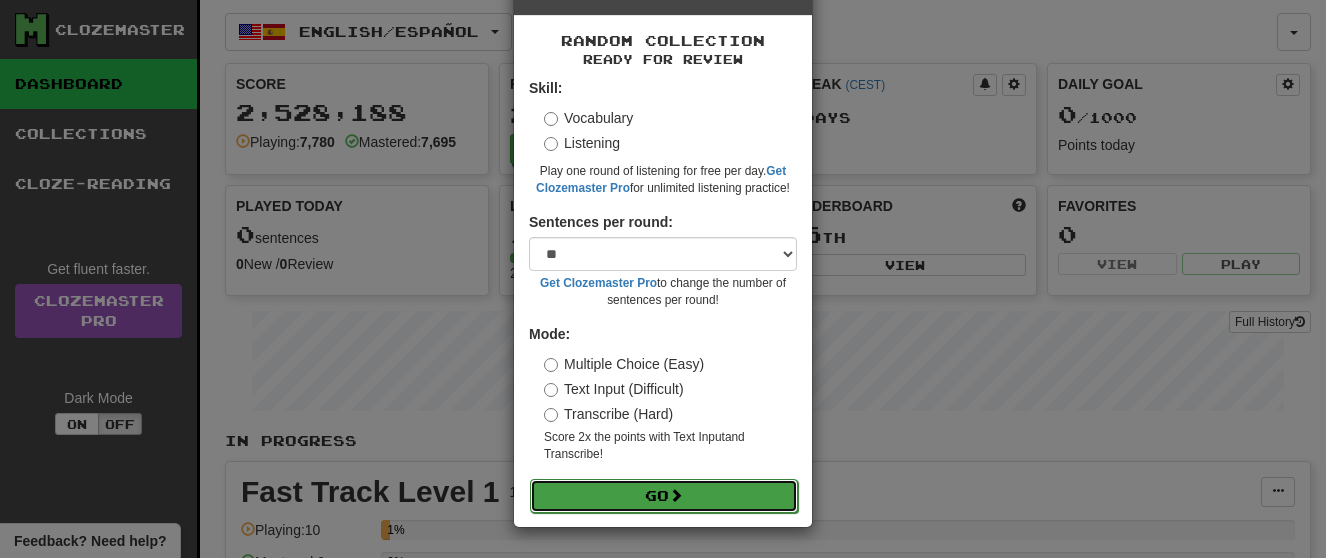 click on "Go" at bounding box center (664, 496) 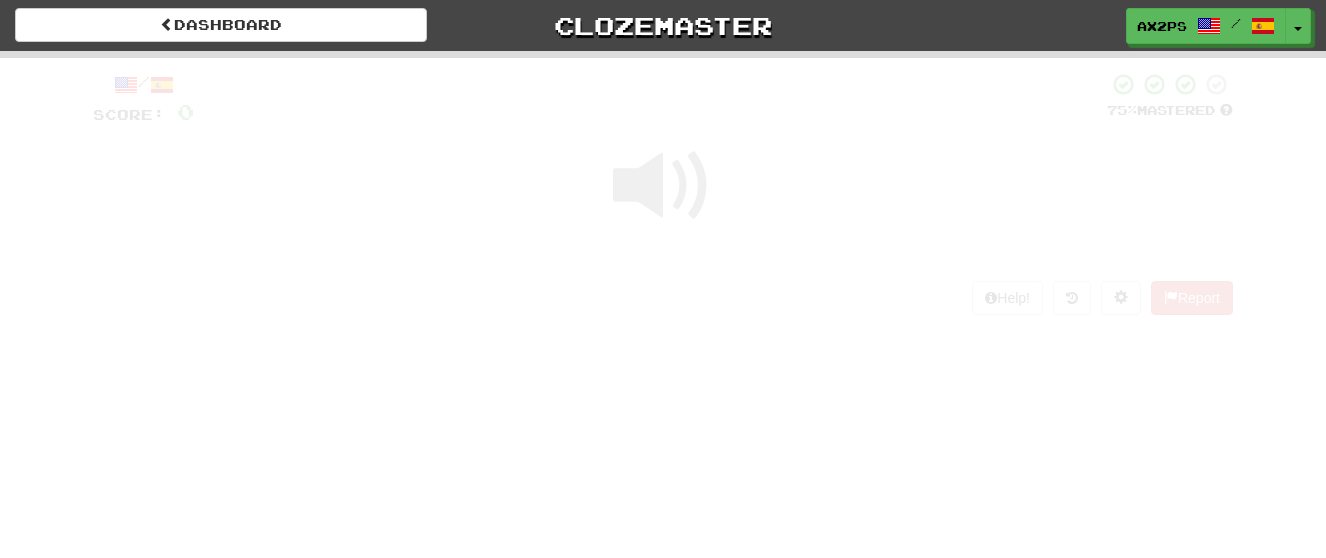 scroll, scrollTop: 0, scrollLeft: 0, axis: both 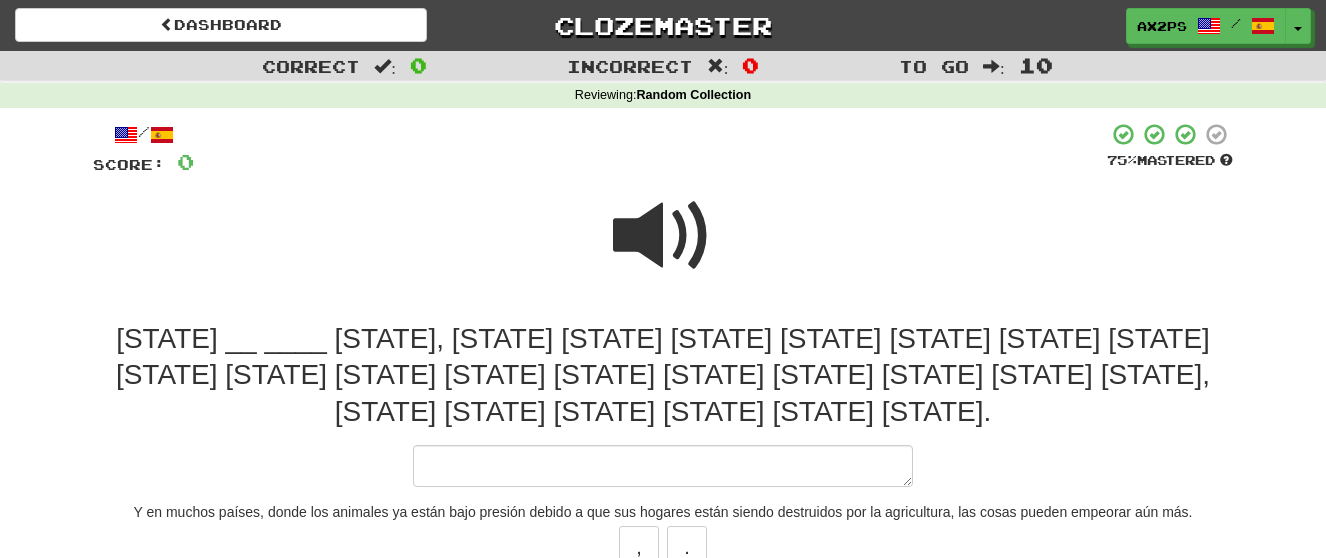 type on "*" 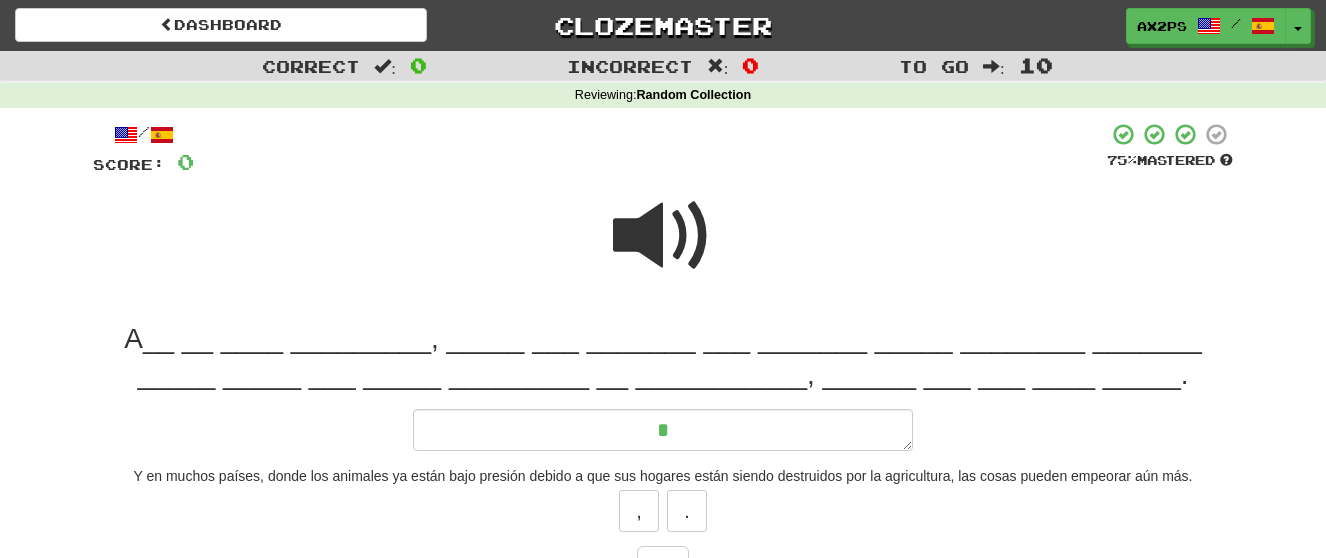 type on "*" 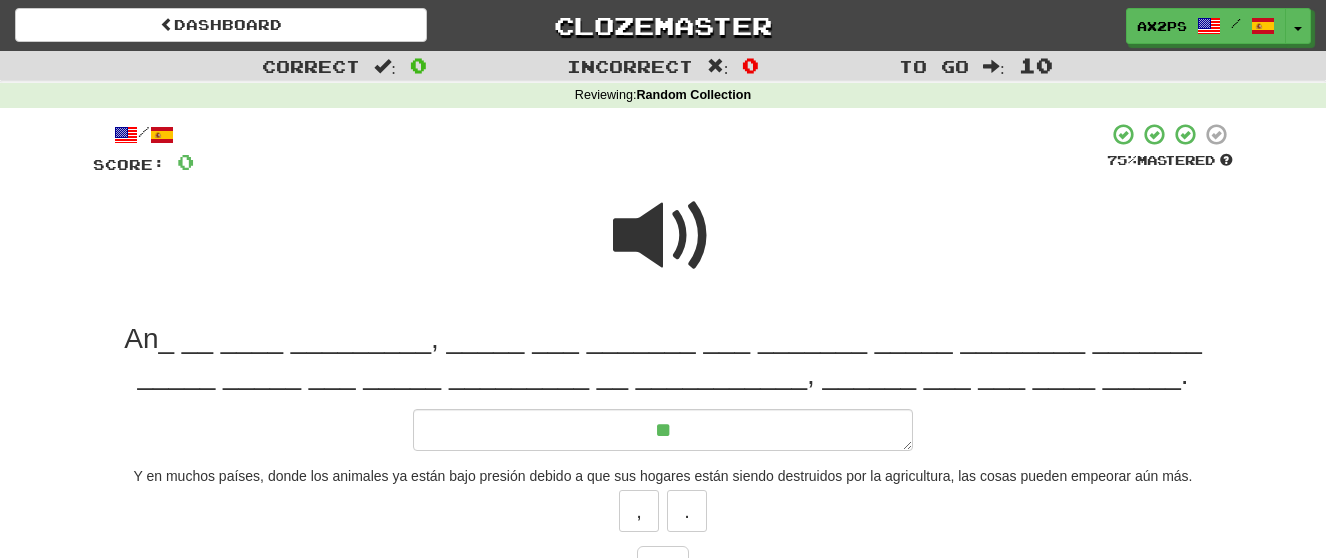 type on "*" 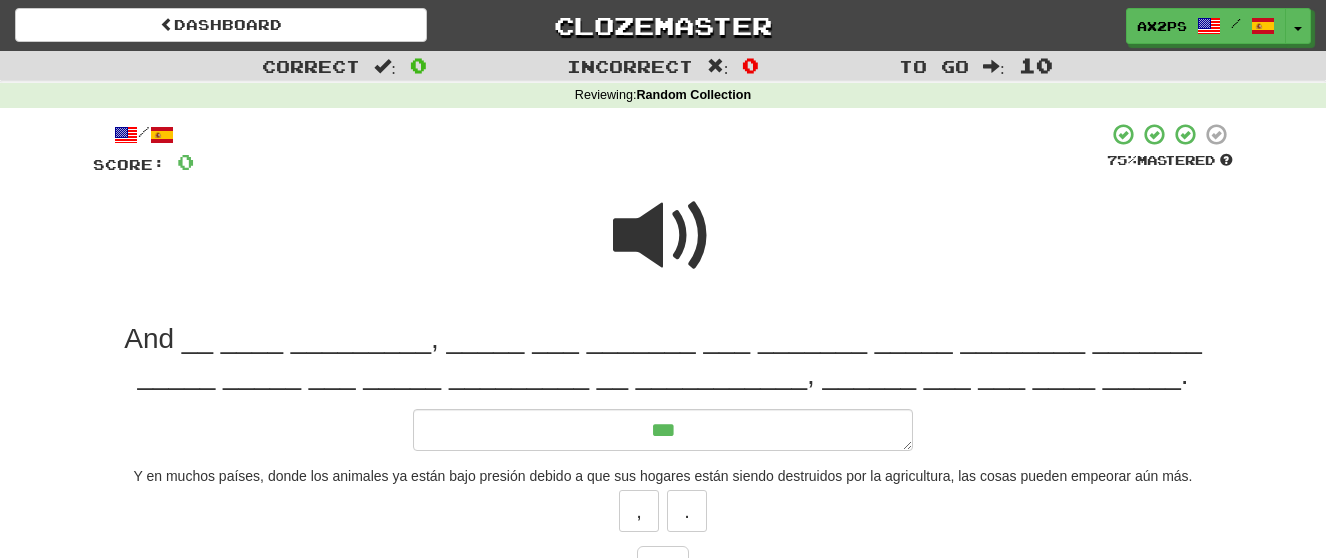 type on "*" 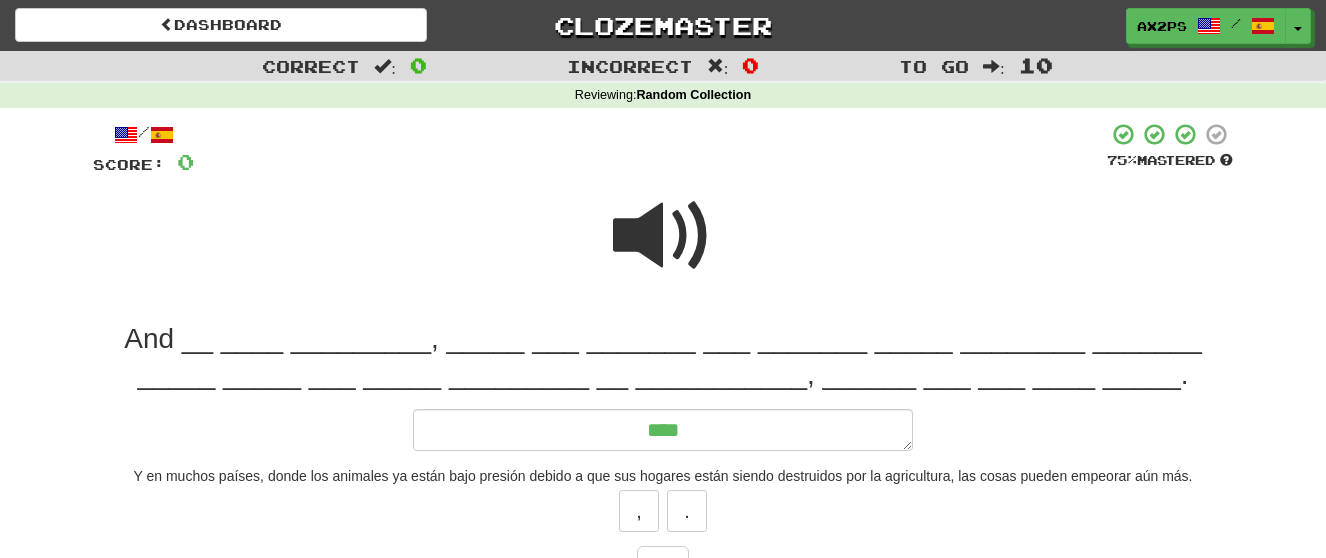 type on "*" 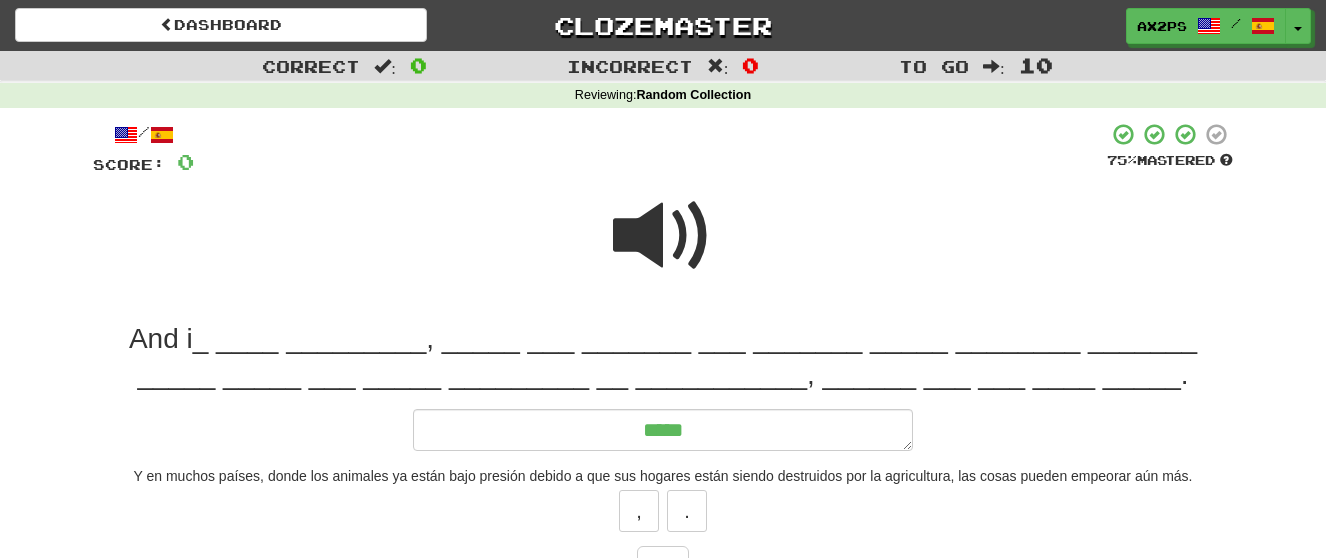 type on "*" 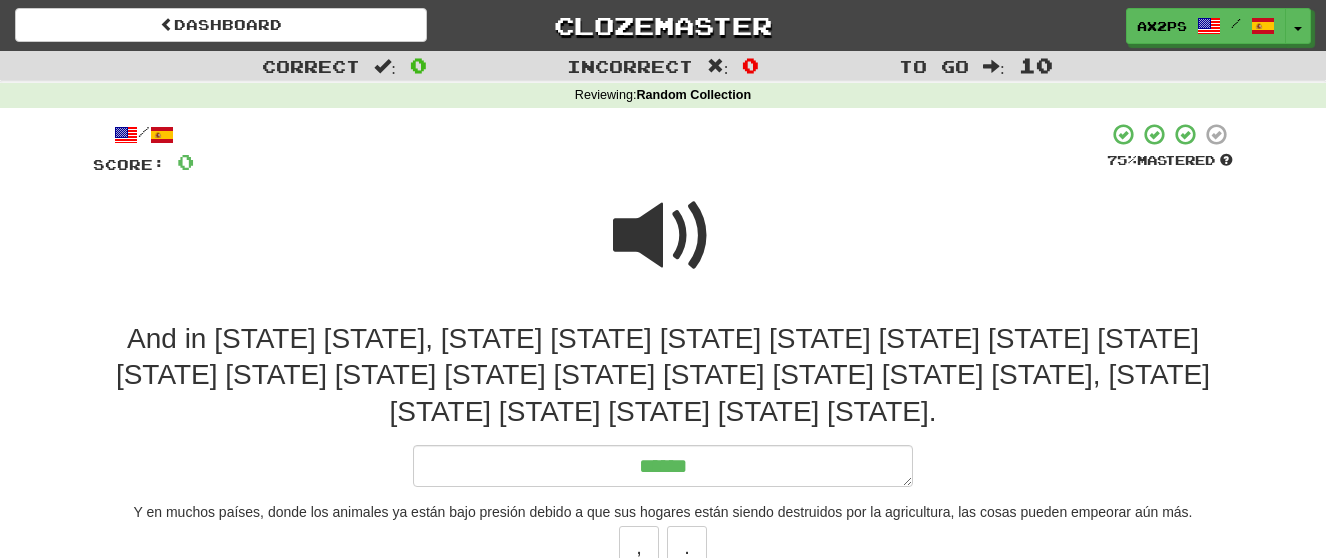 type on "*" 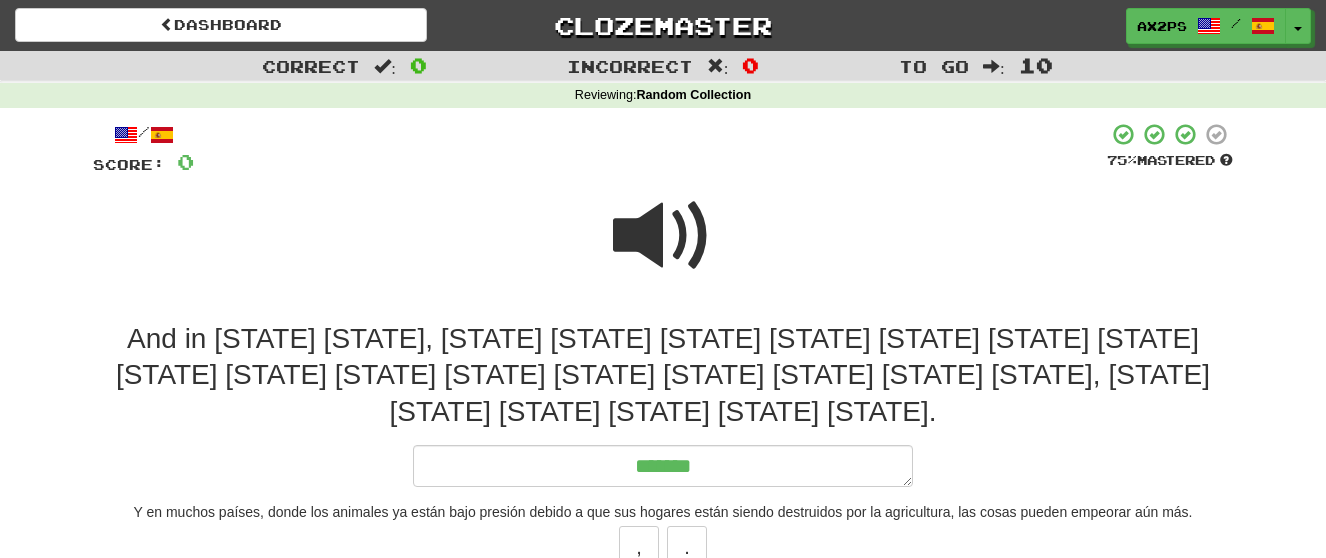 type on "*" 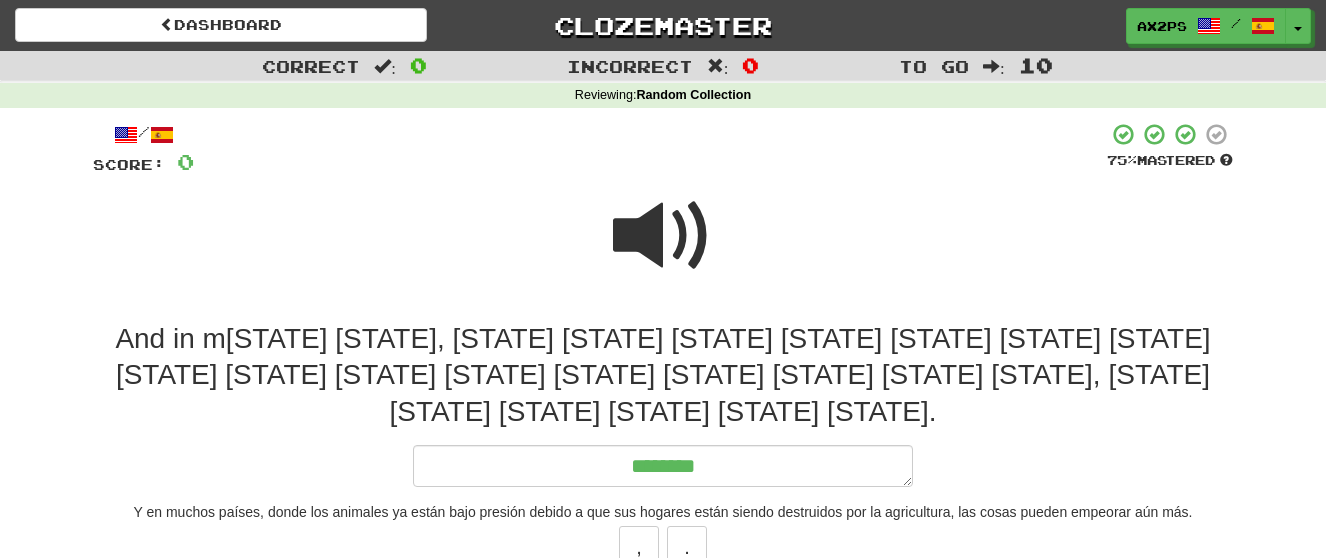 type on "*********" 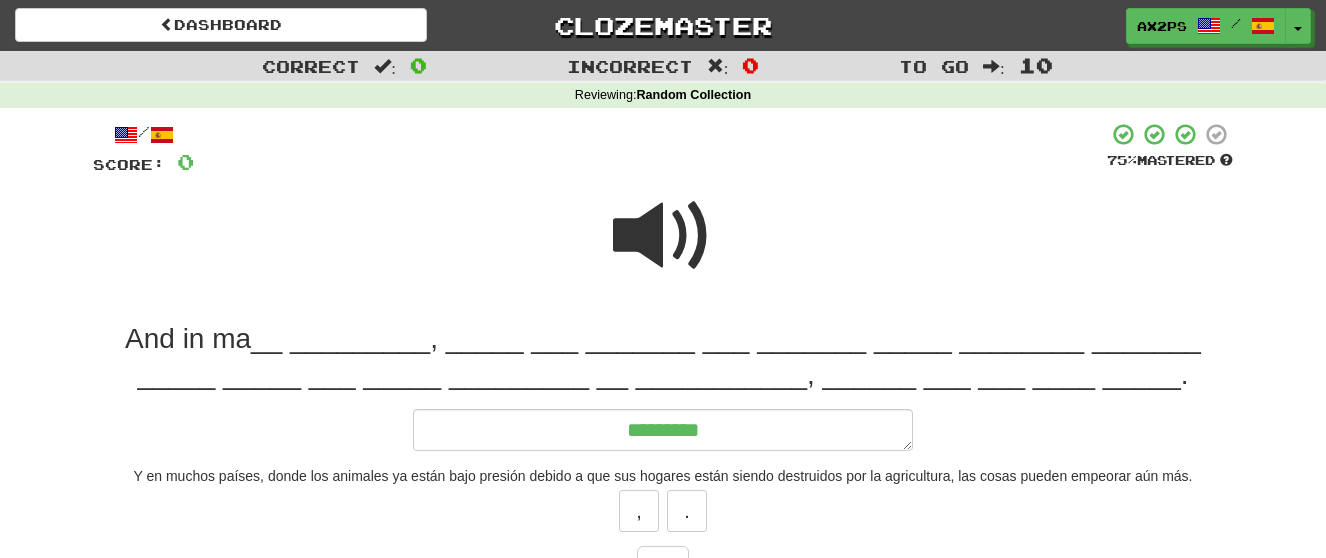type on "*" 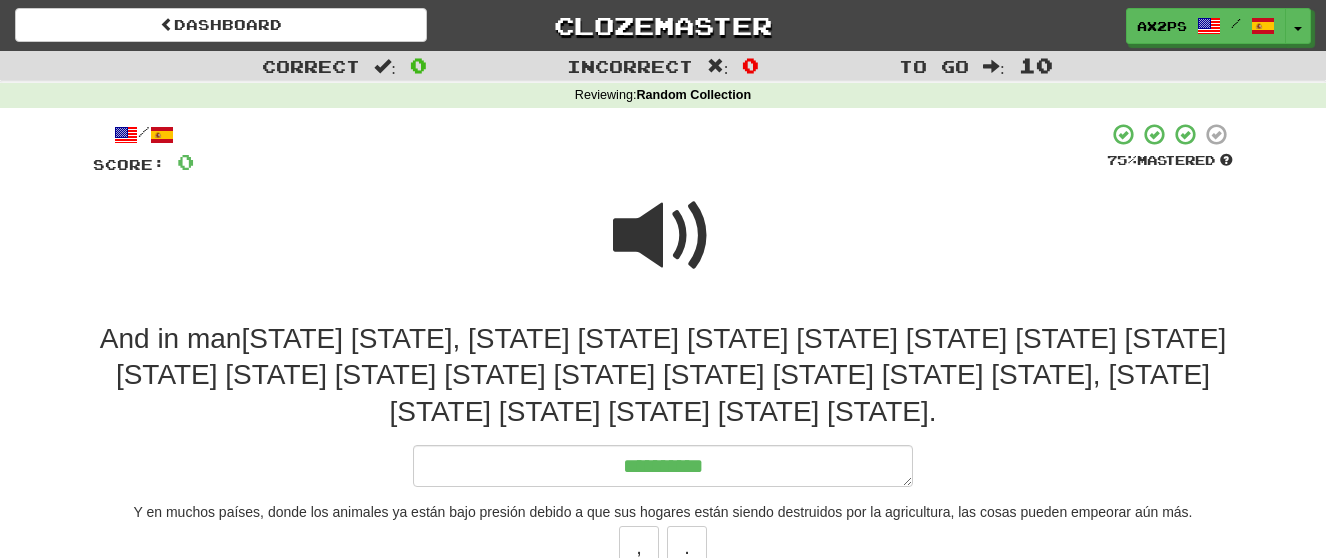 type on "*" 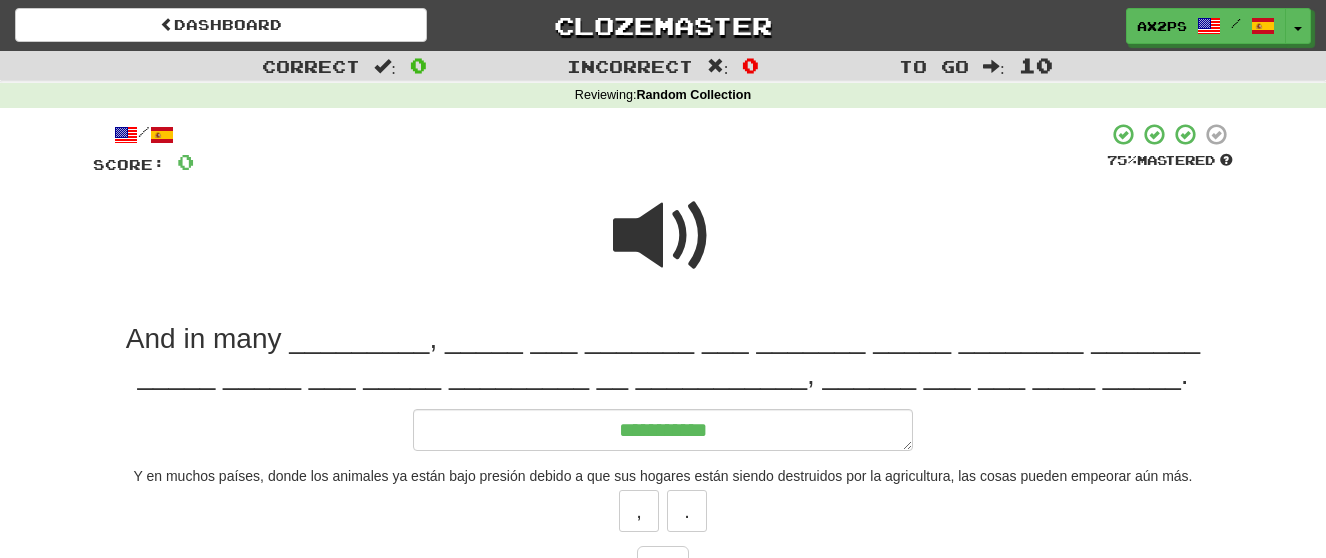 type on "*" 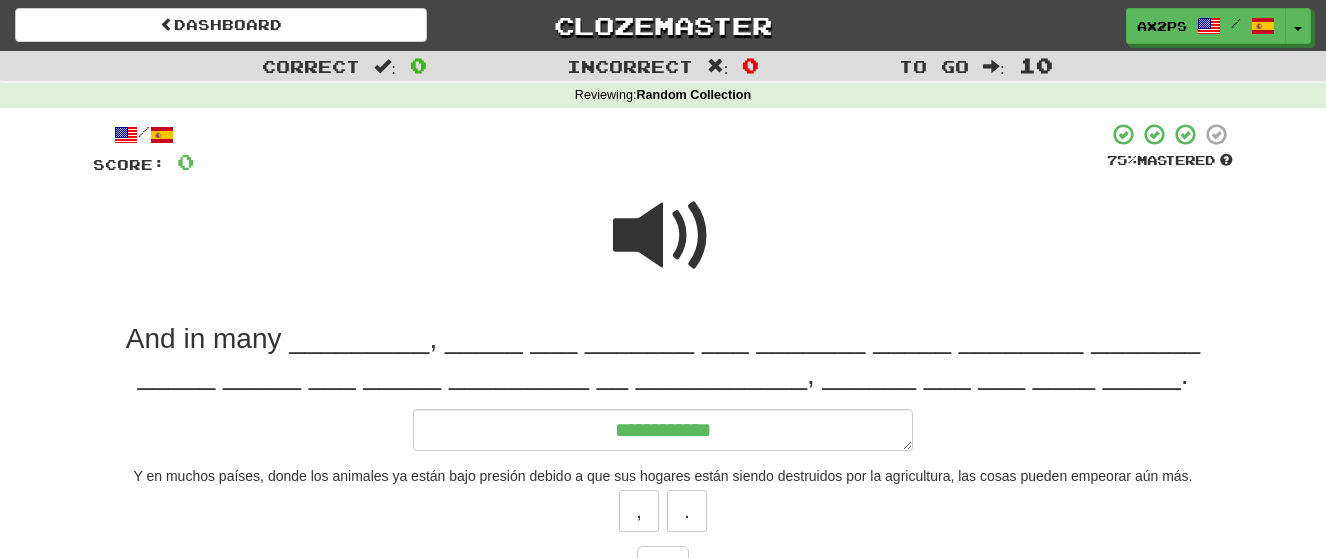 type on "*" 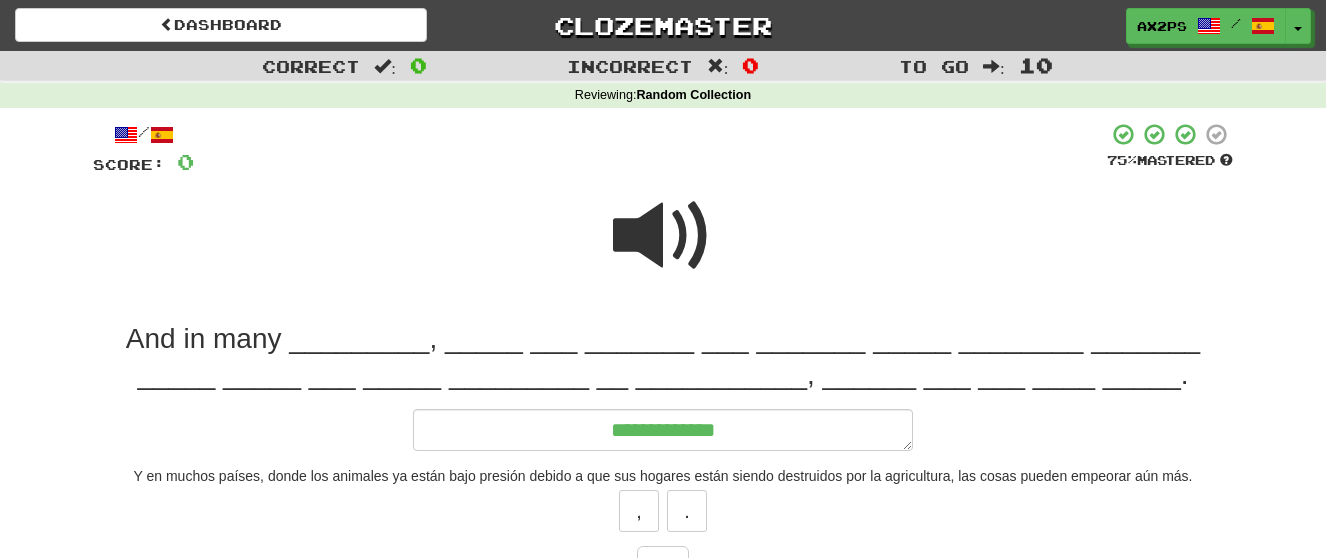 type on "**********" 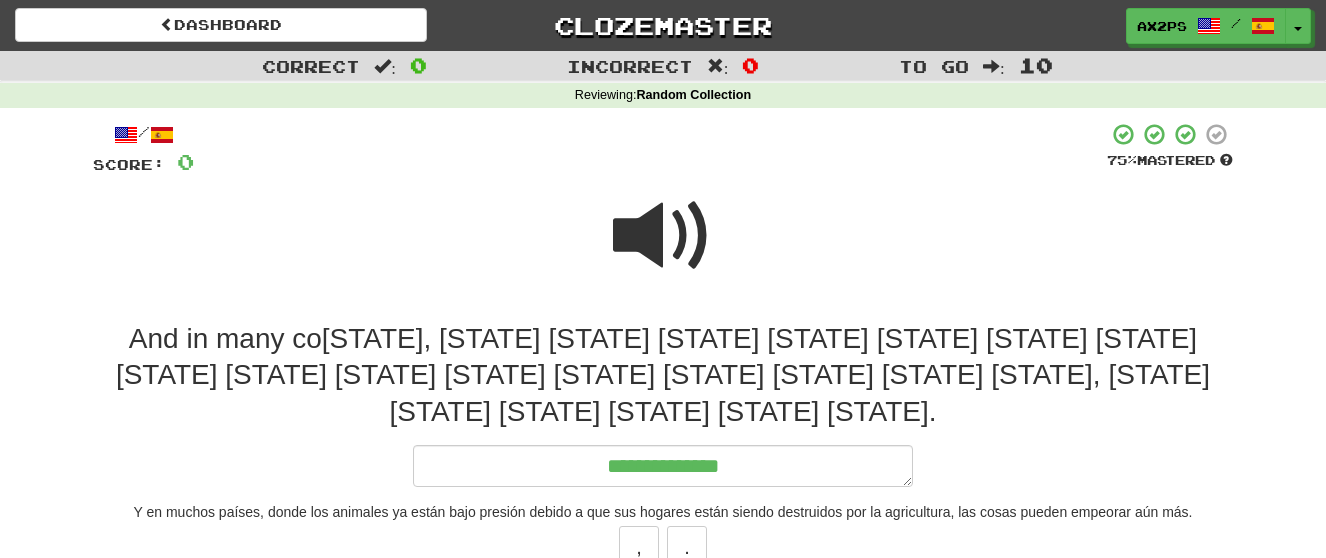 type on "*" 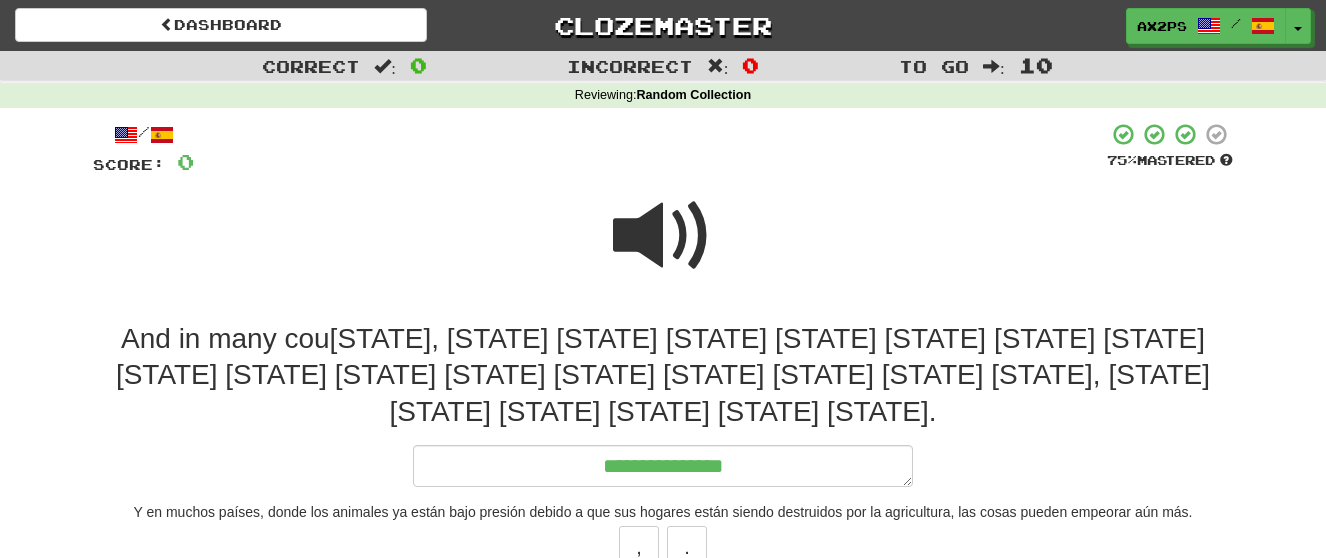 type on "*" 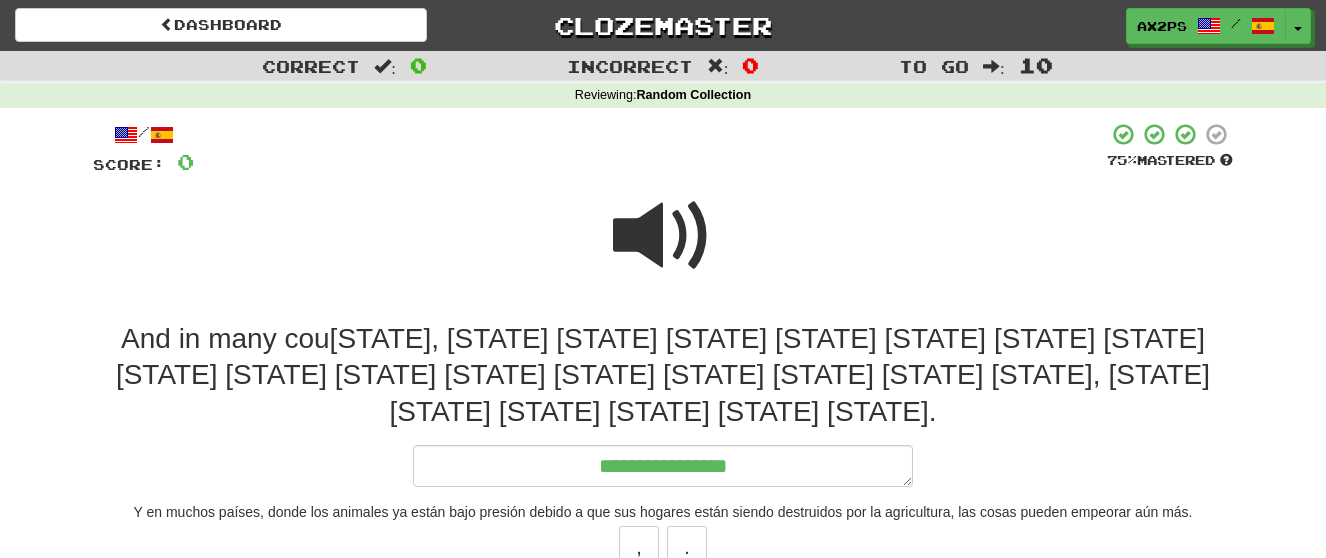 type on "*" 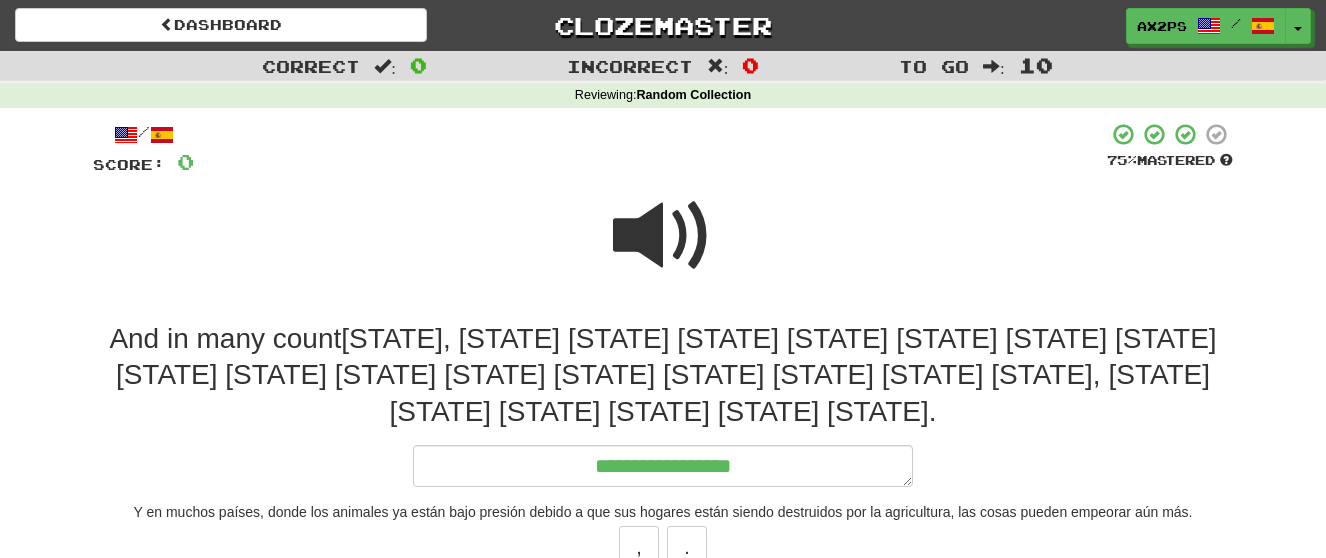 type on "*" 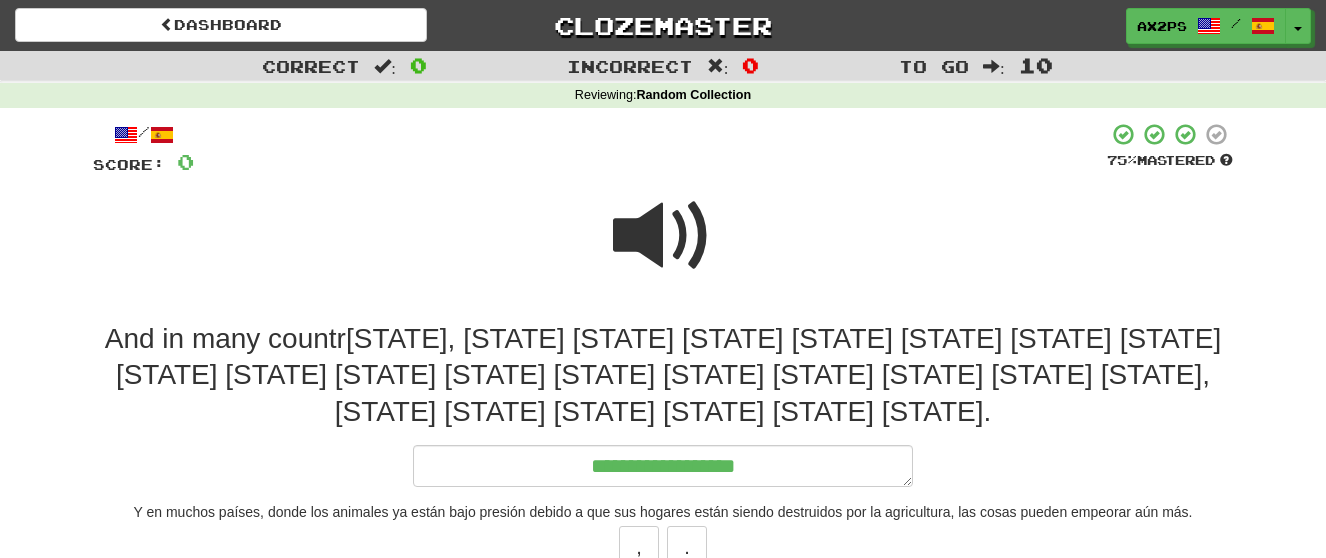 type on "*" 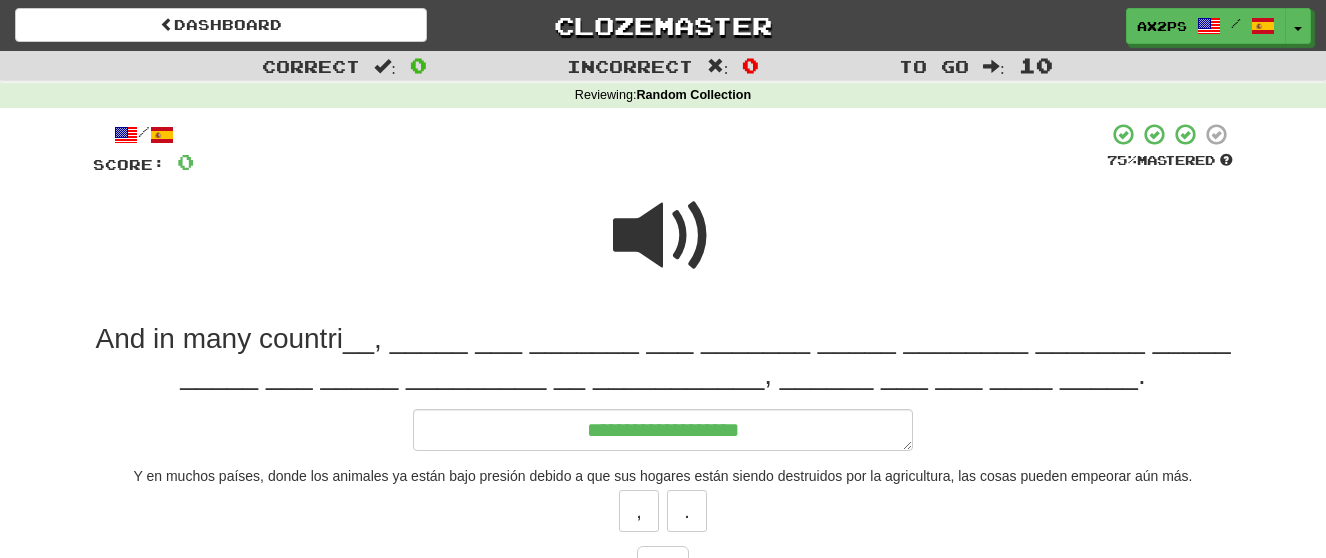 type on "*" 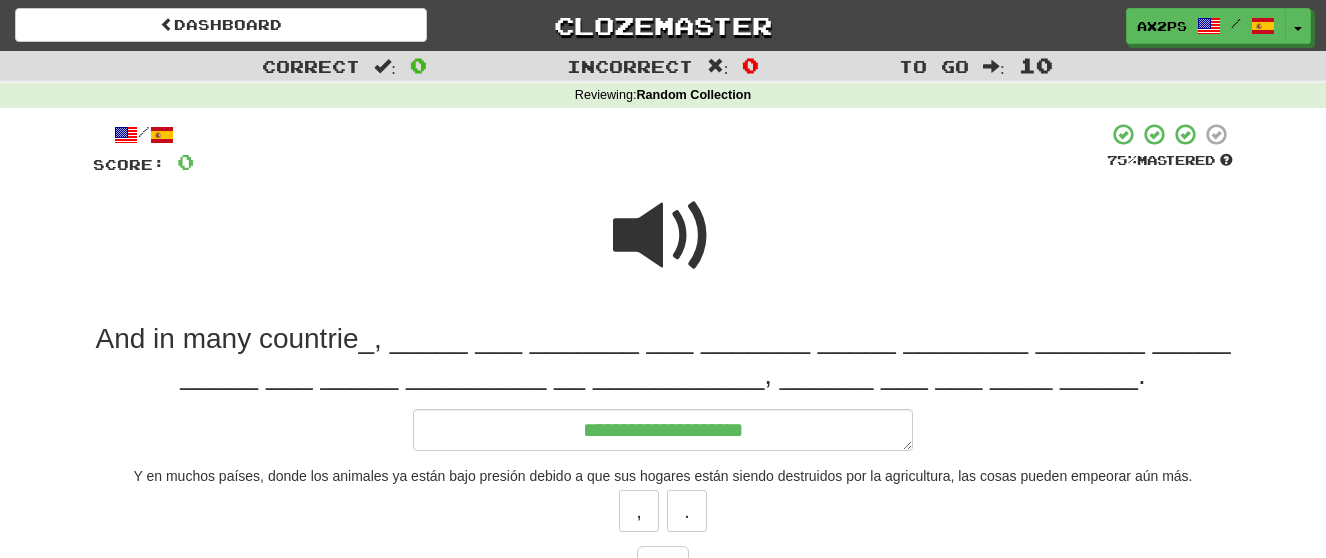 type on "*" 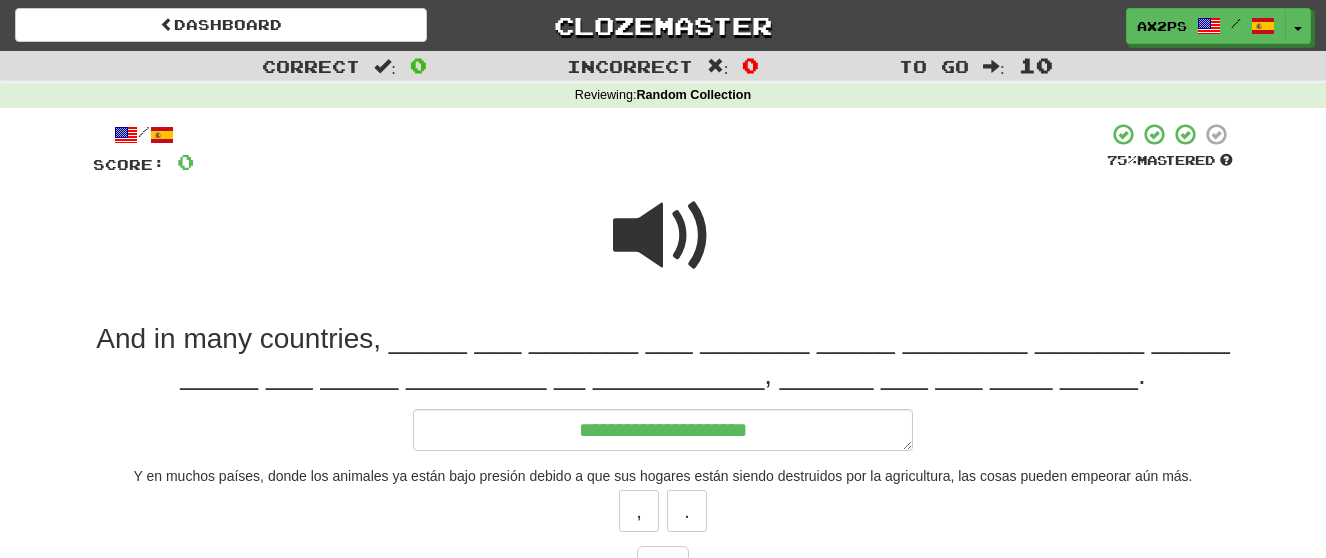 type on "*" 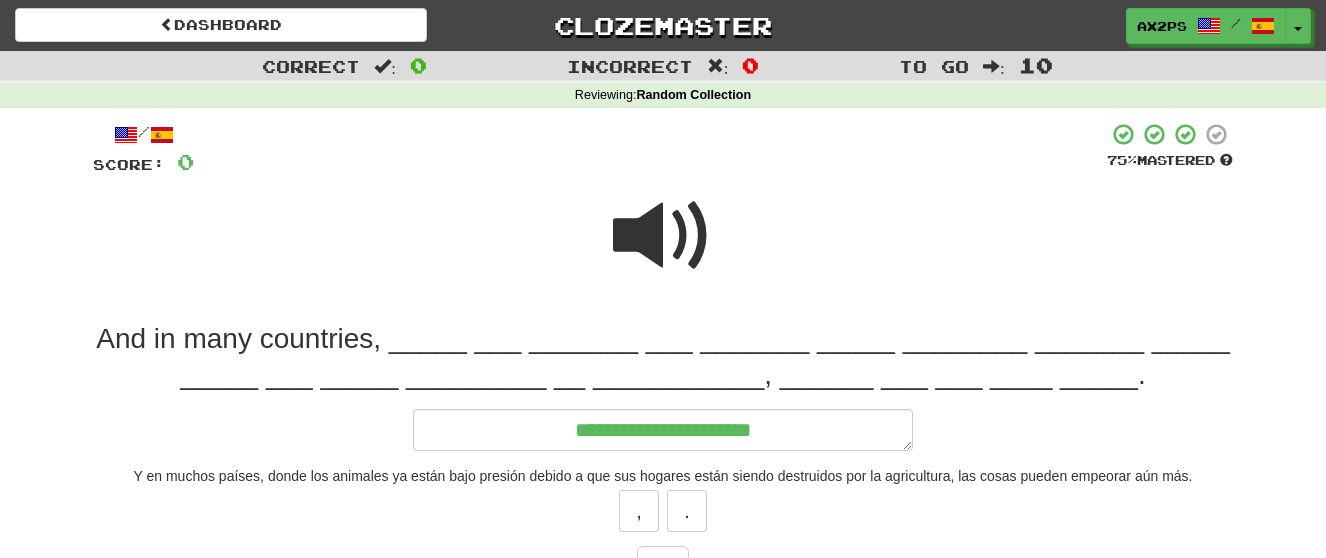 type on "*" 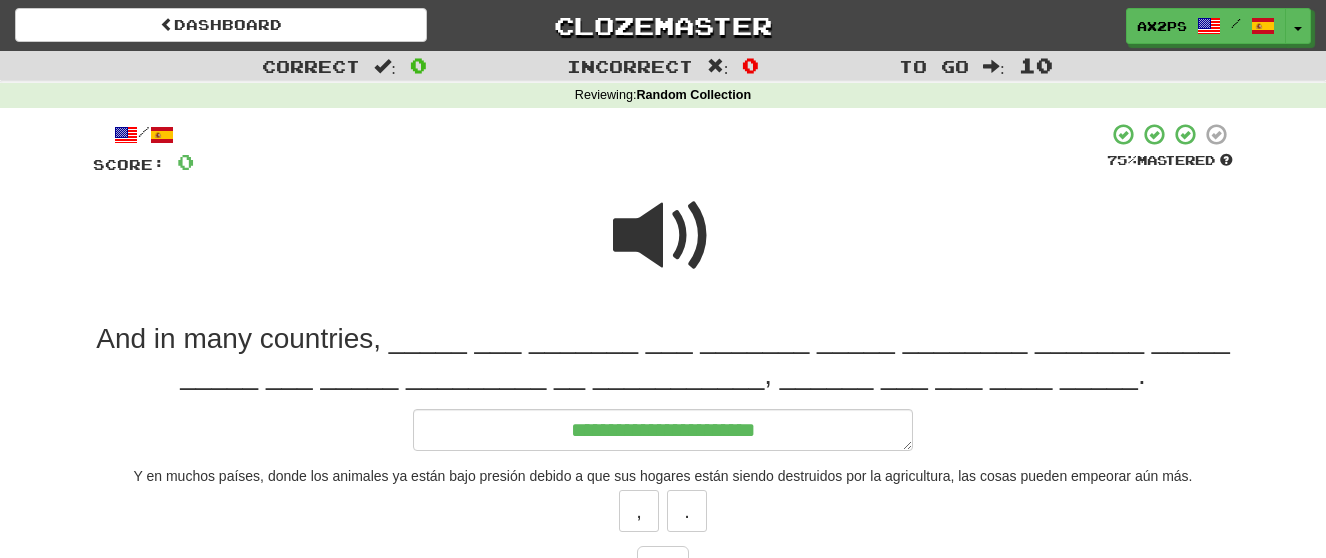 type on "*" 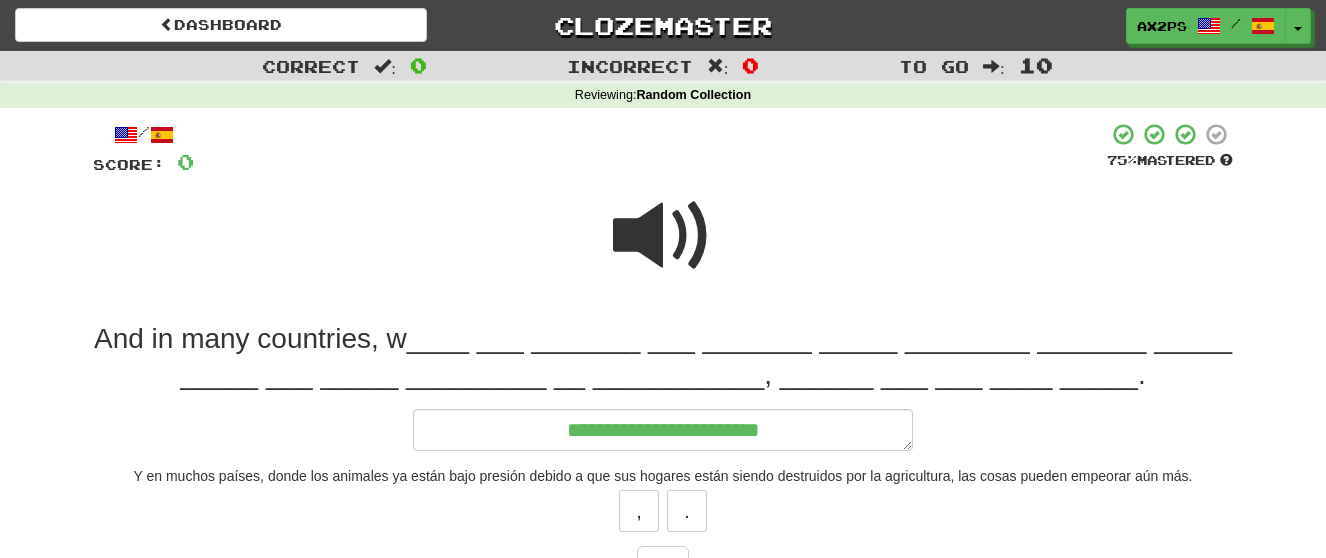type on "*" 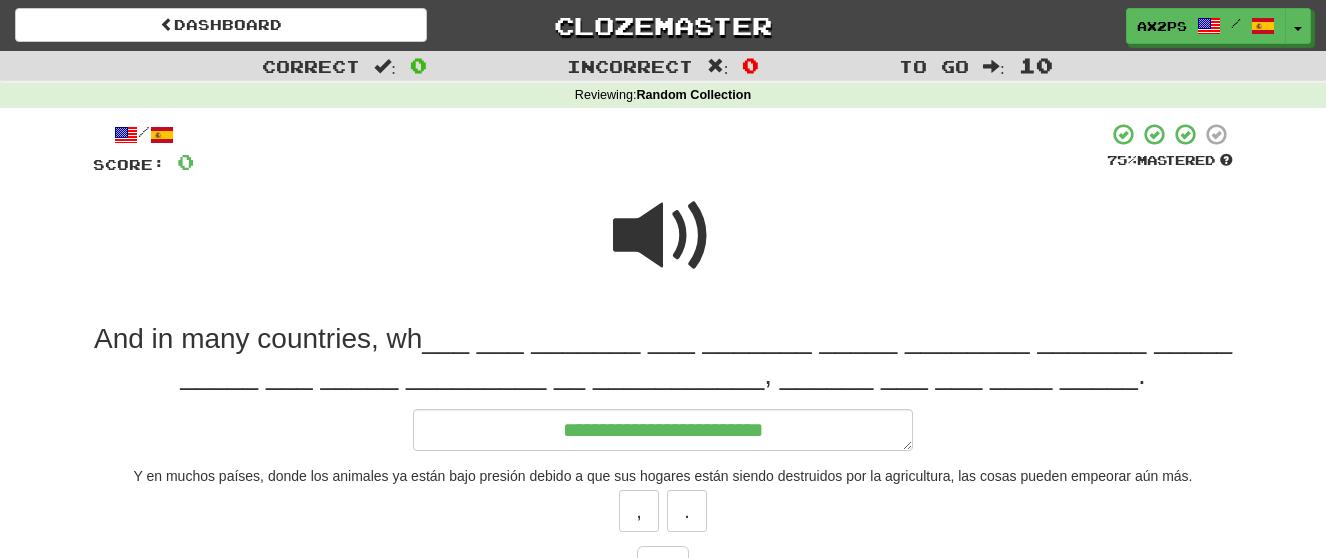 type on "**********" 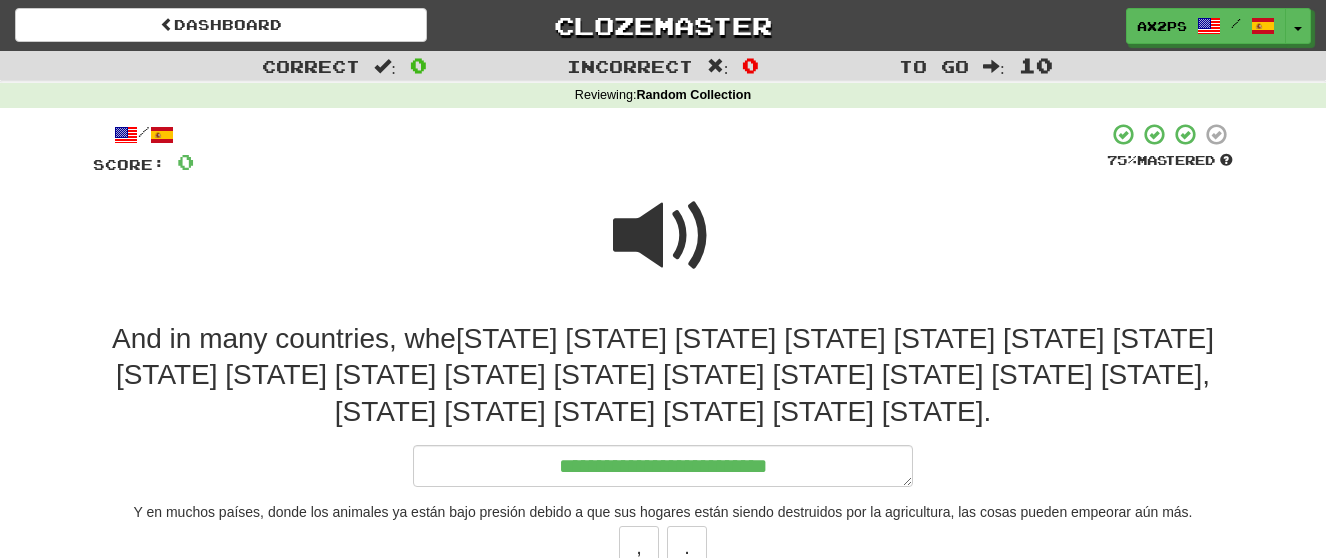 type on "*" 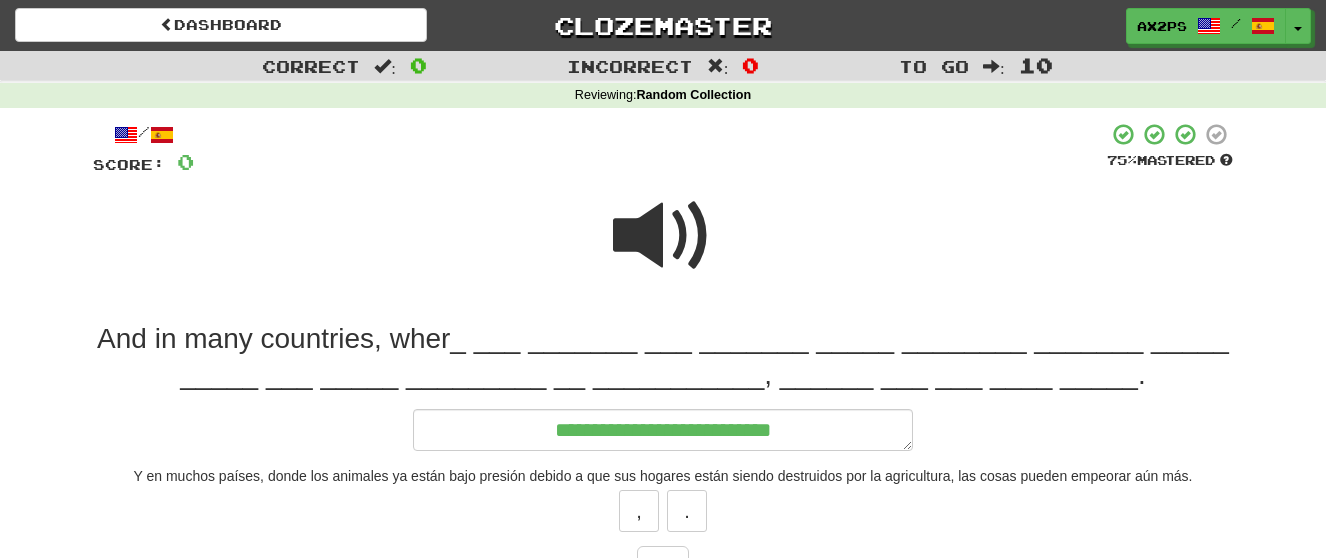 type on "*" 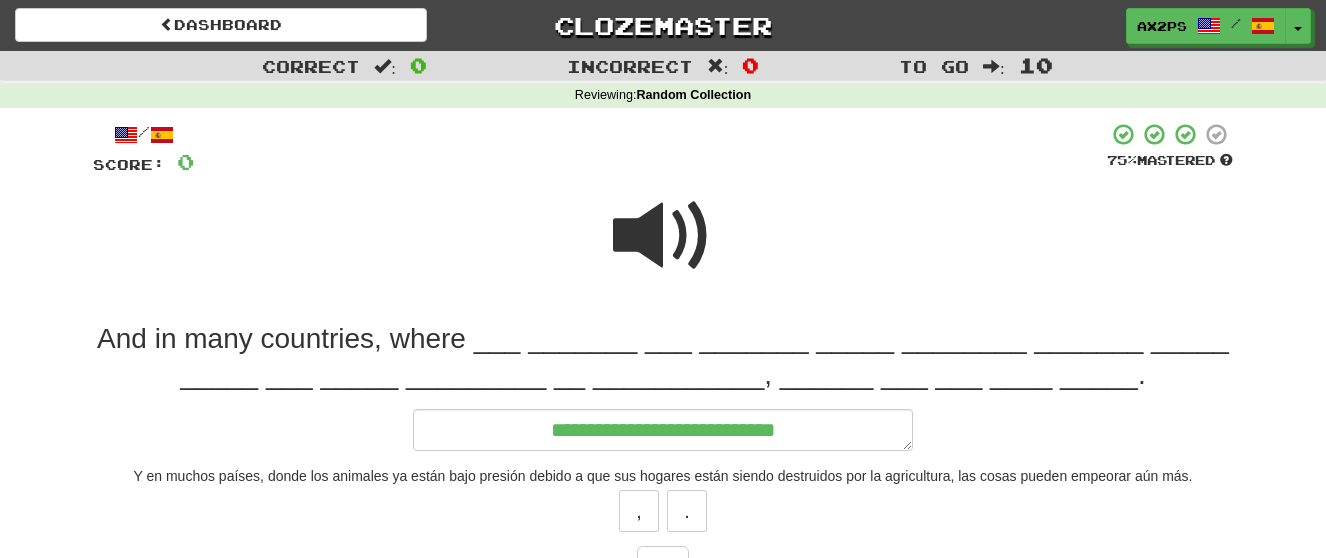 type on "*" 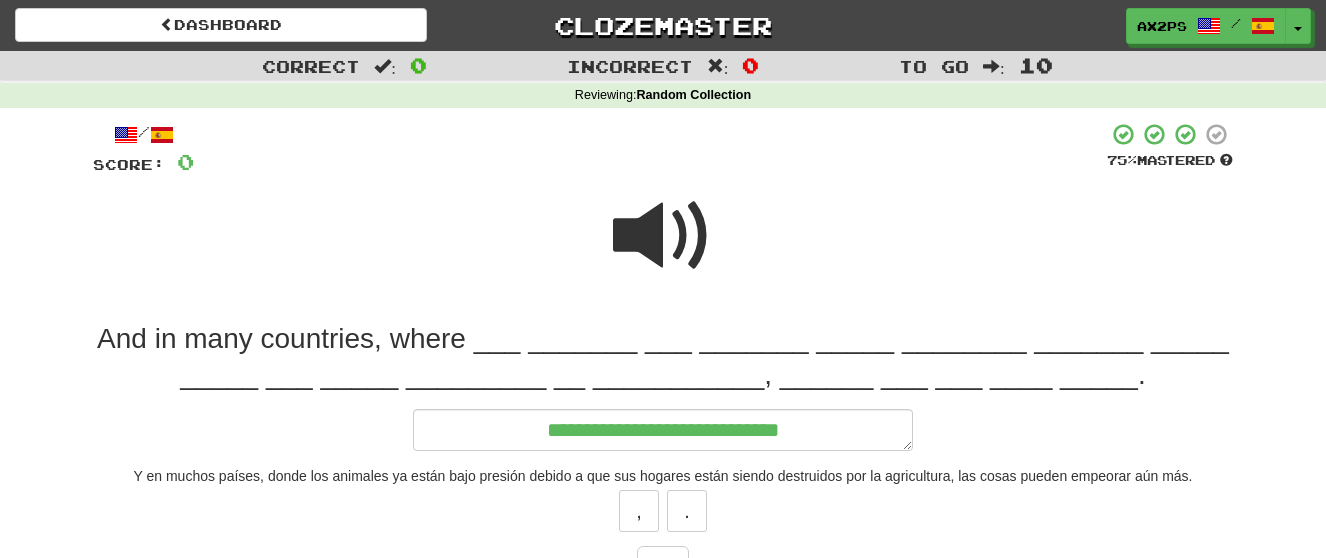 type on "*" 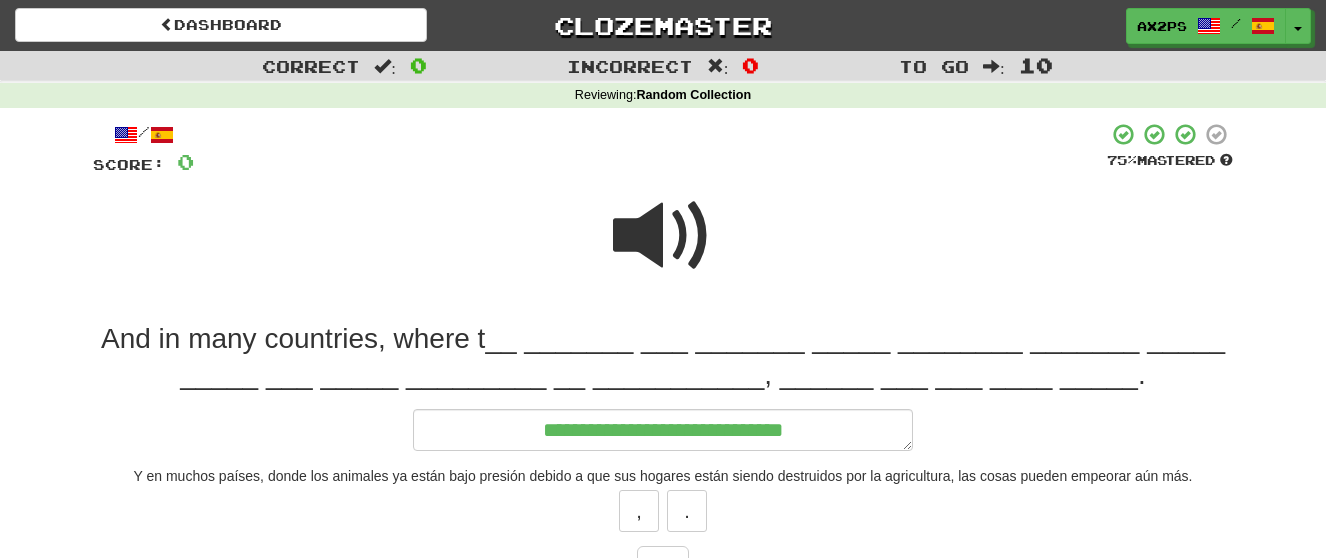 type on "*" 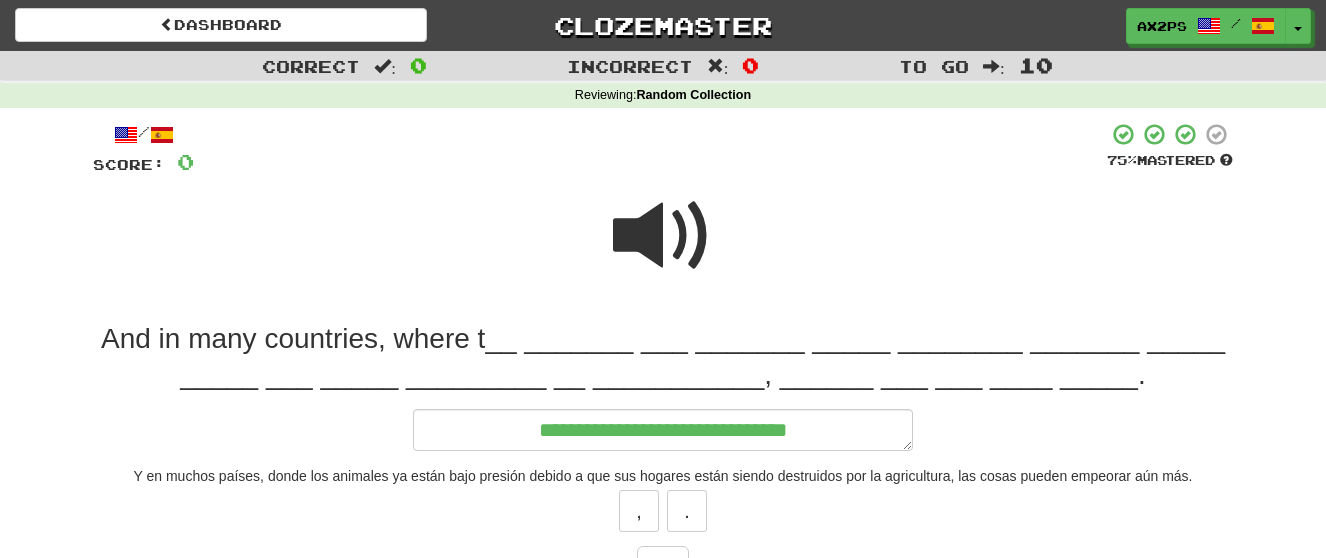 type on "**********" 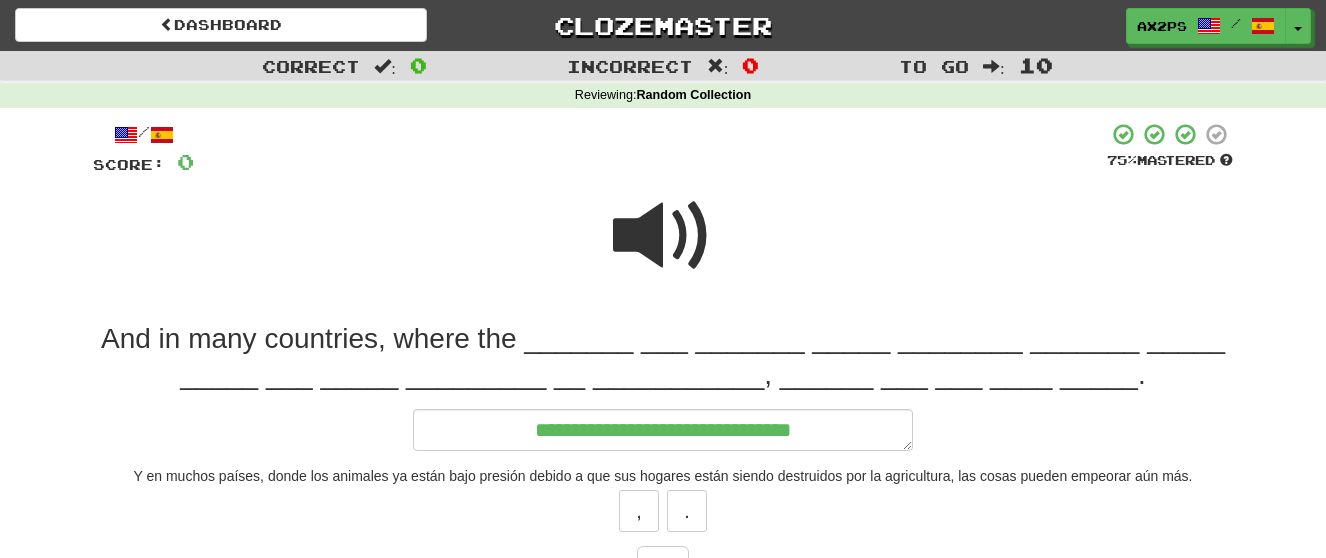type on "*" 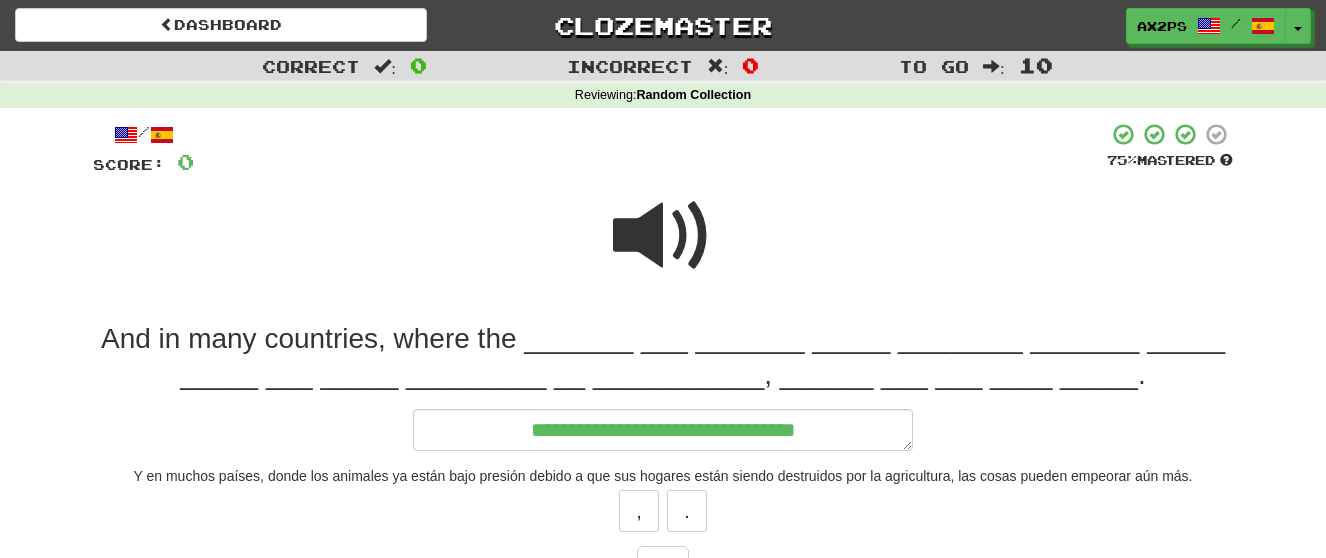 type on "*" 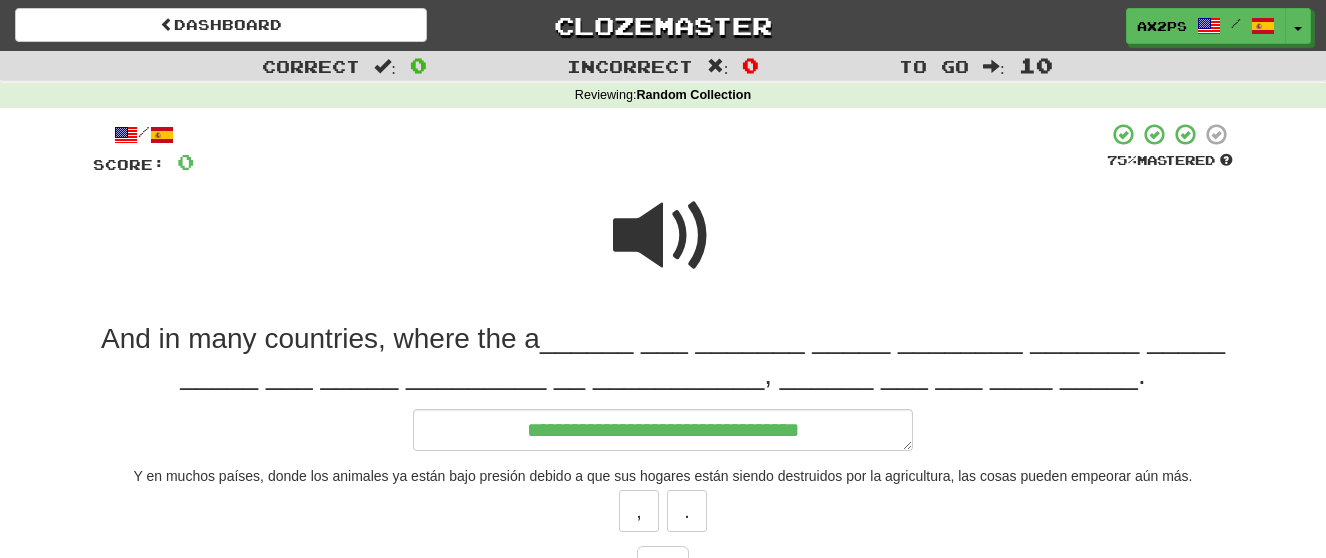 type on "*" 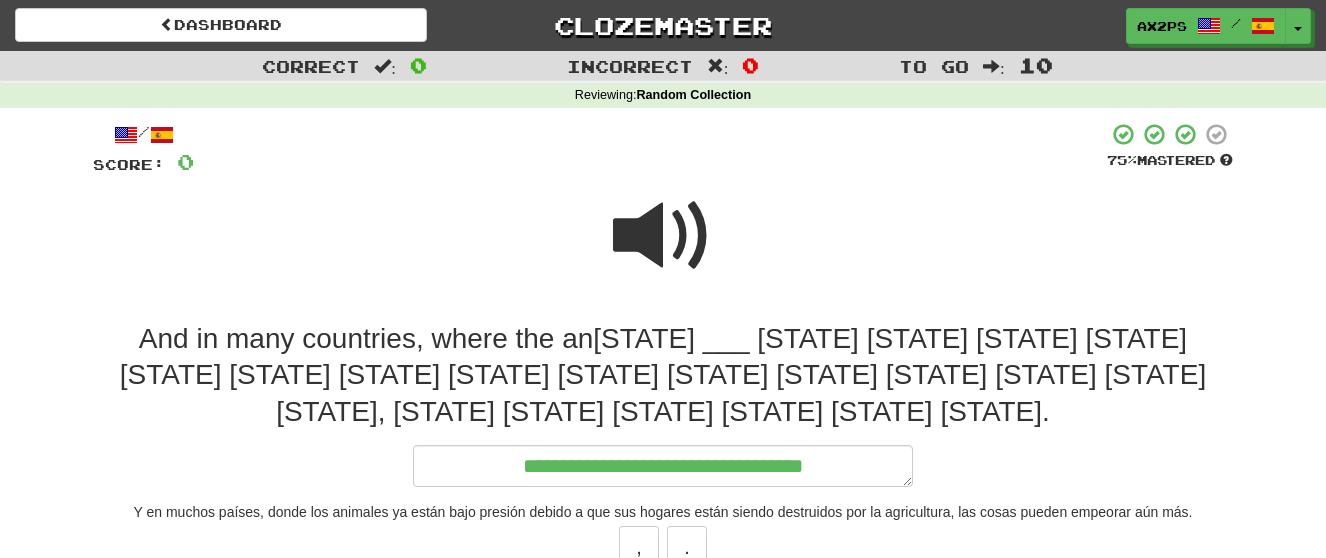 type on "*" 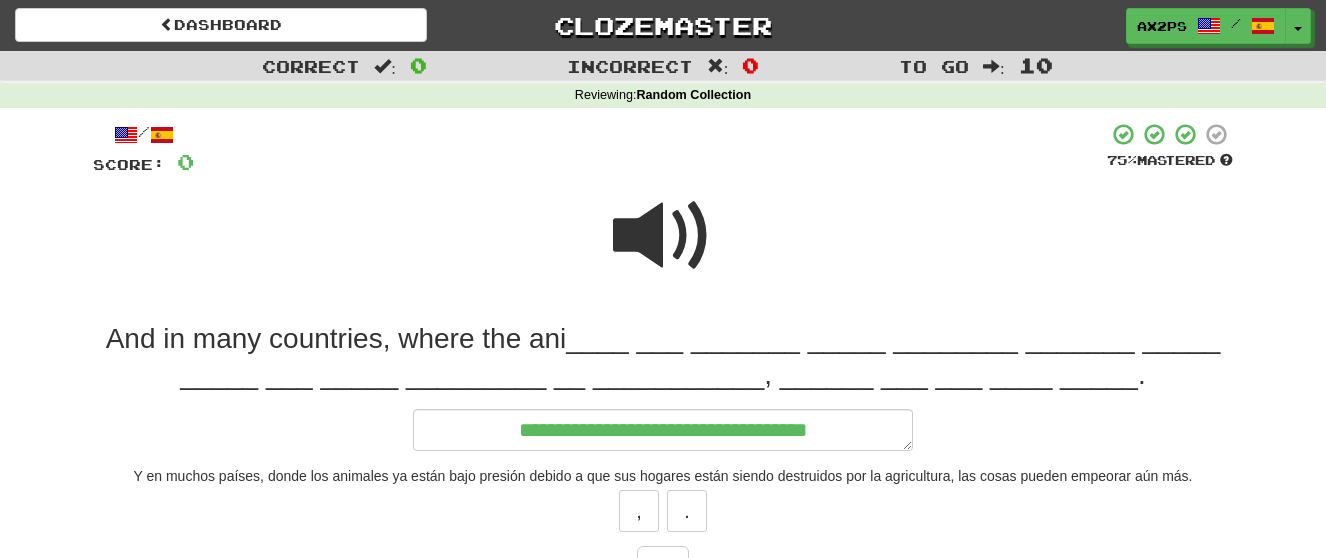 type on "*" 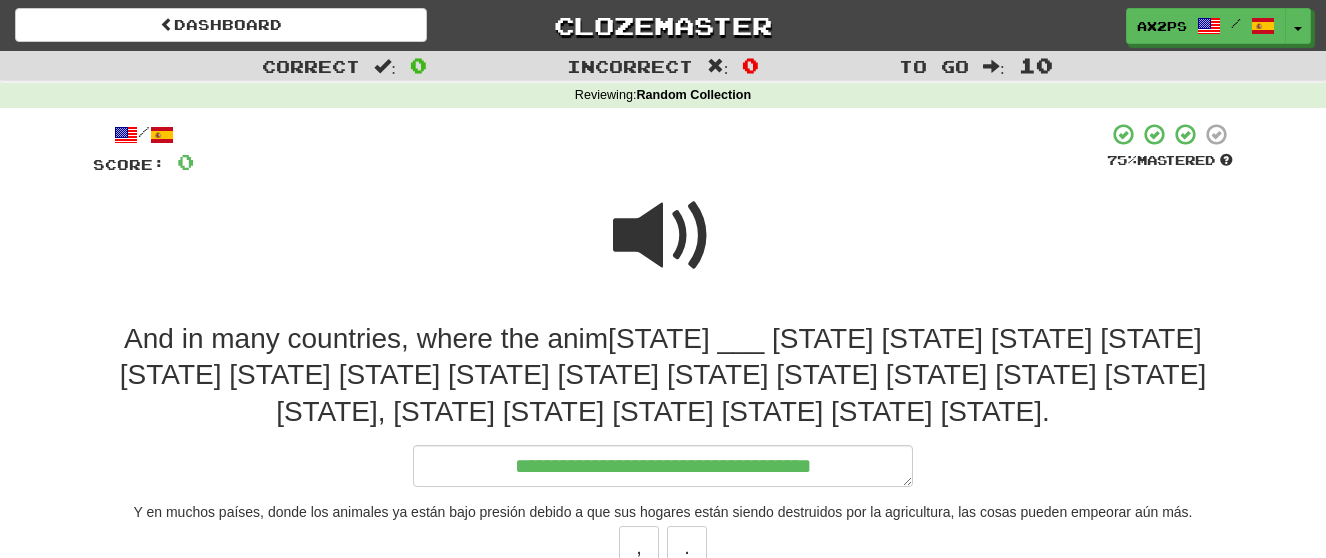 type on "*" 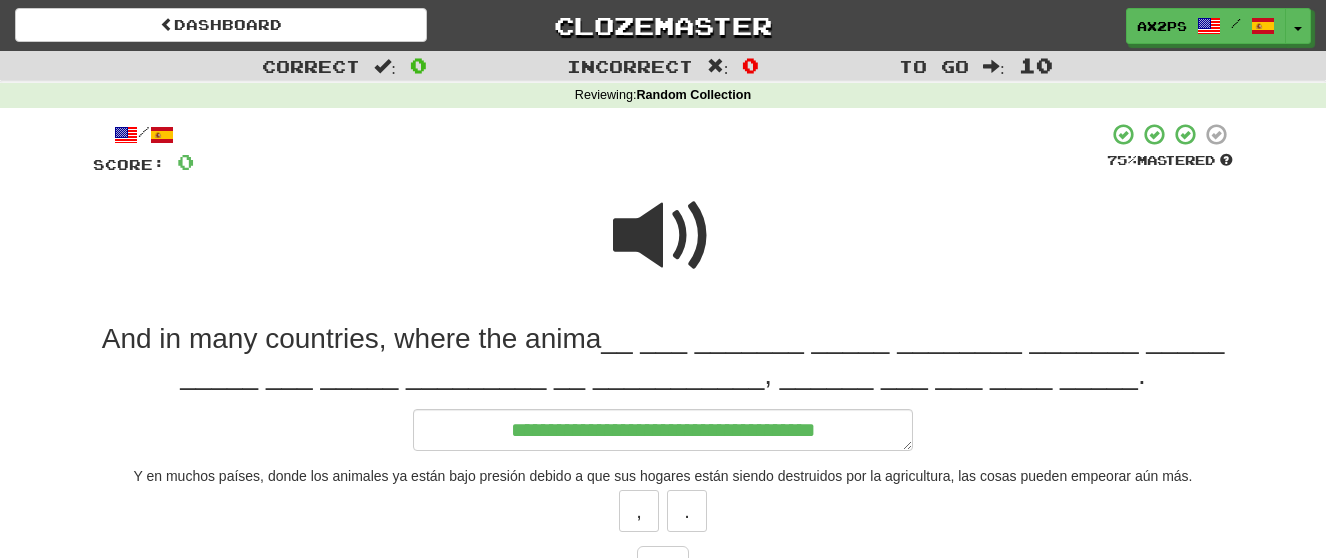 type on "*" 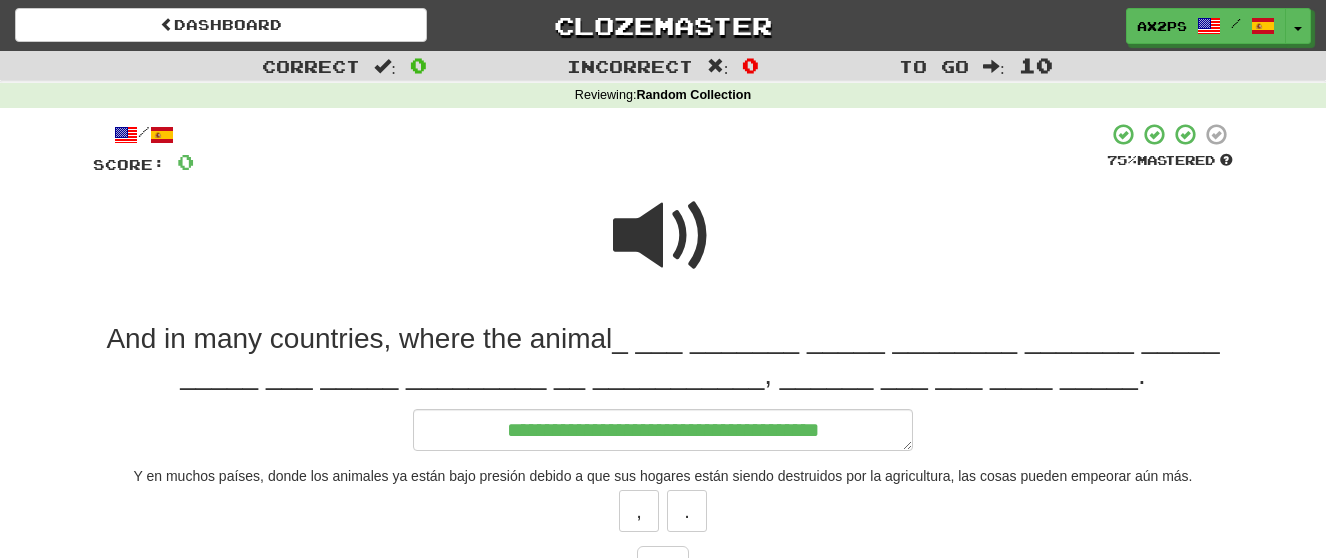 type on "*" 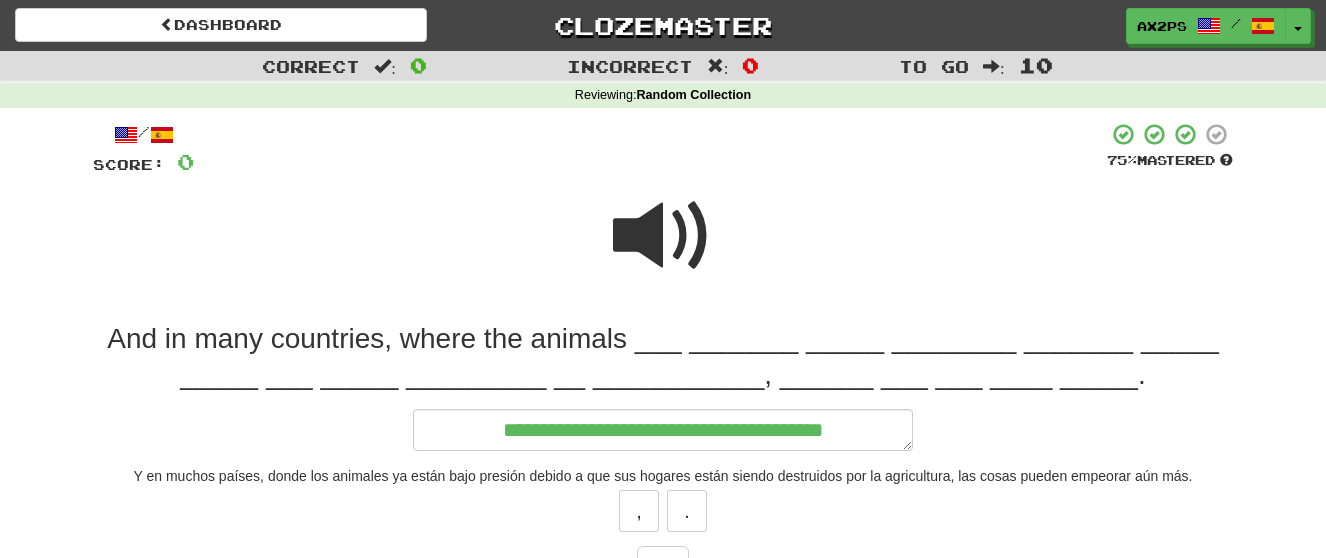 type on "*" 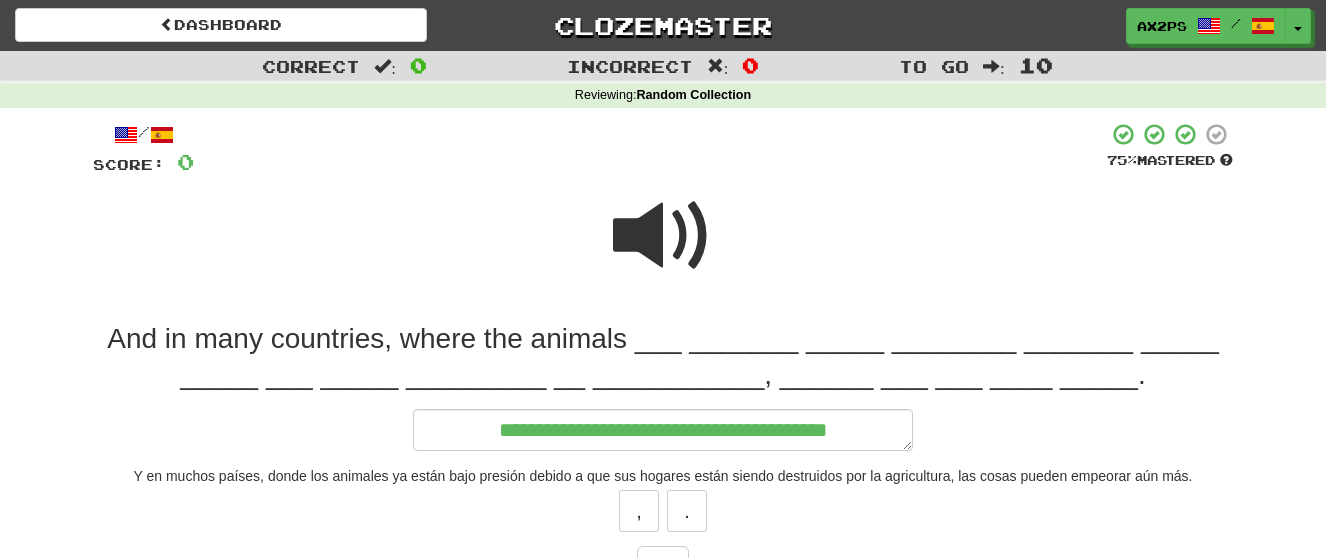 type on "*" 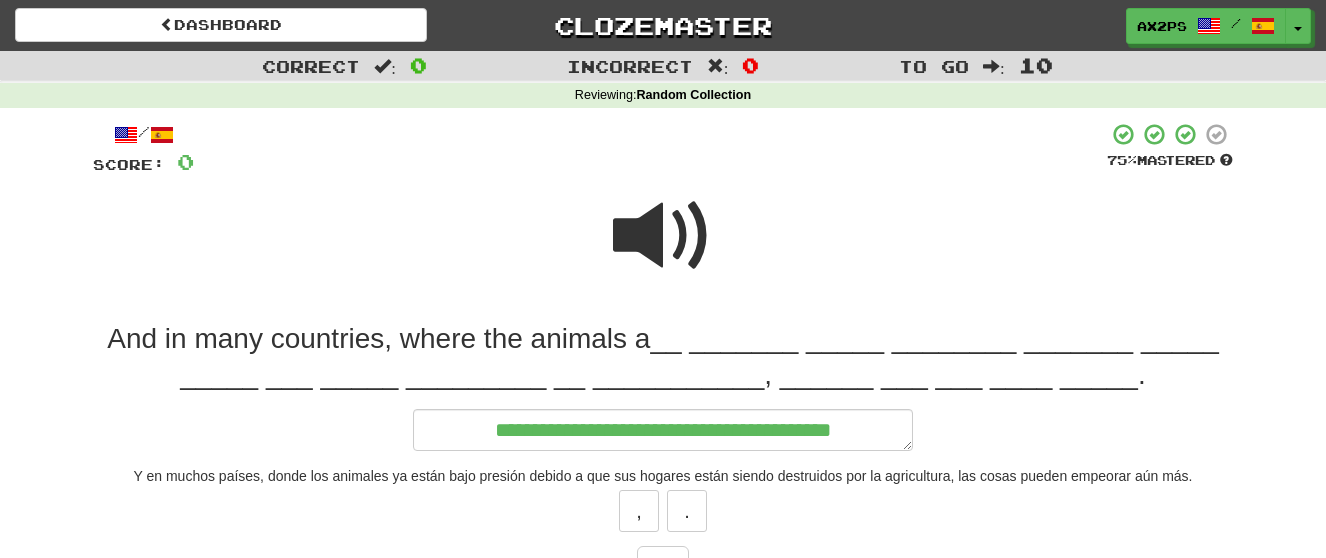 type on "*" 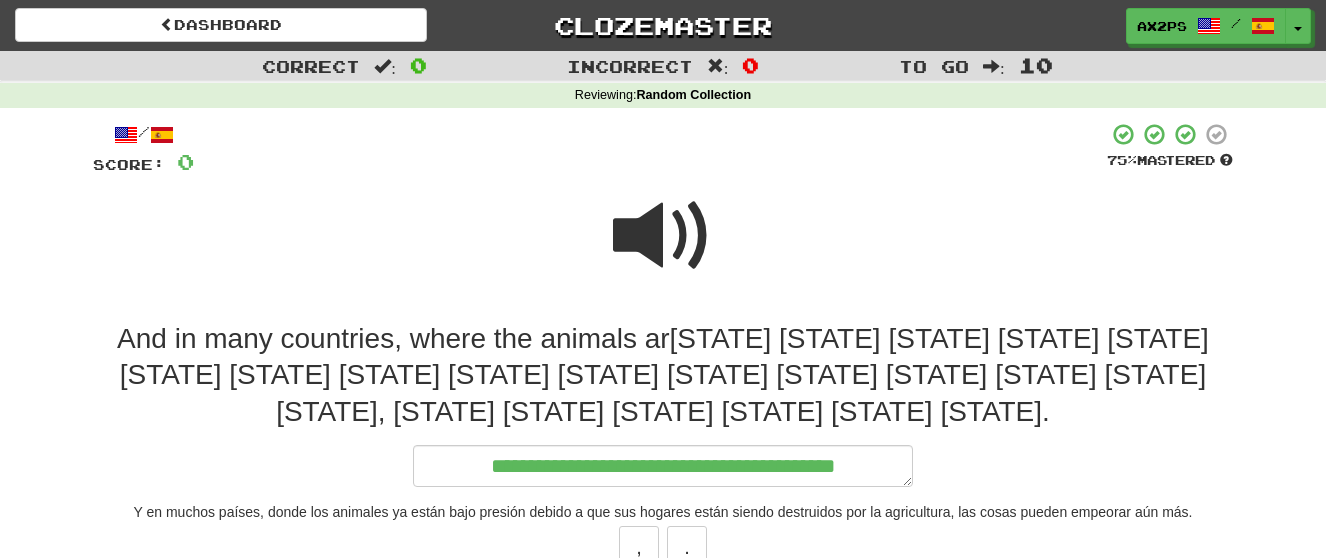 type on "*" 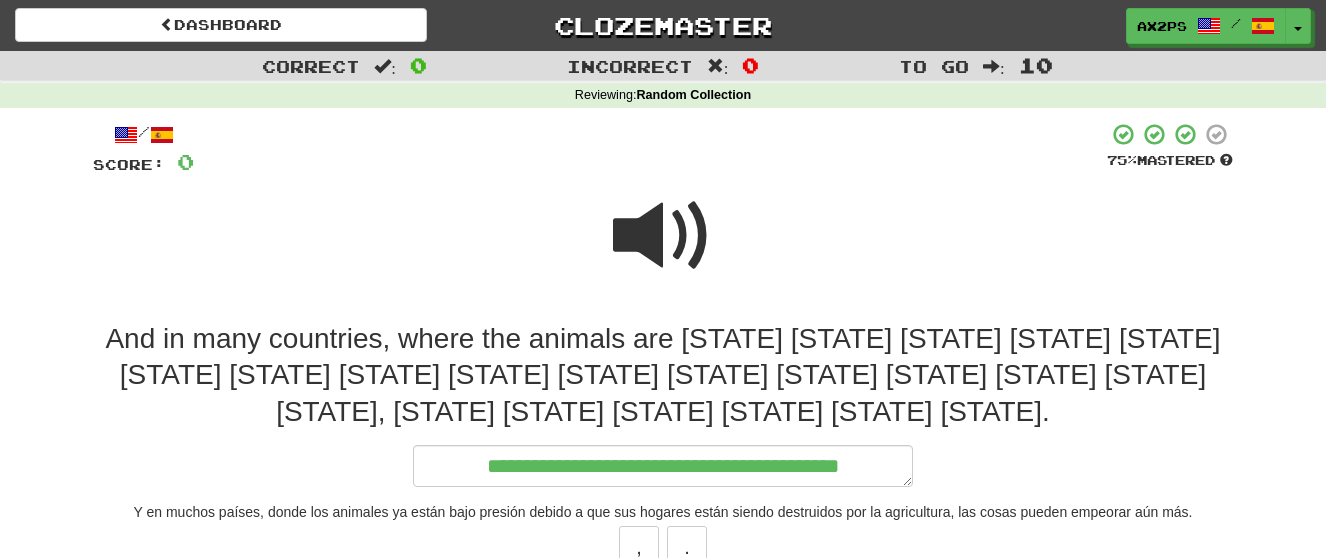 type on "*" 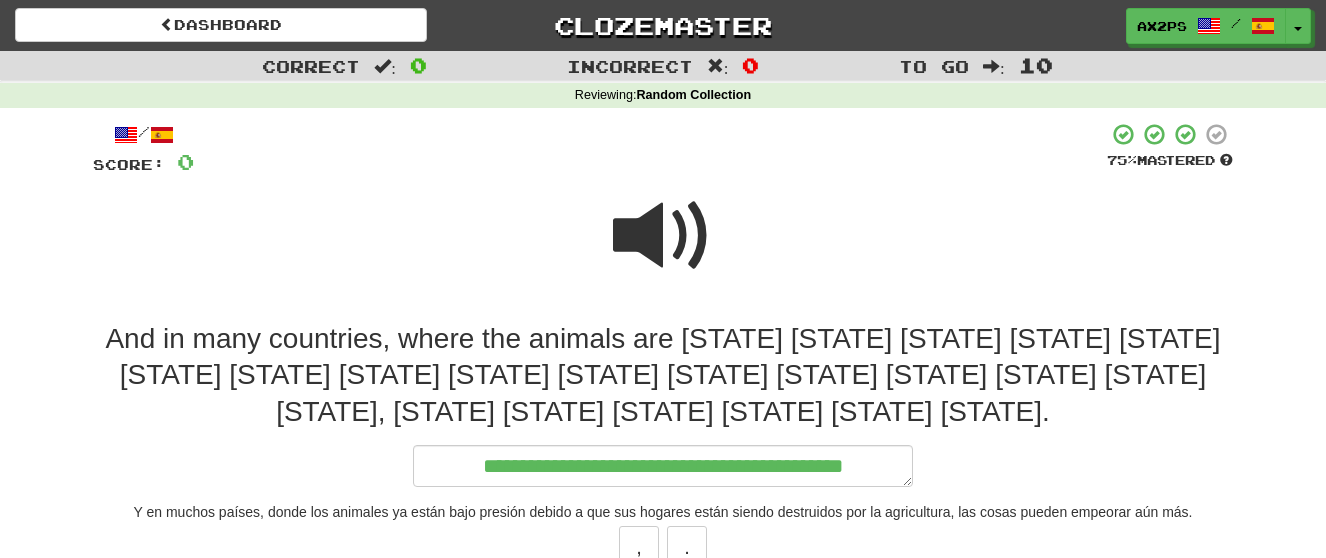 type on "*" 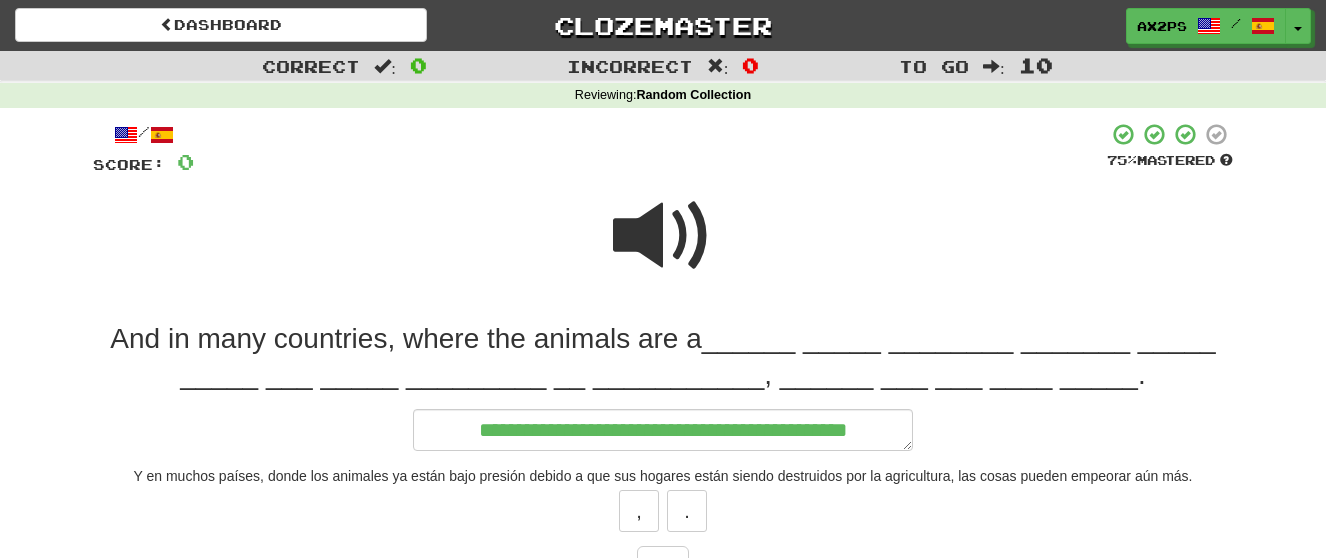type on "*" 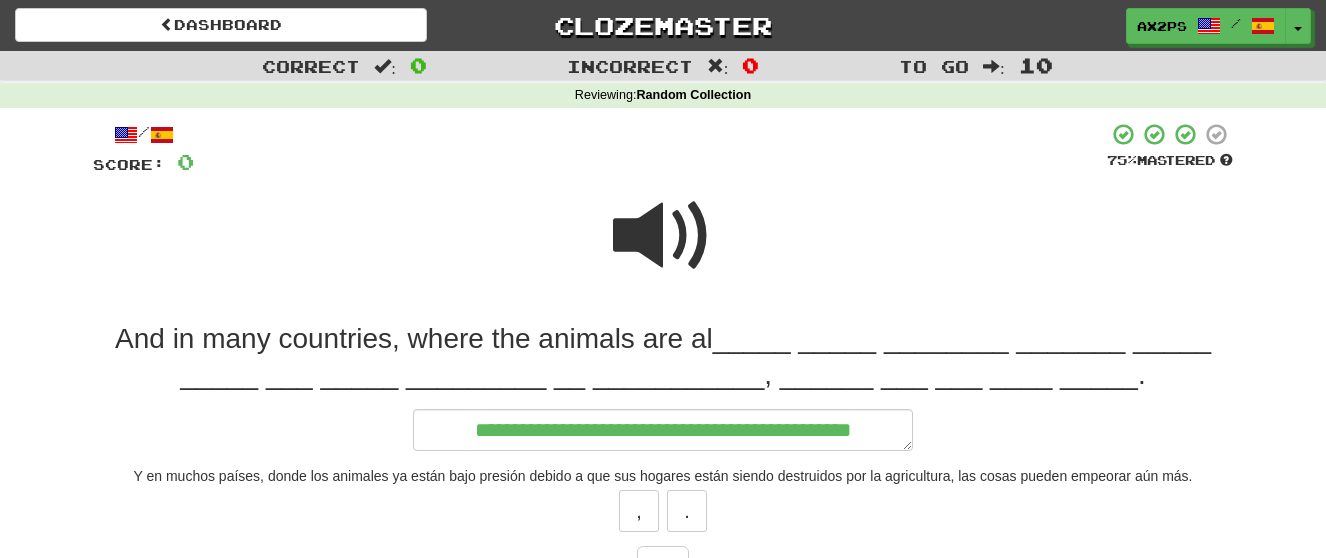 type on "*" 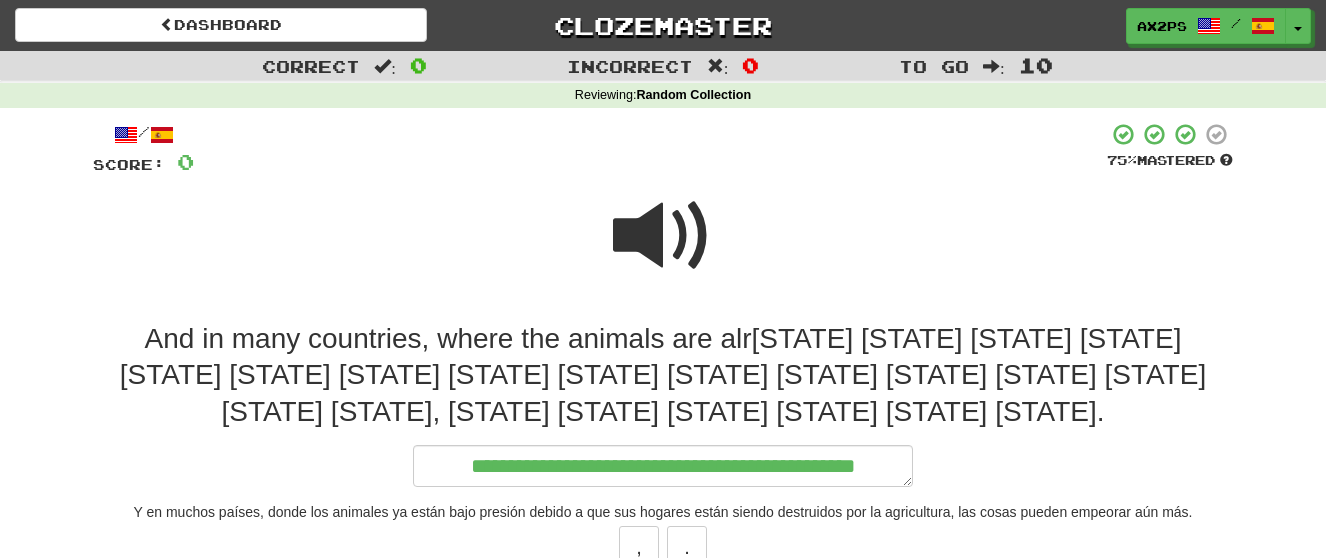 type on "*" 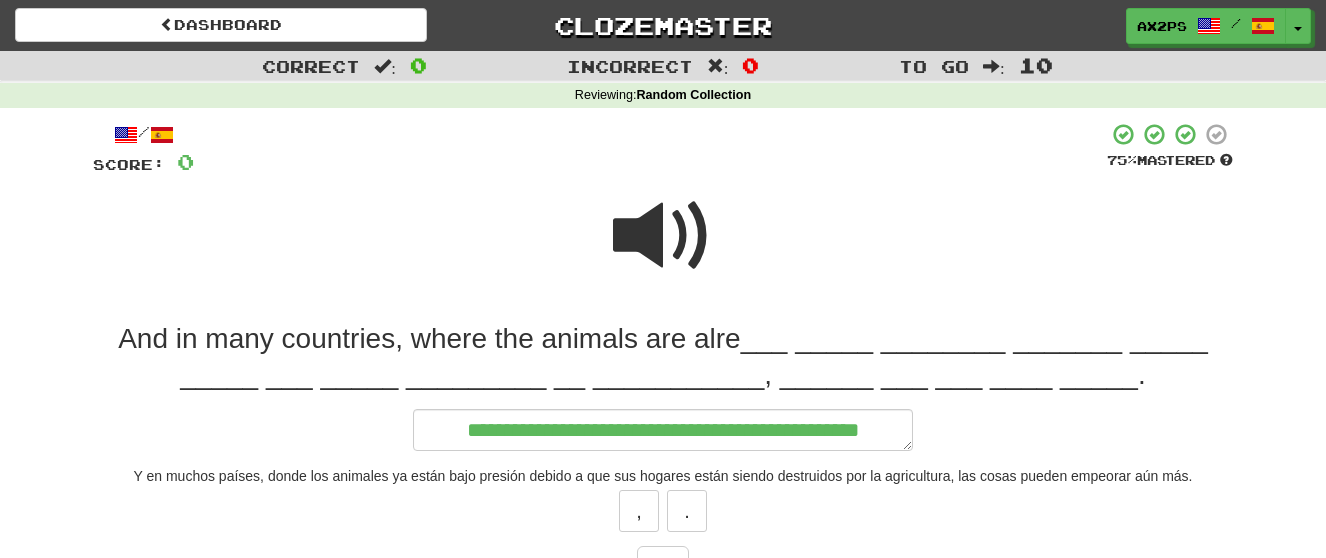 type on "*" 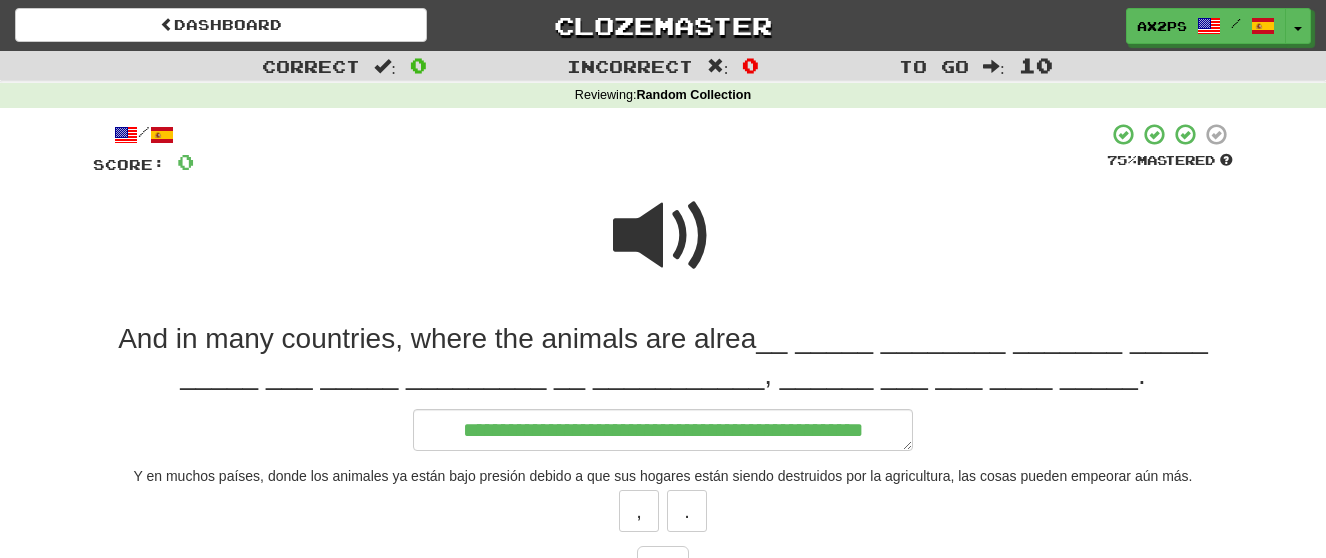 type on "*" 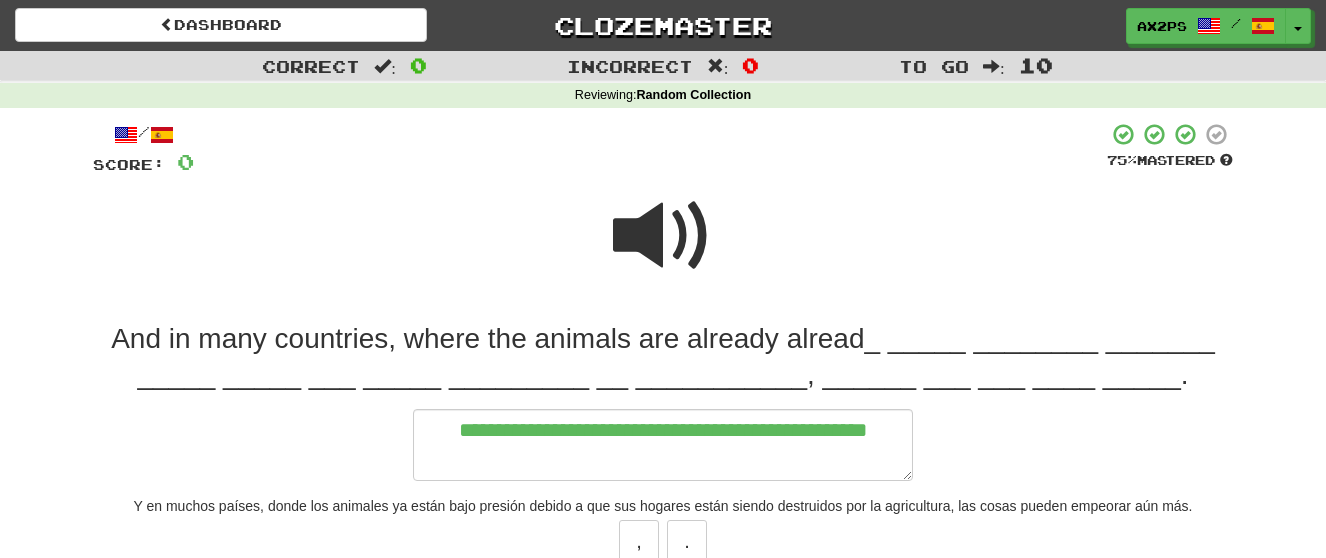 type on "*" 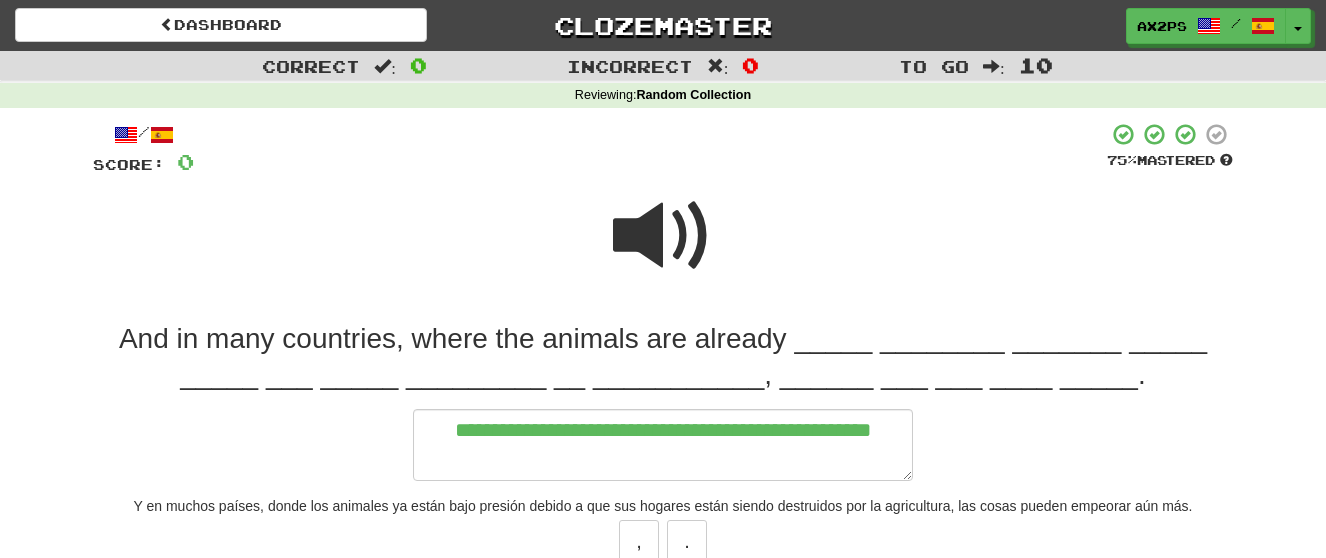type on "*" 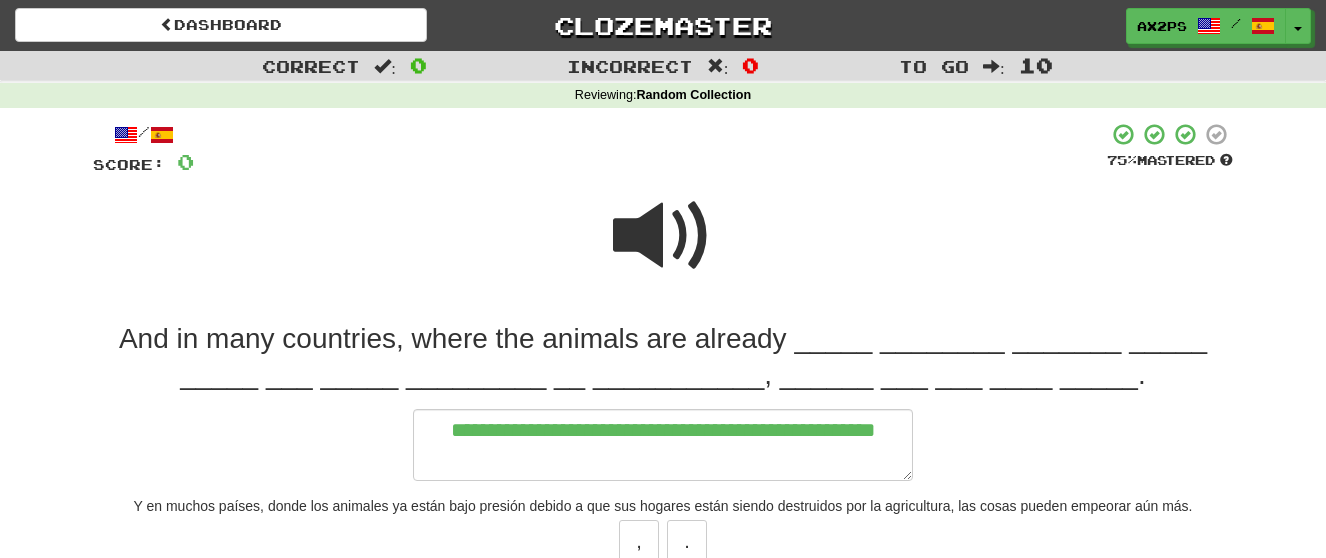 type on "*" 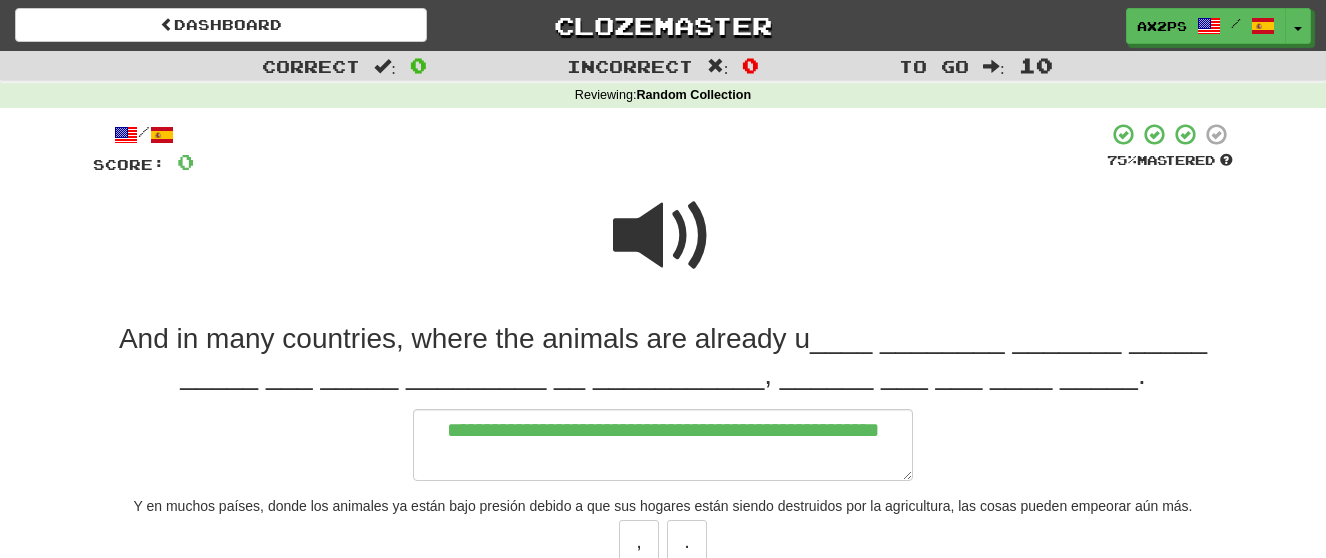 type on "*" 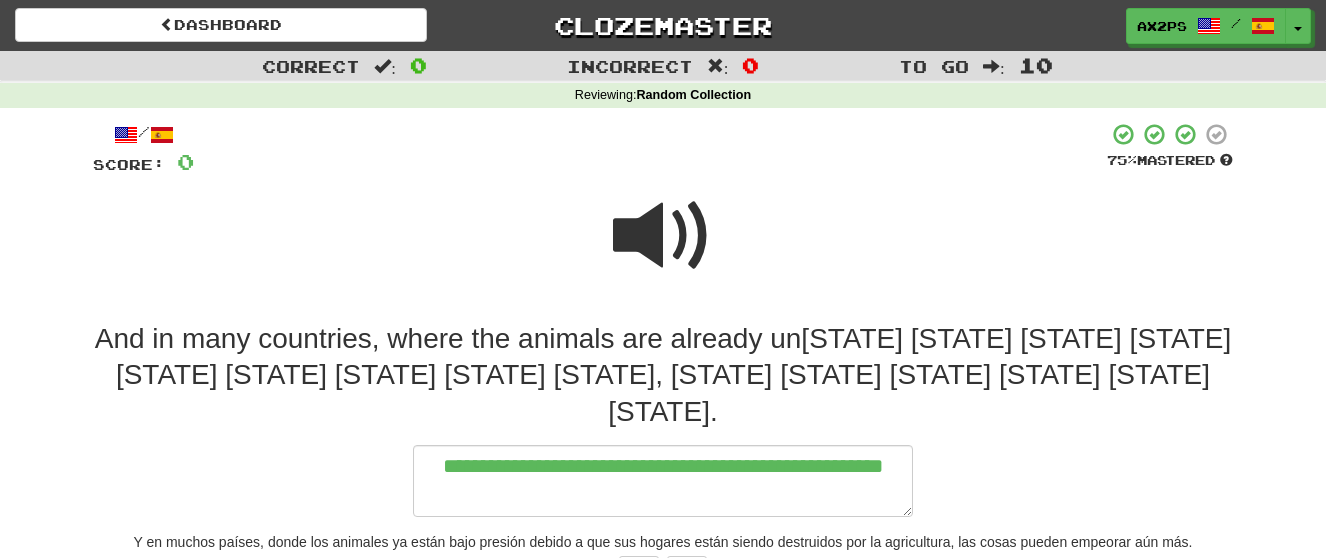type on "*" 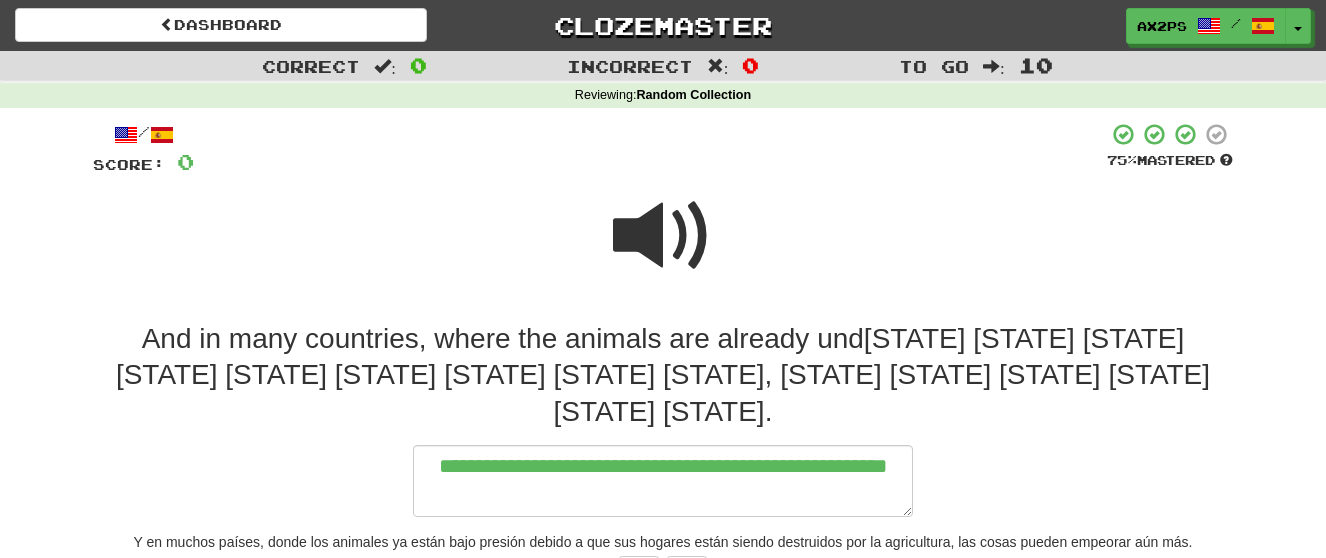type on "*" 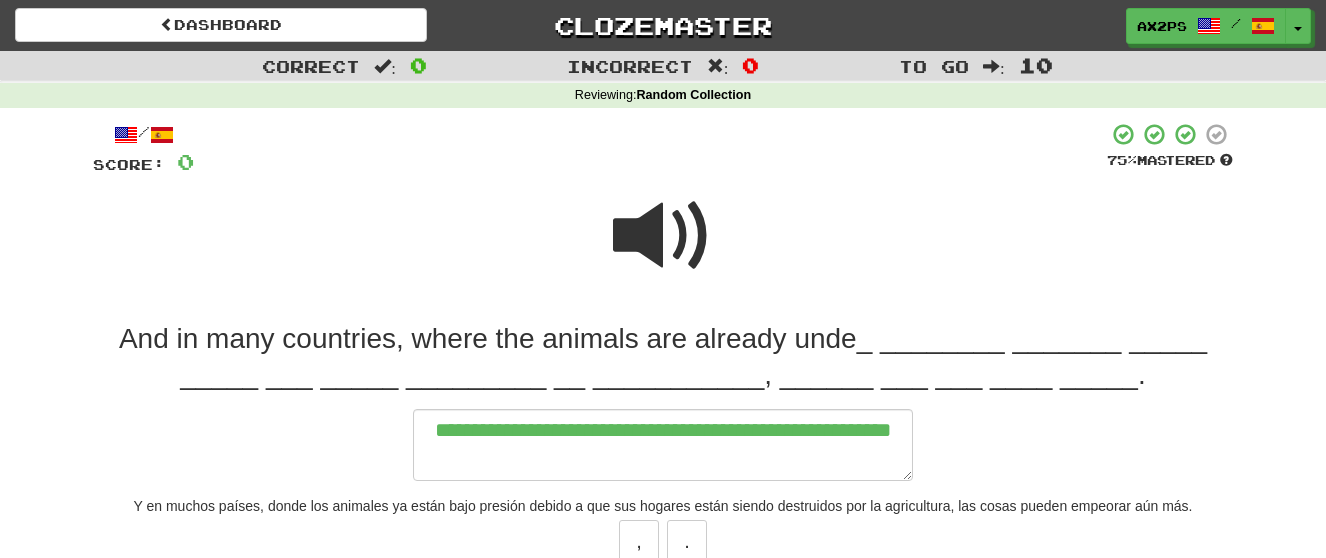 type on "*" 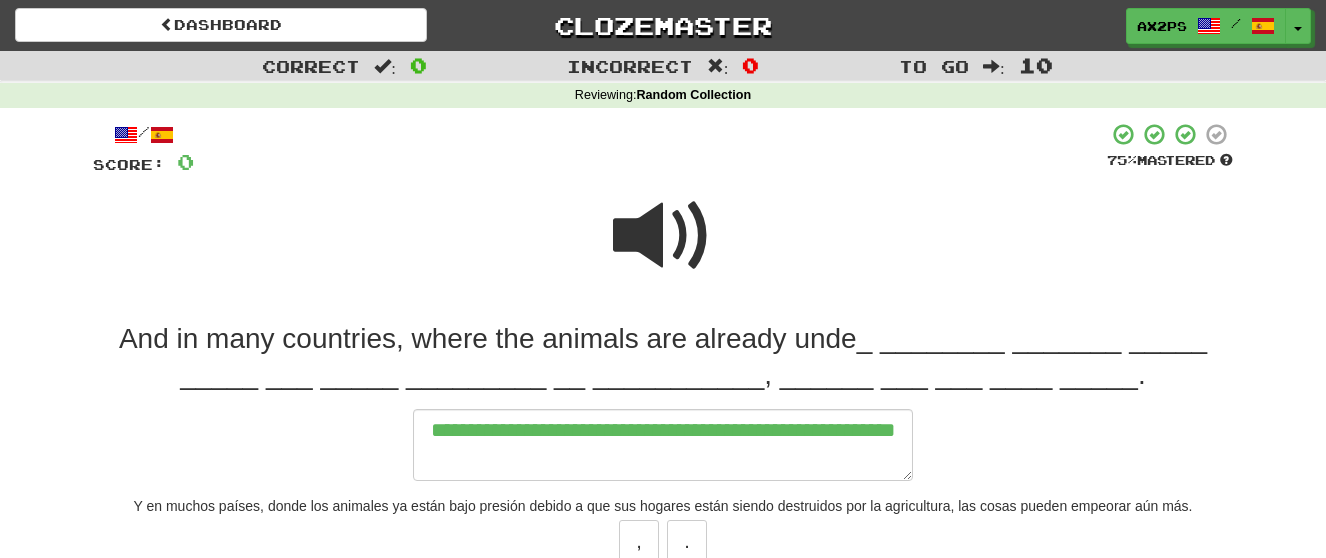 type on "*" 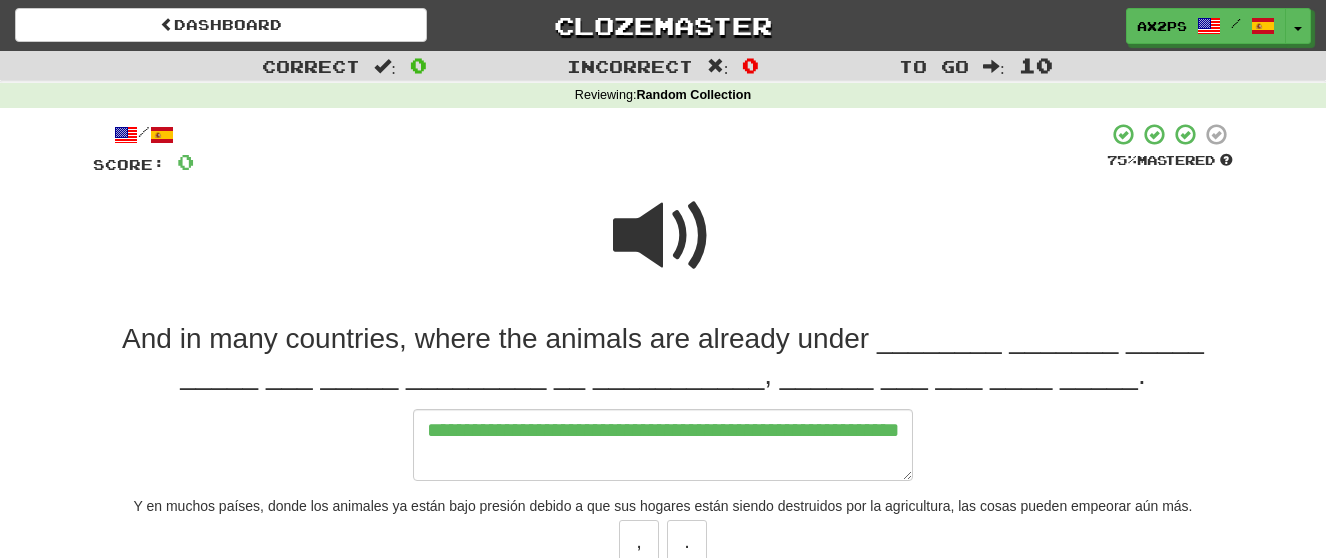type on "*" 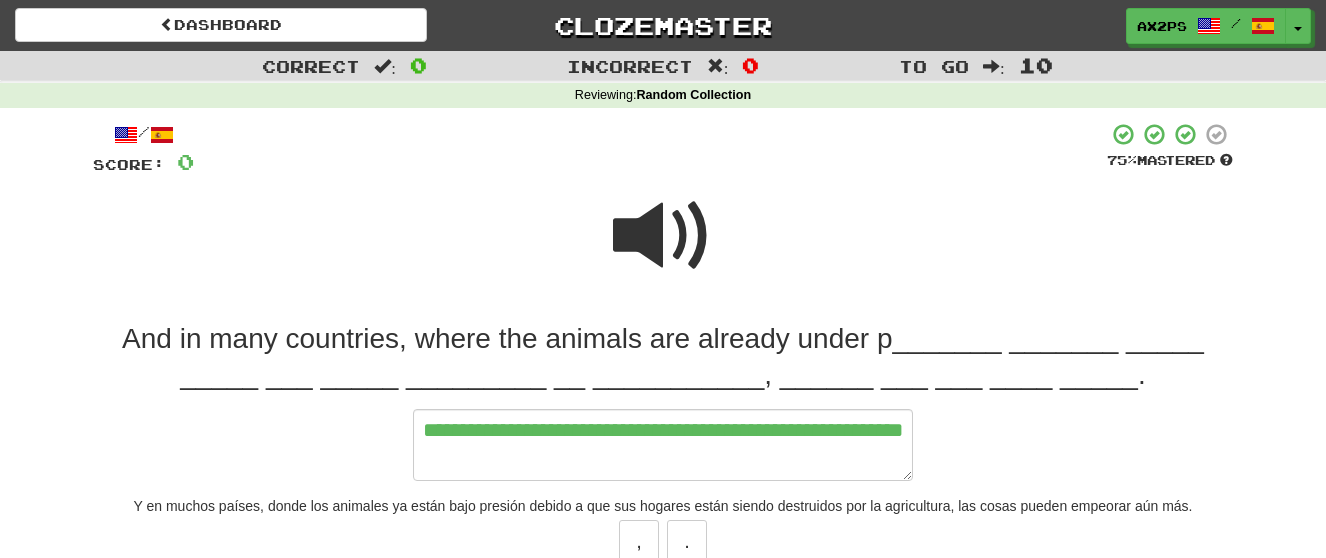 type on "*" 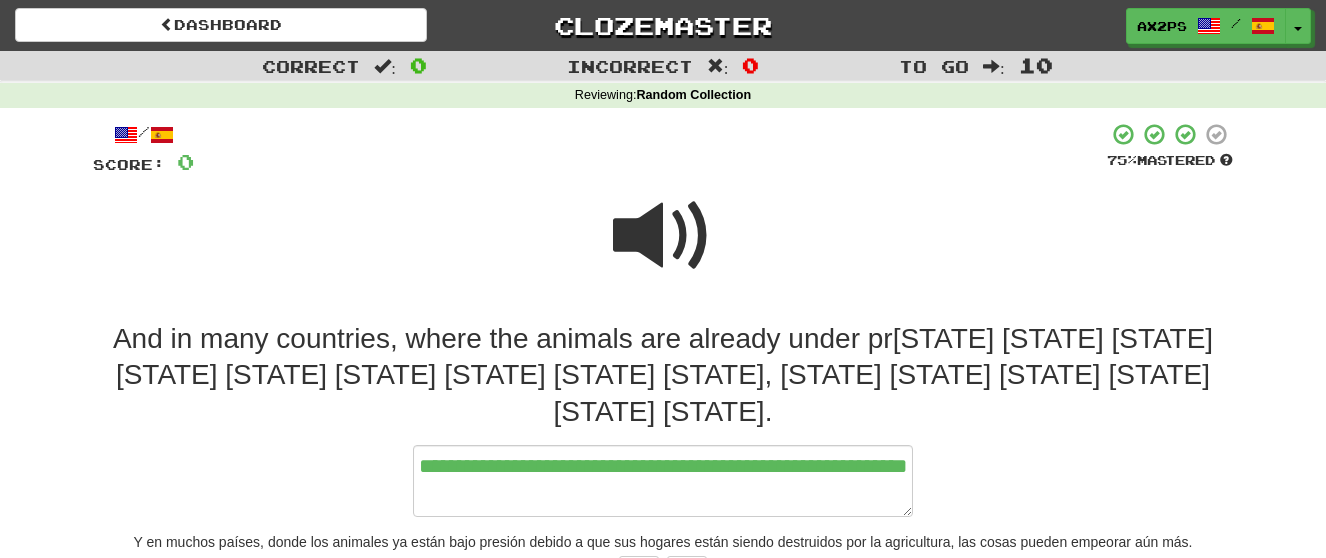 type on "*" 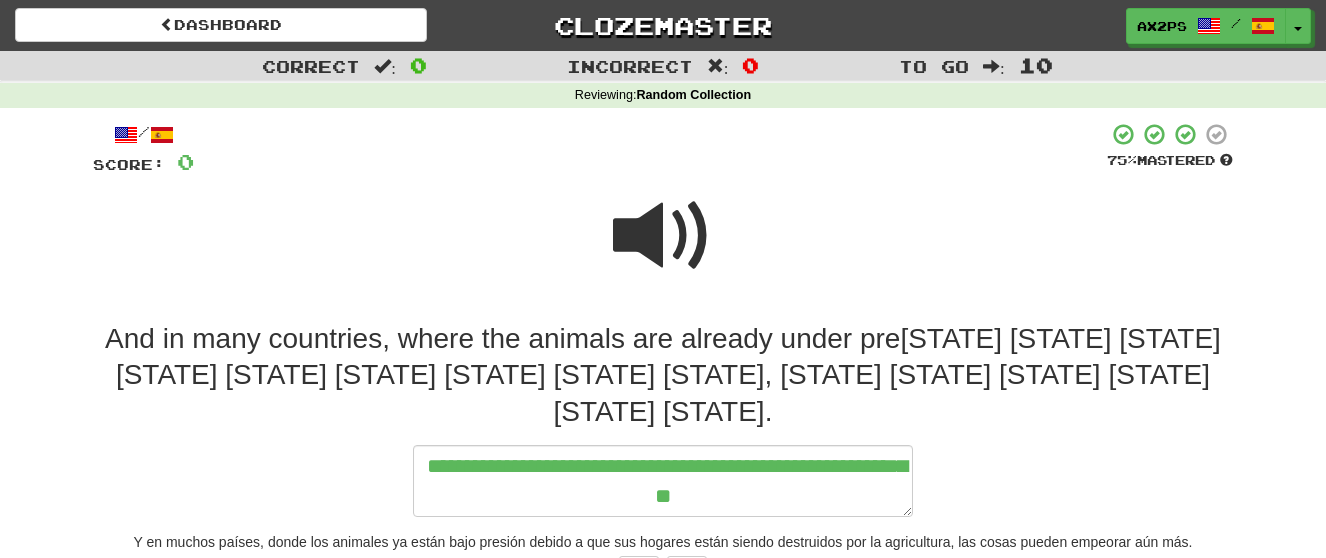 type on "*" 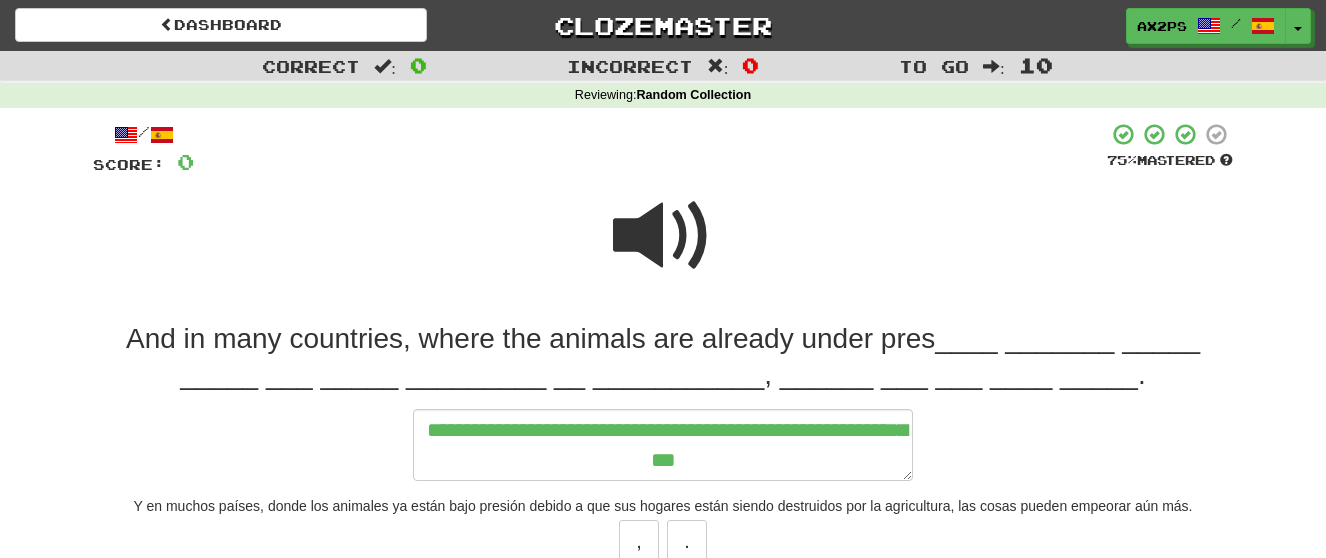 type on "*" 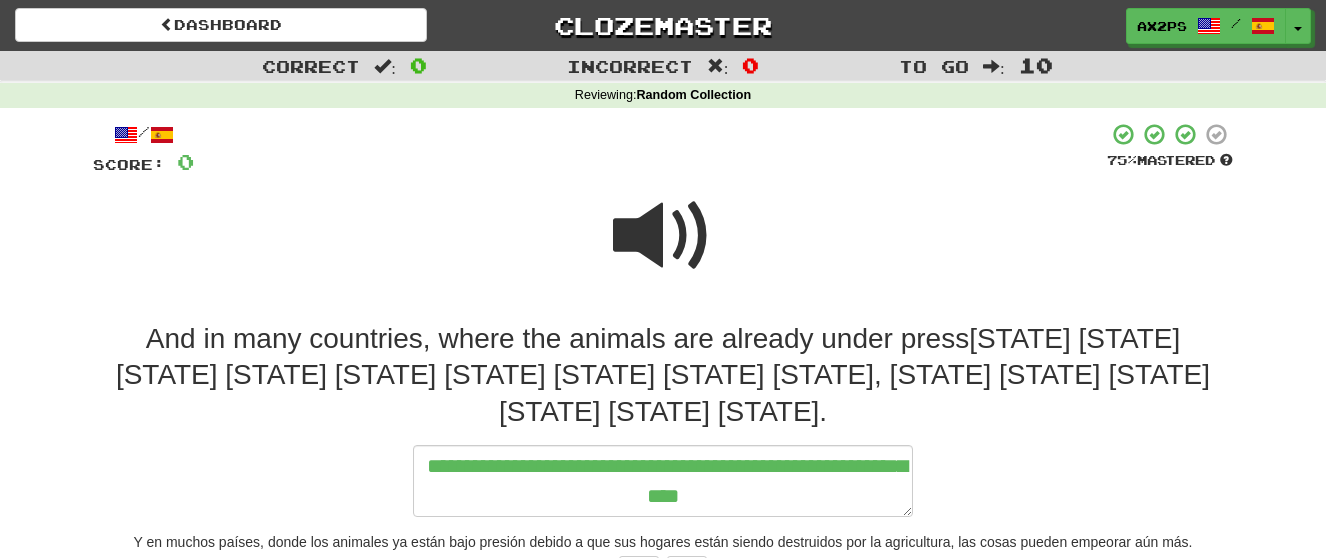type on "*" 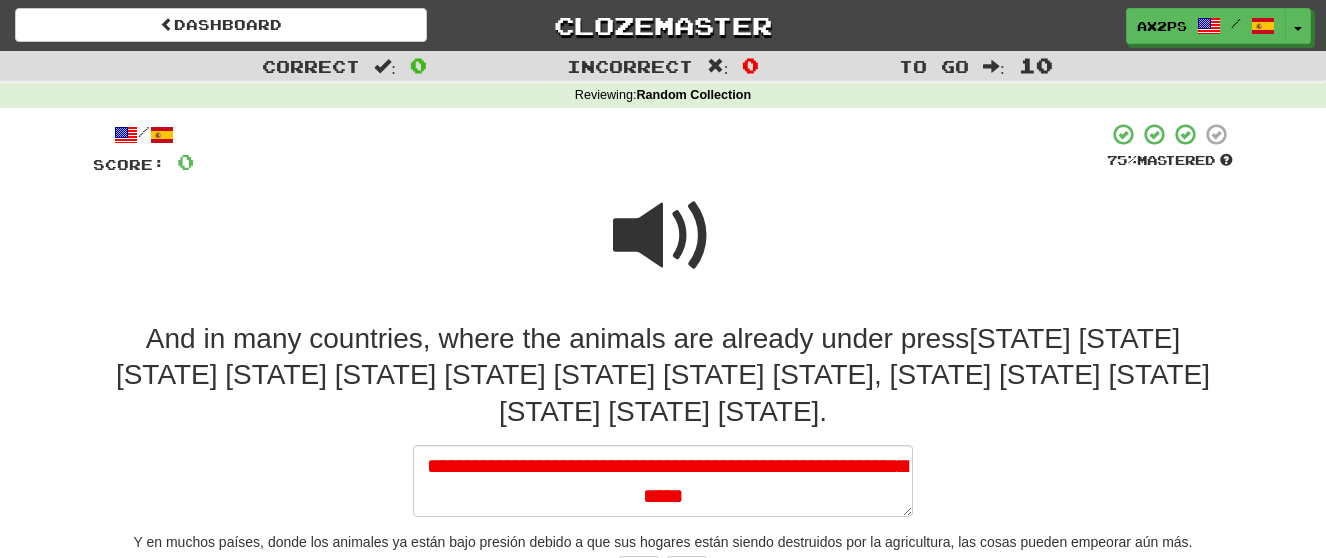 type on "*" 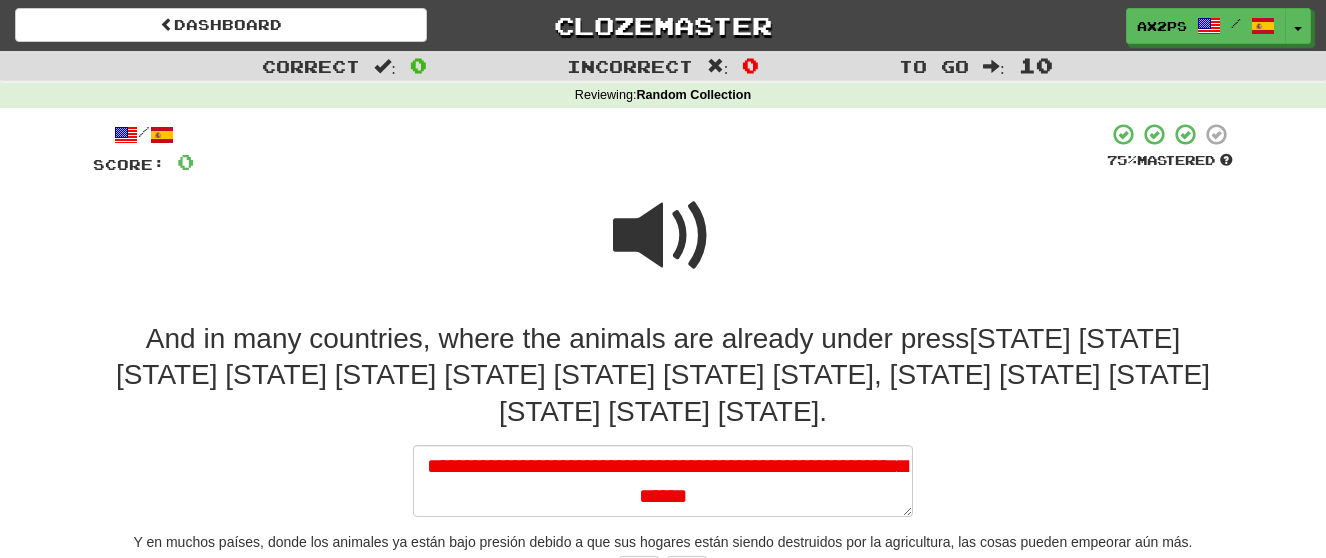 type on "*" 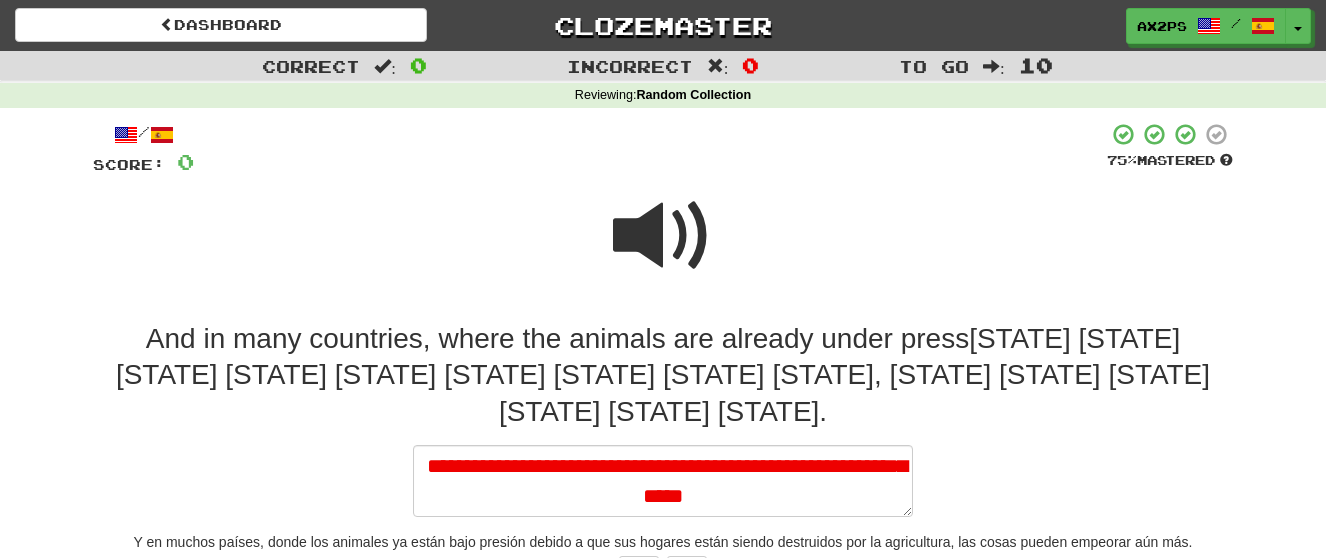type on "*" 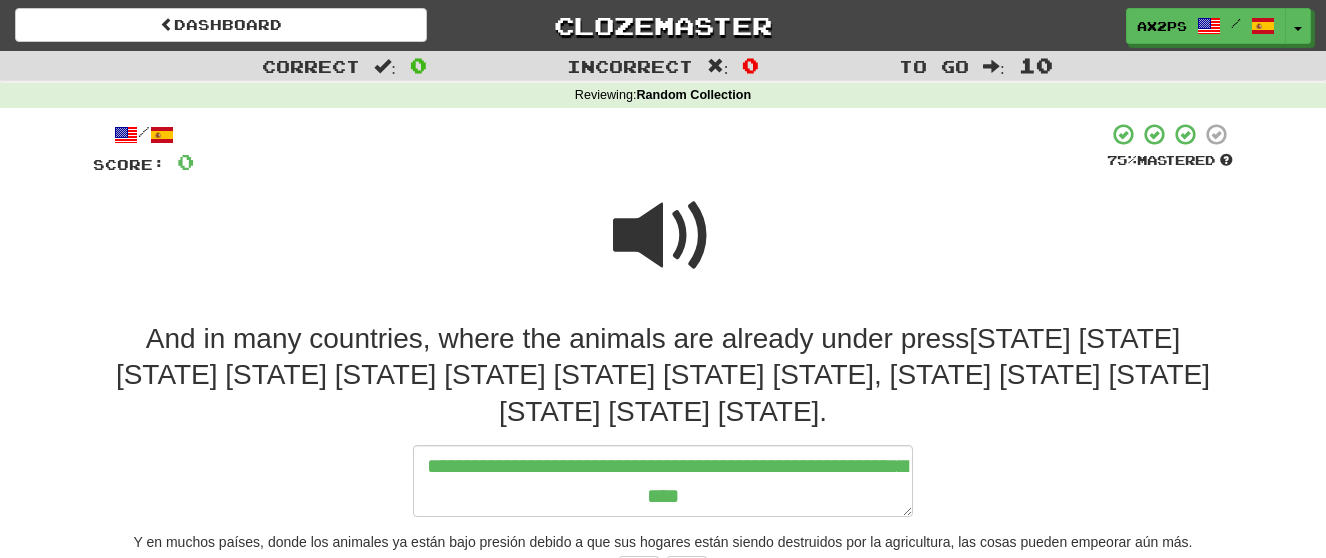 type on "*" 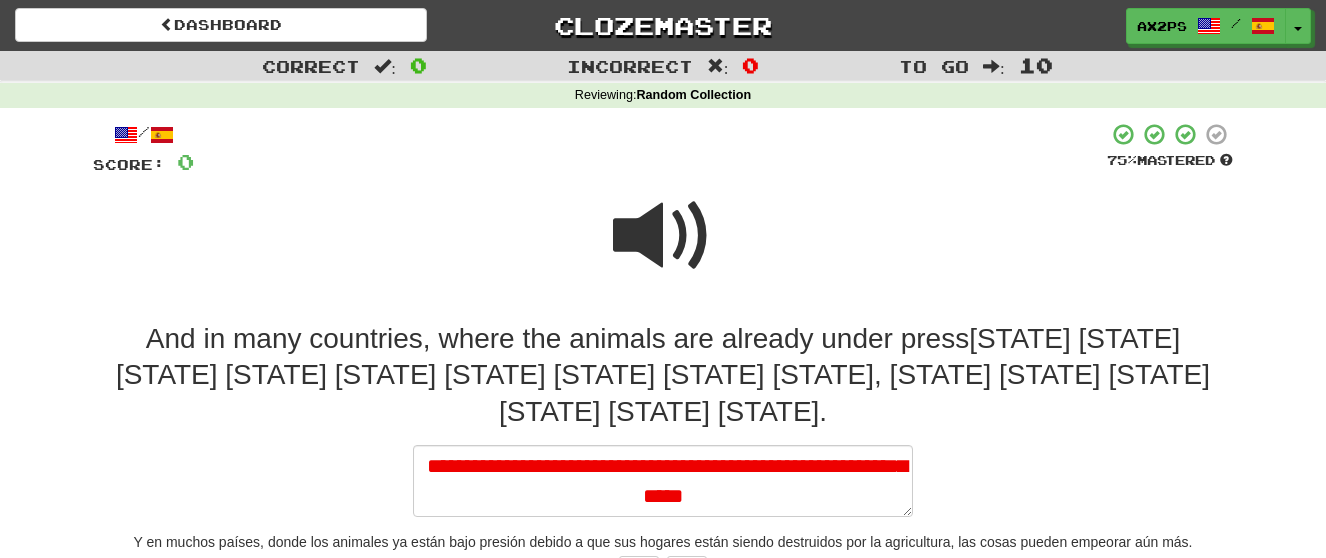 type on "*" 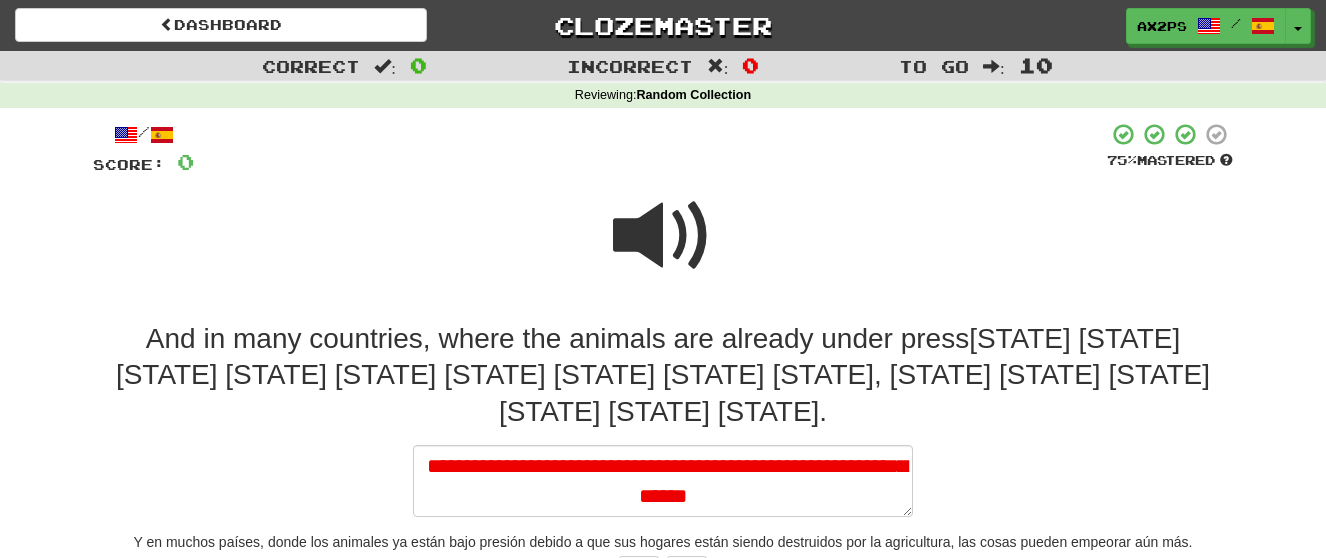 type on "*" 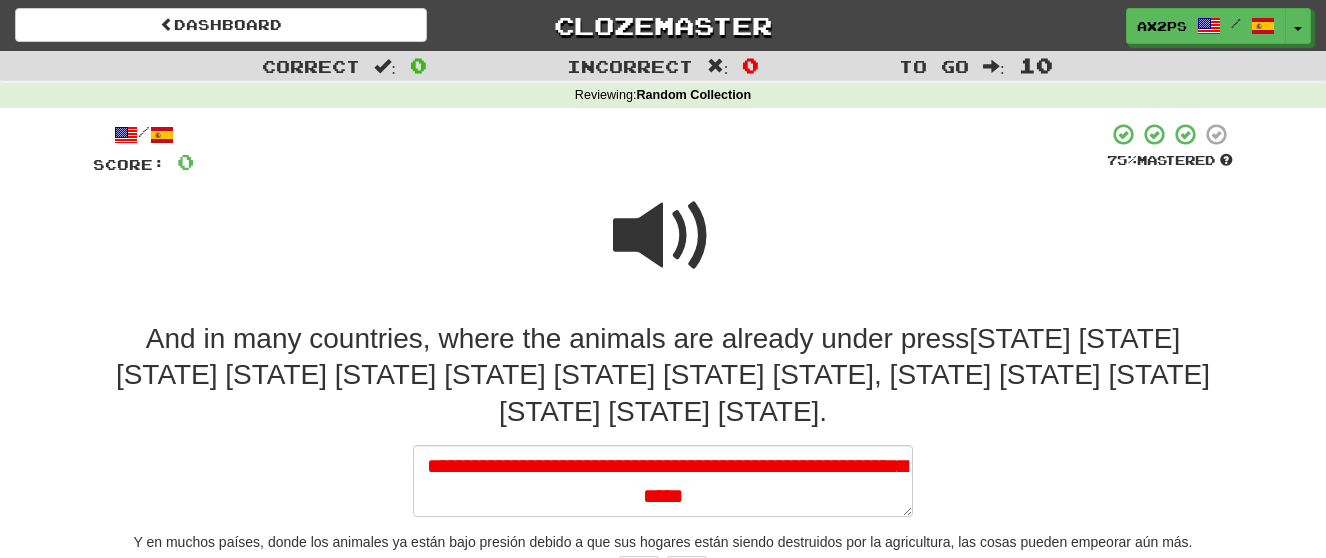 type on "*" 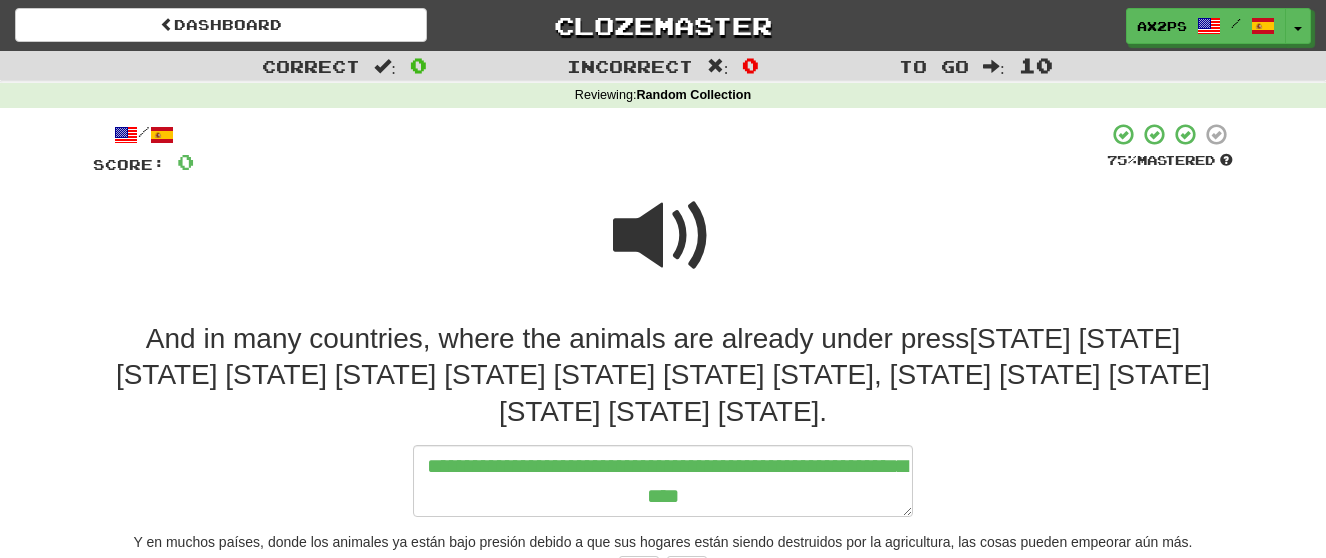 type on "*" 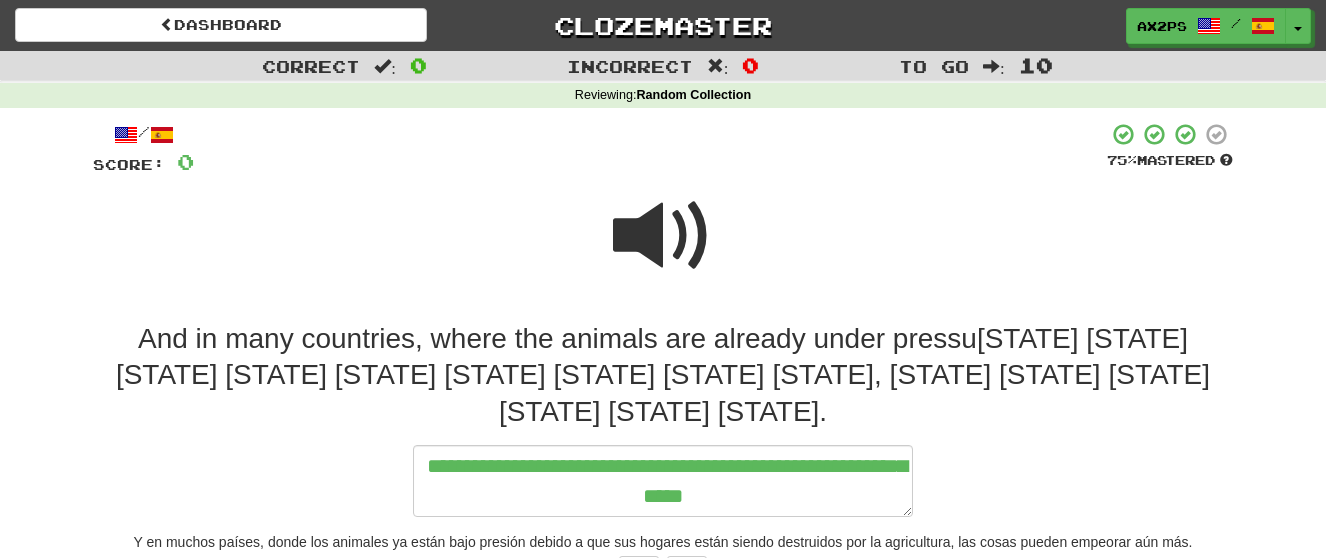 type on "*" 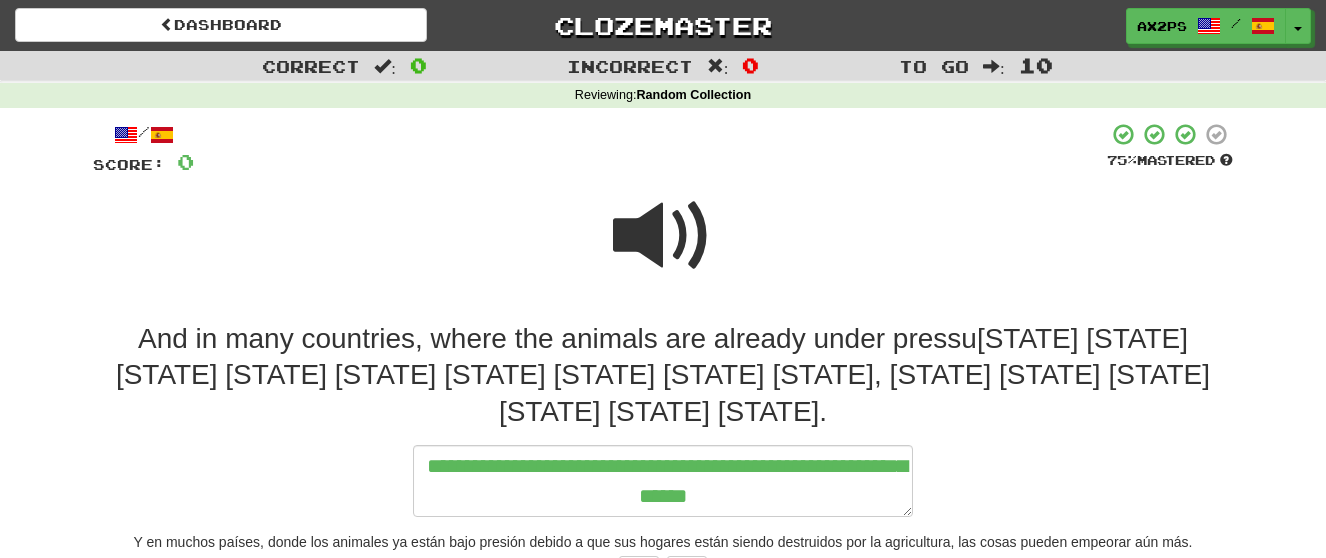 type on "*" 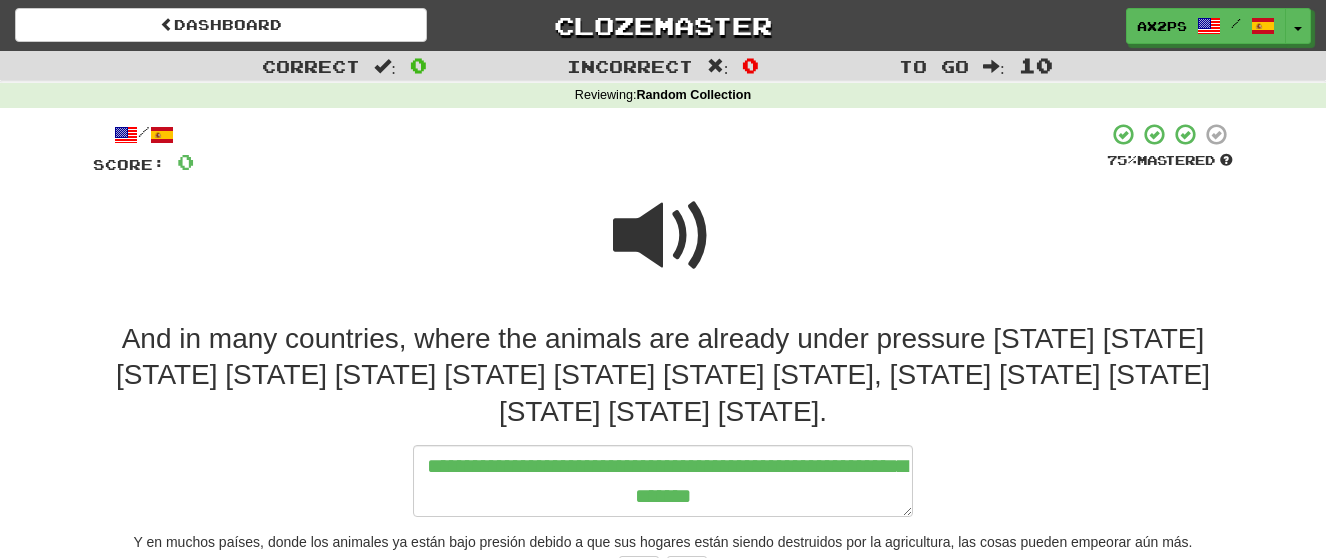 type on "*" 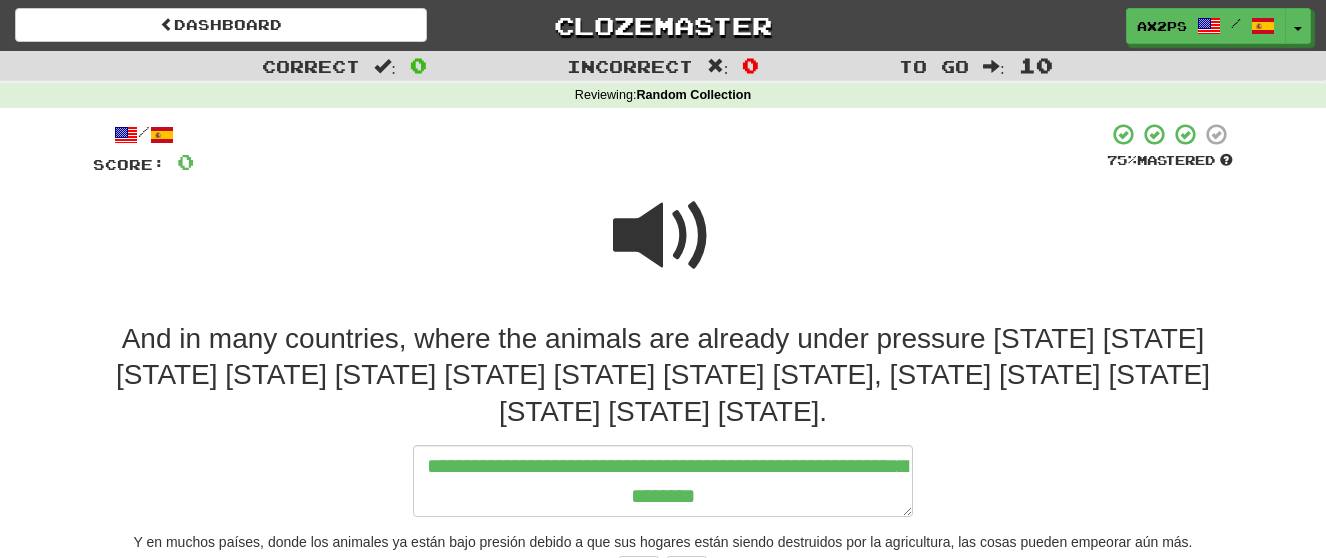 type on "*" 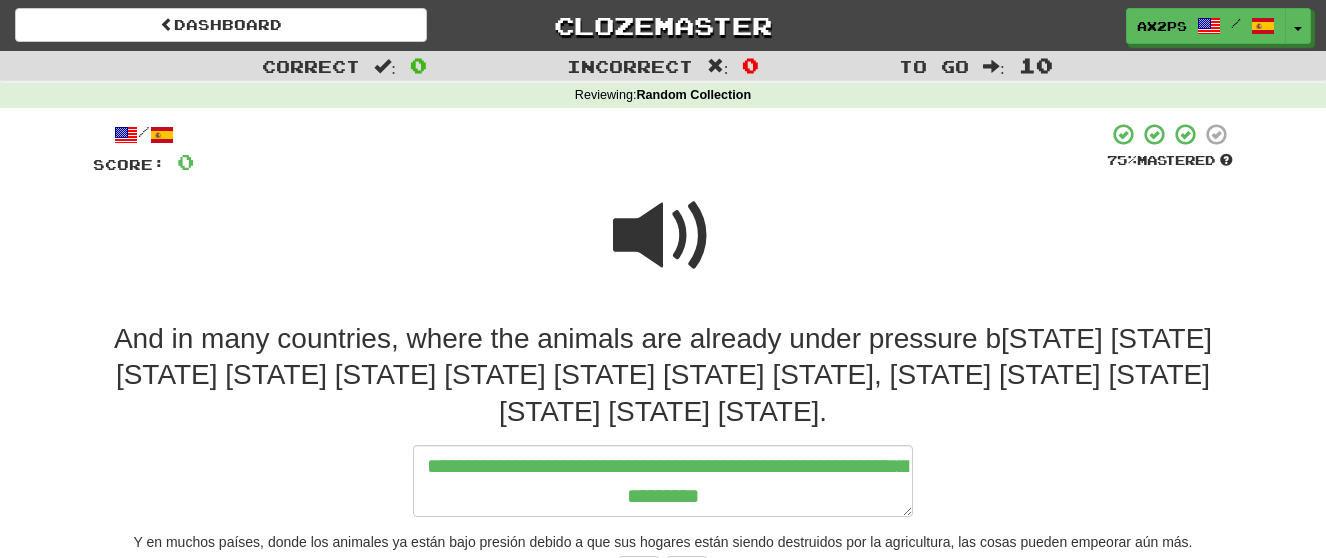 type on "*" 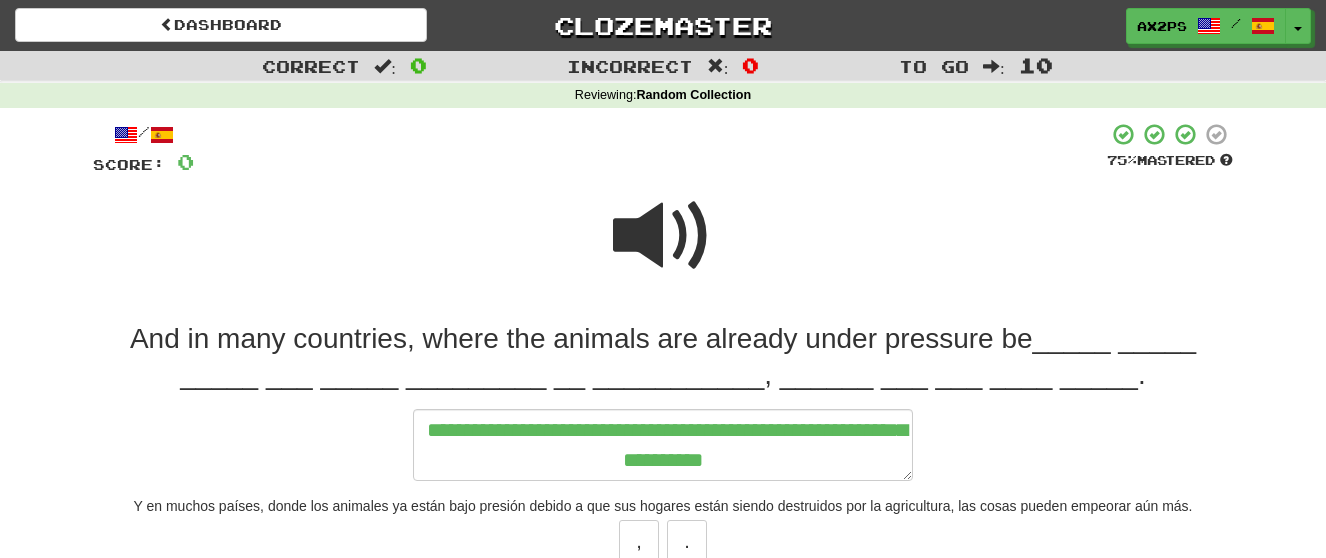 type on "*" 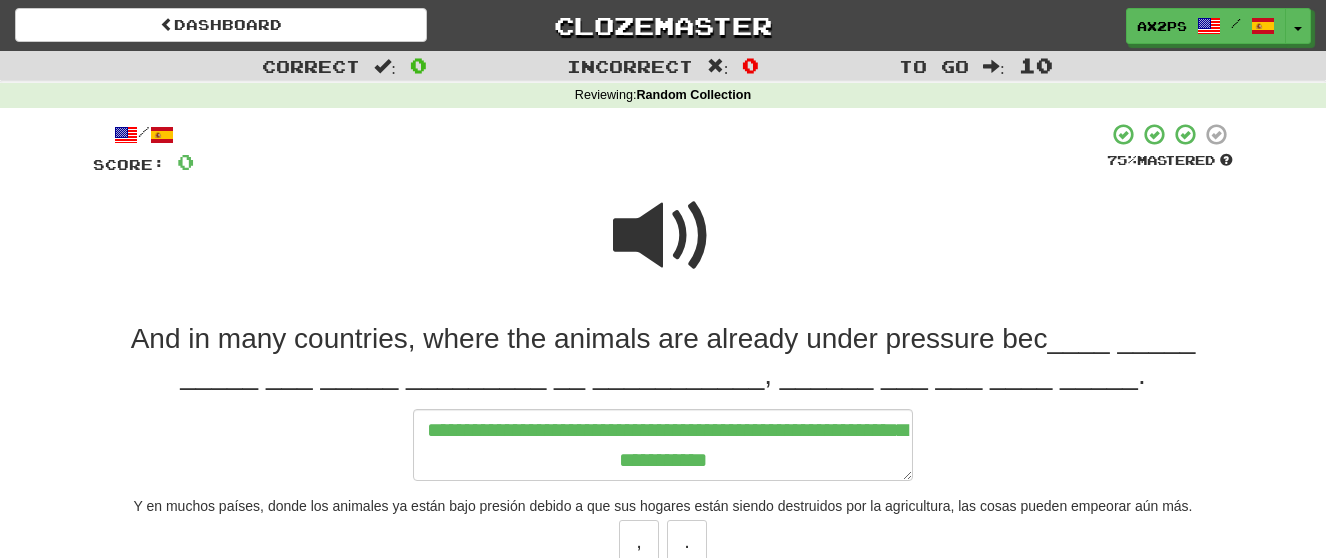 type on "*" 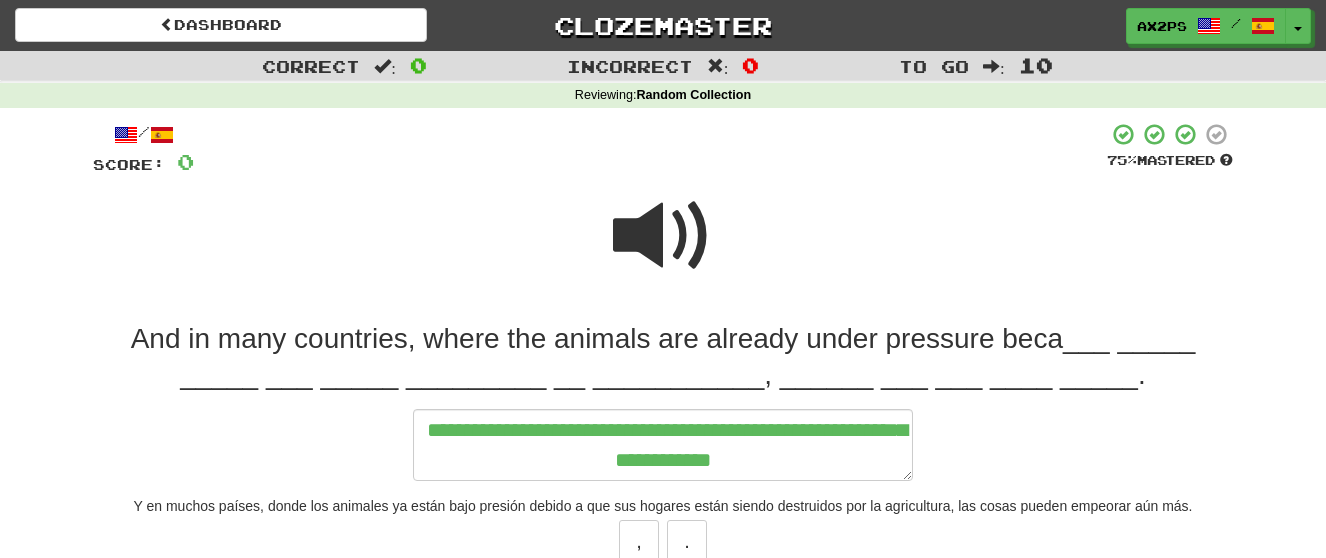 type on "*" 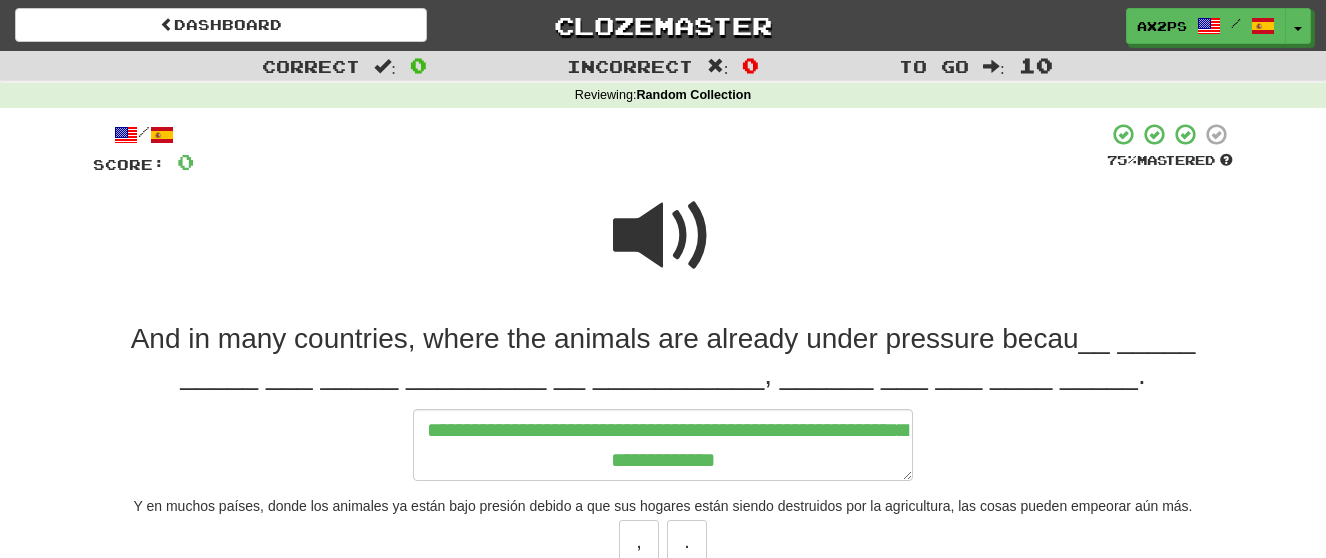 type on "*" 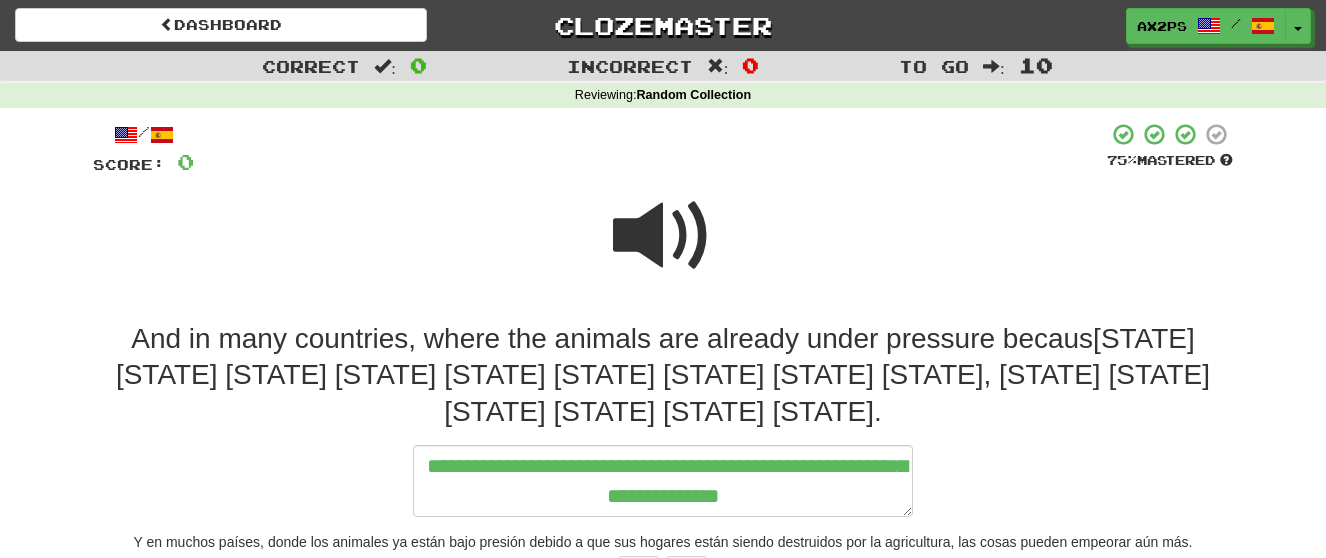 type on "*" 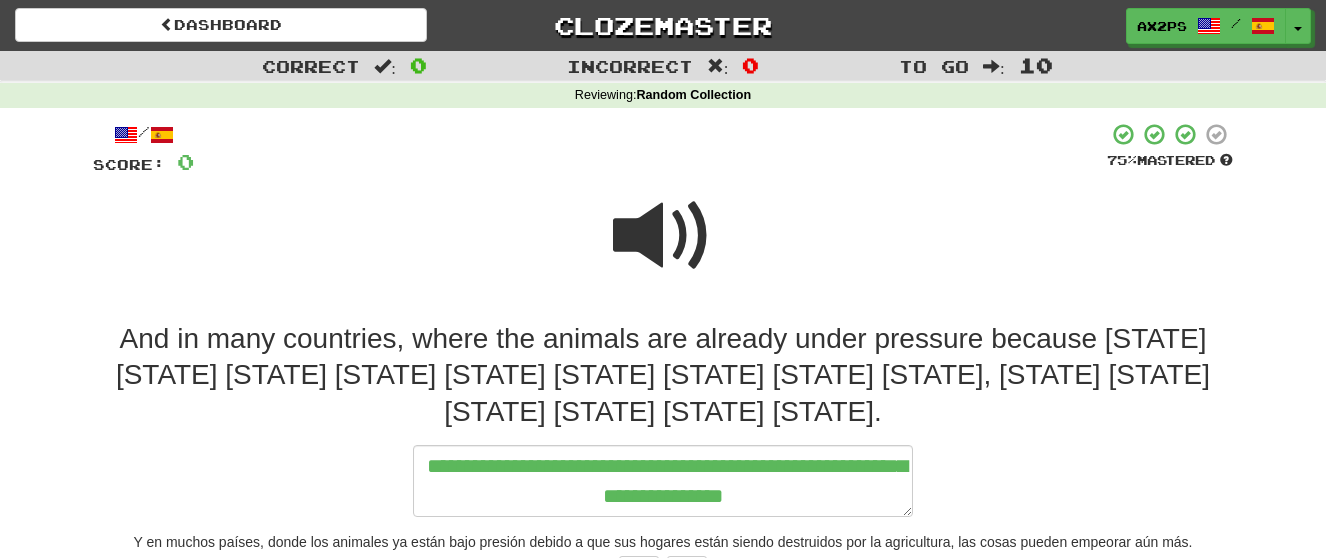 type on "*" 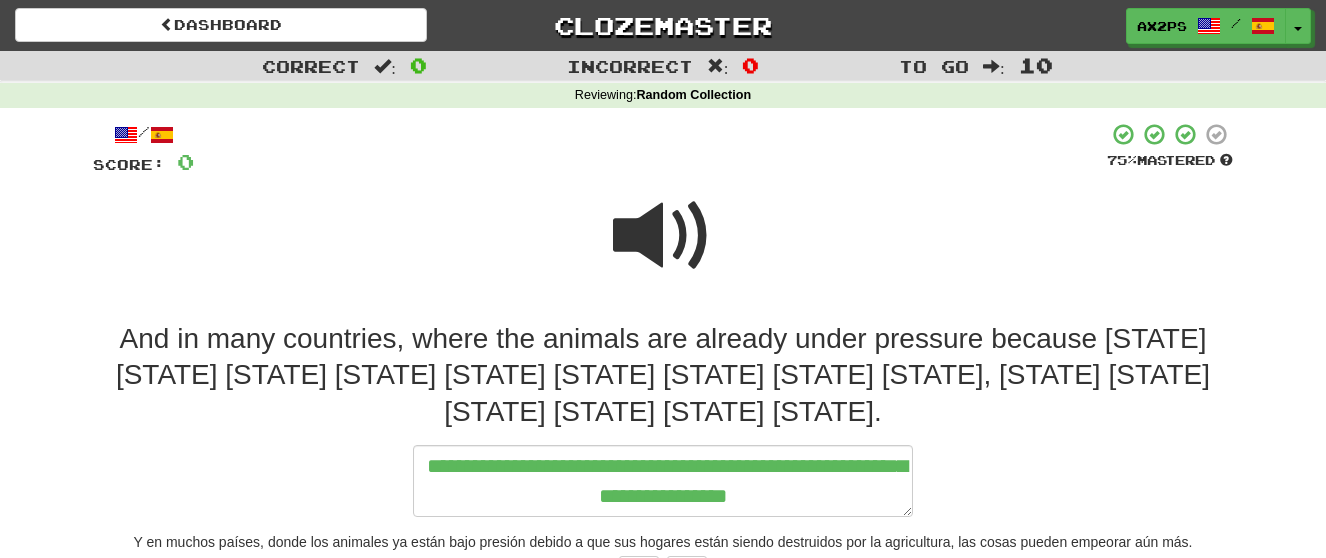 type on "*" 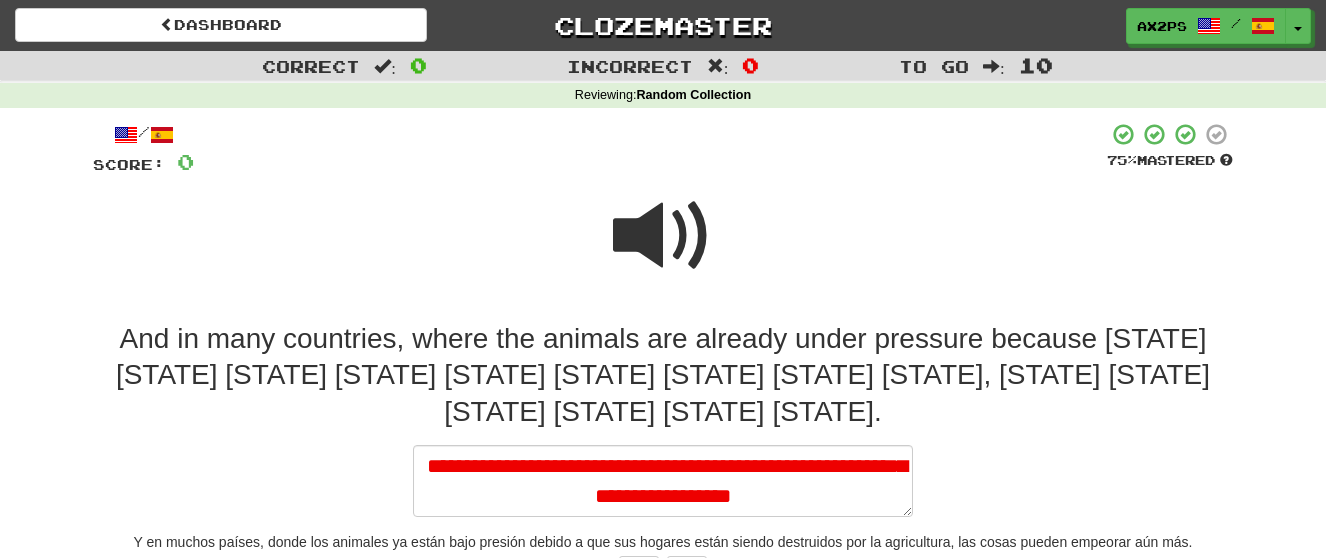 type on "*" 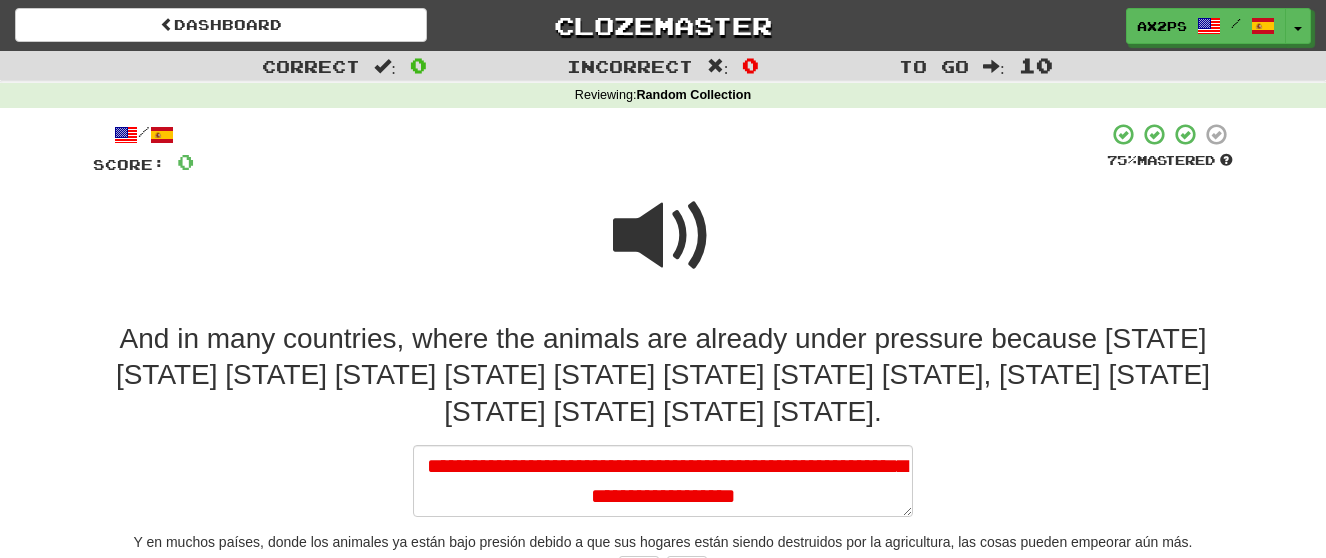 type on "*" 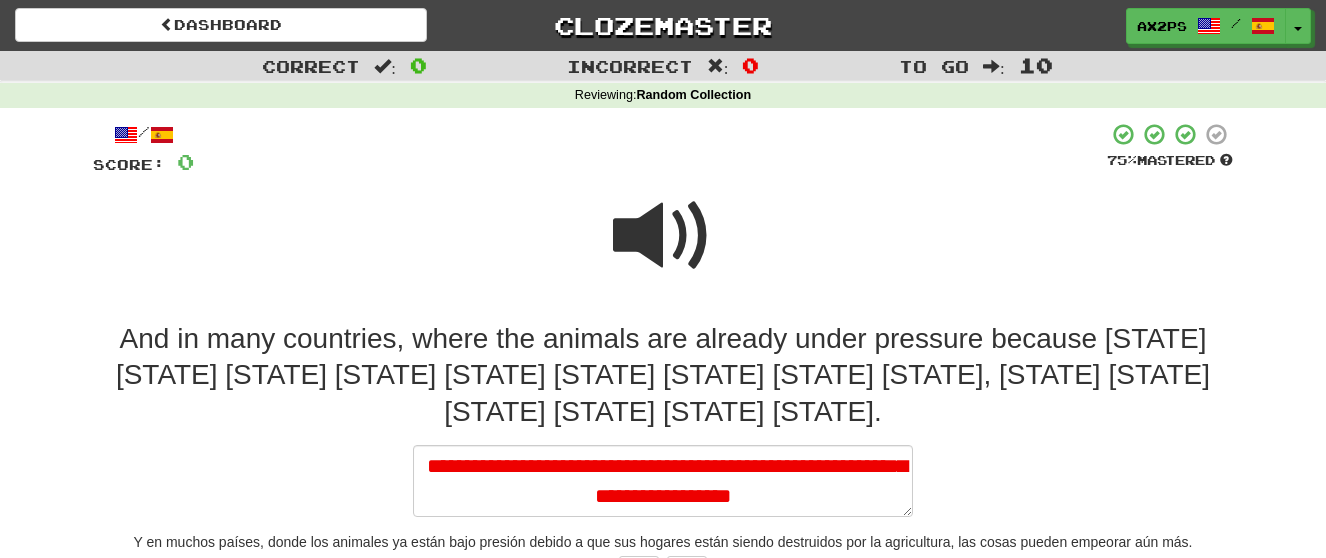 type on "*" 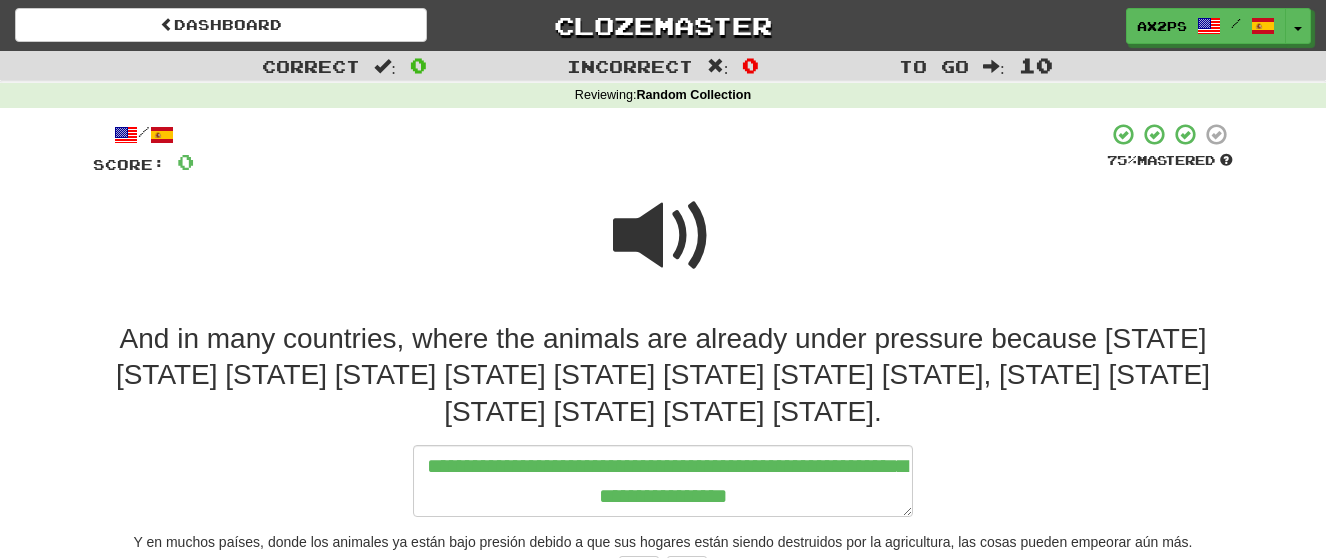 type on "*" 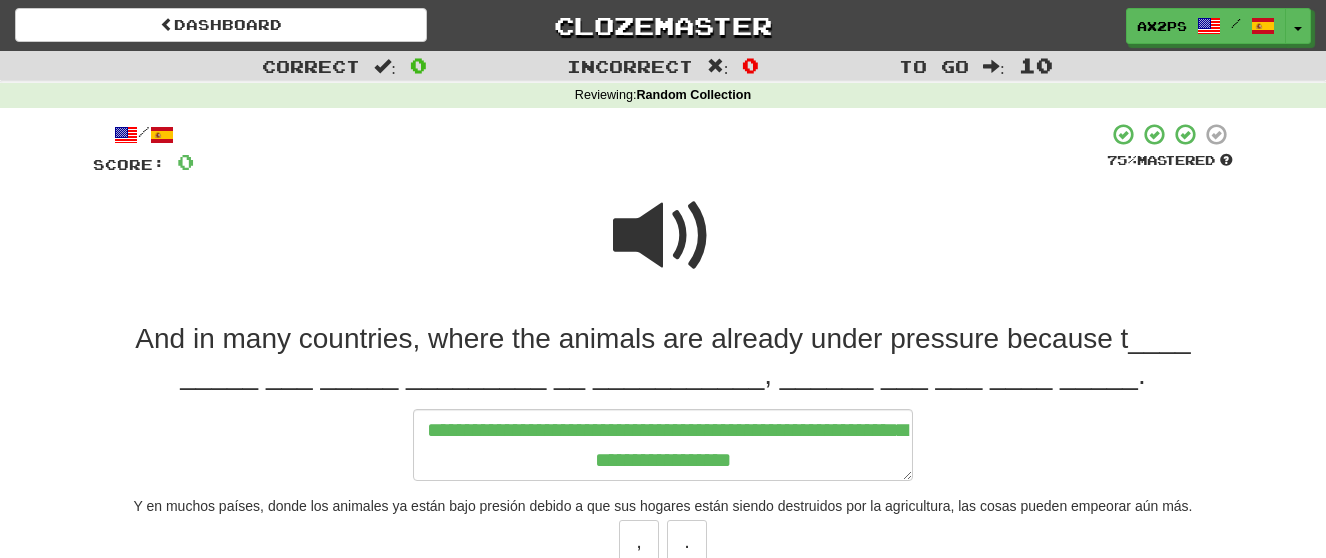 type on "*" 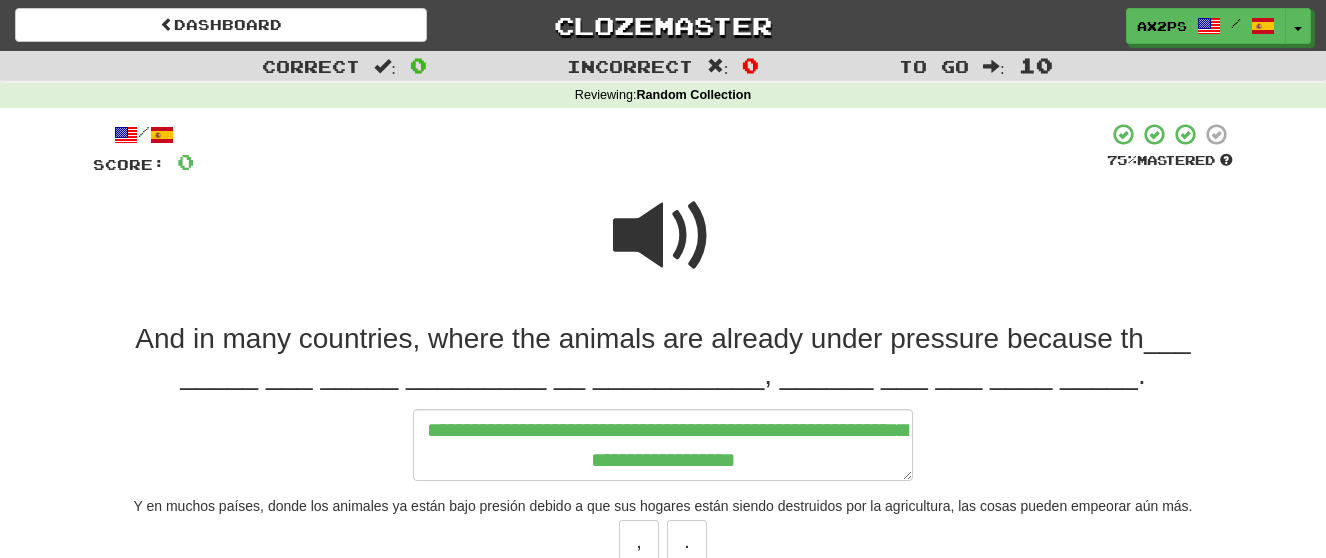 type on "**********" 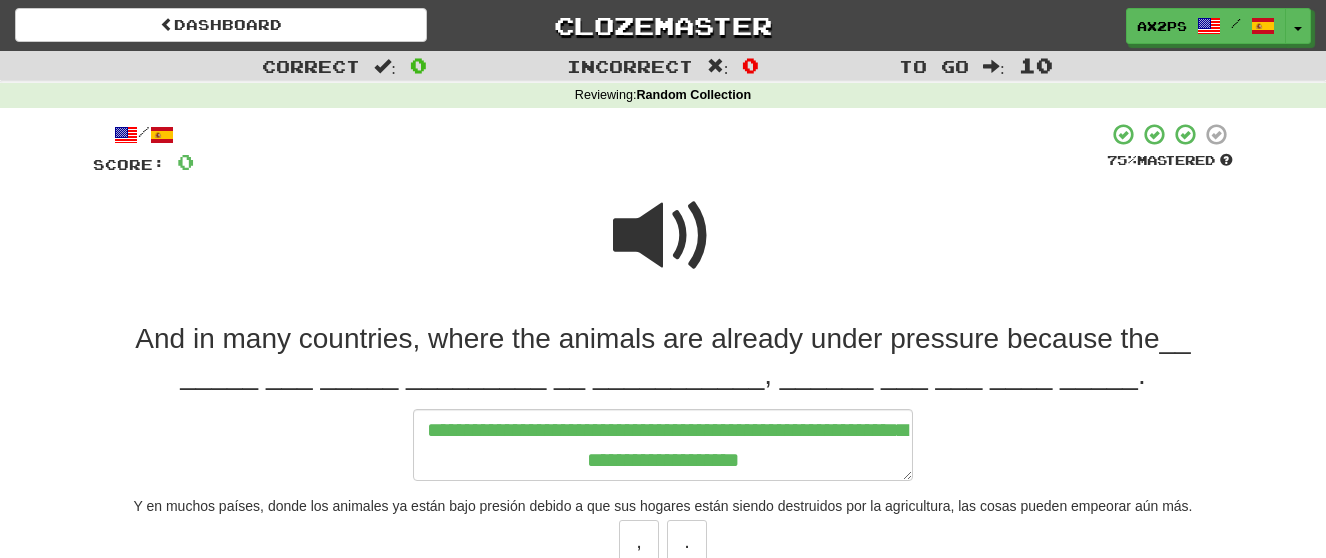 type on "*" 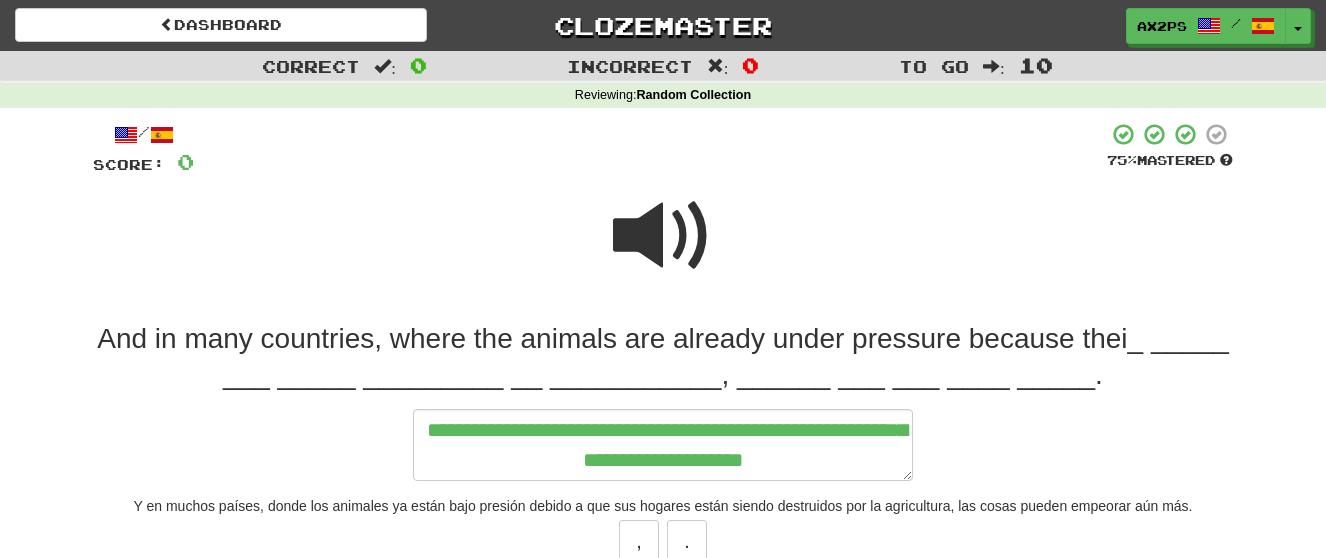 type on "**********" 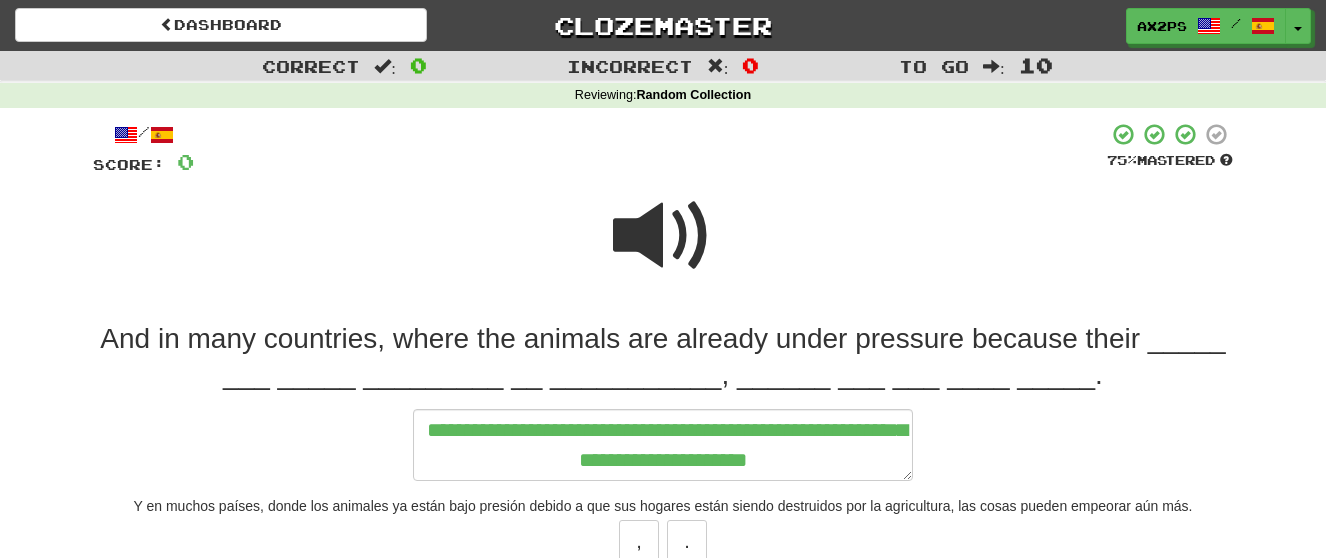 type on "*" 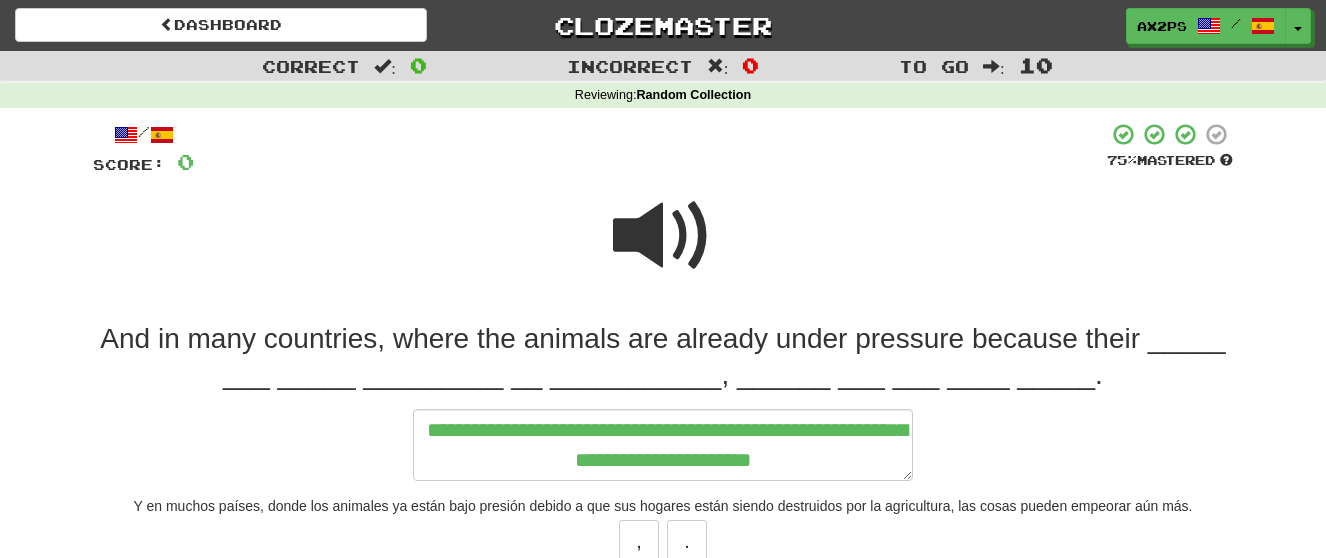 type on "*" 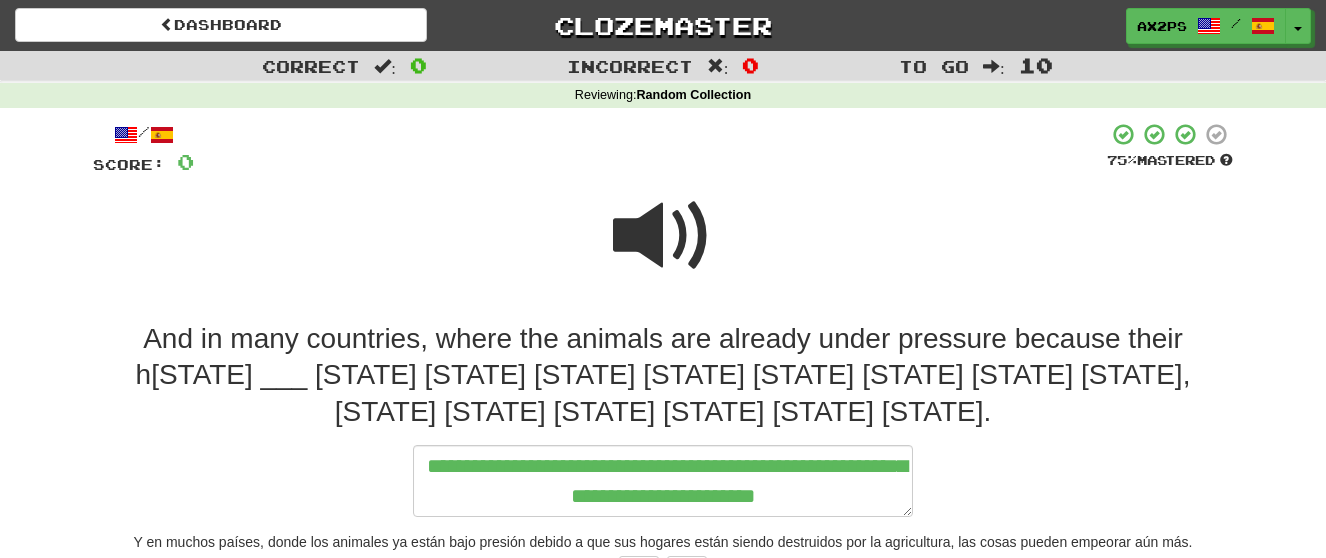 type on "*" 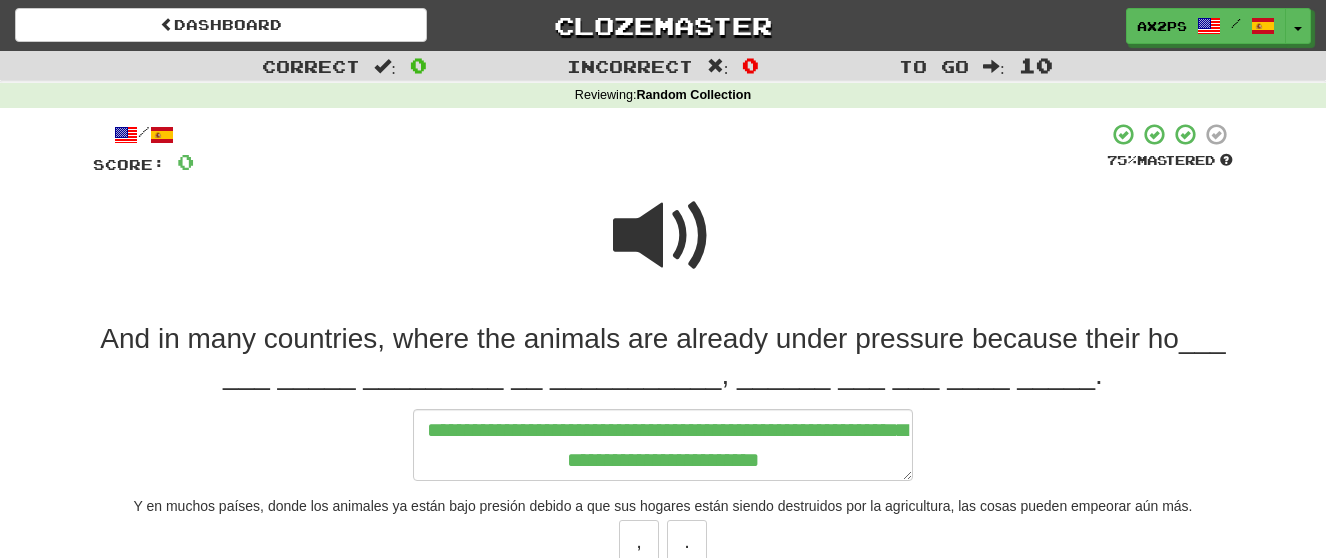 type on "*" 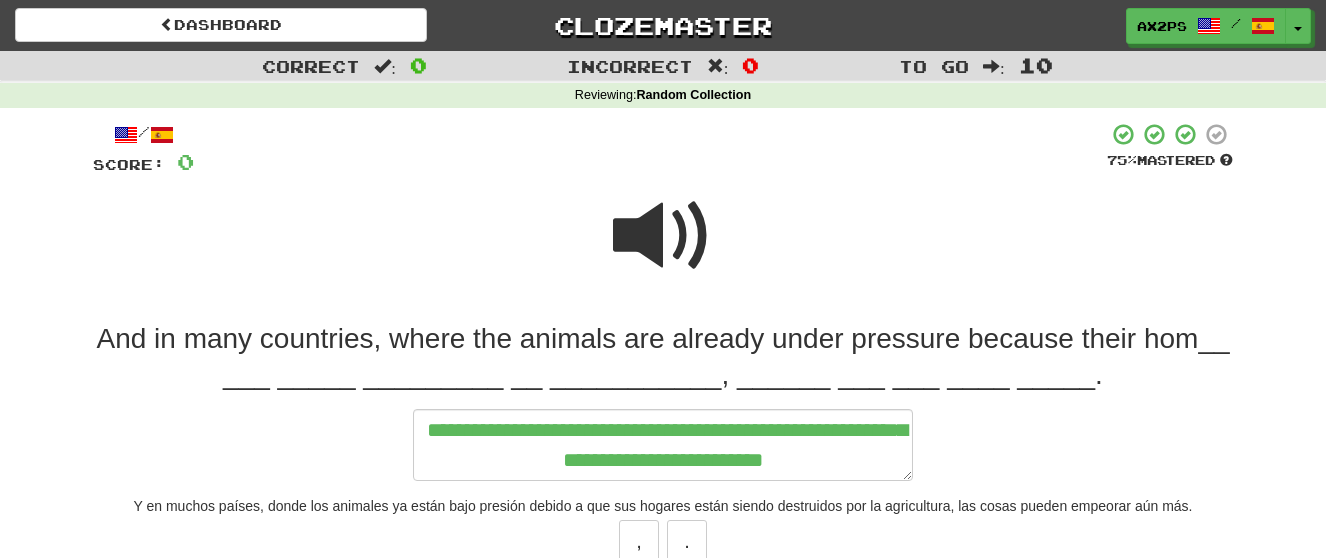 type on "*" 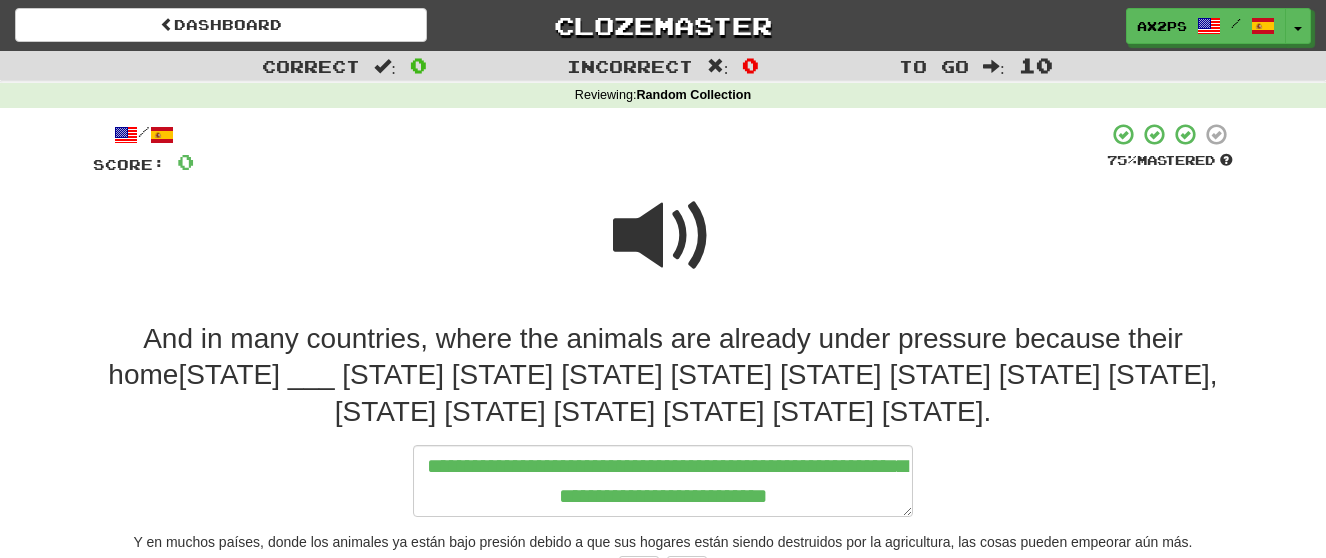 type on "*" 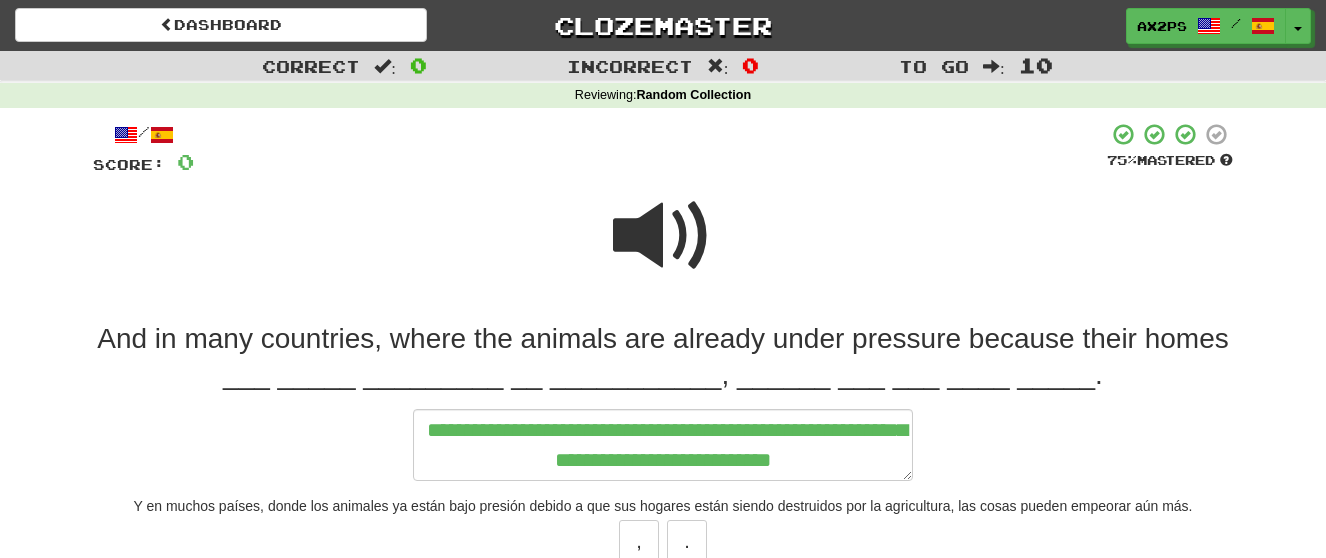 type on "*" 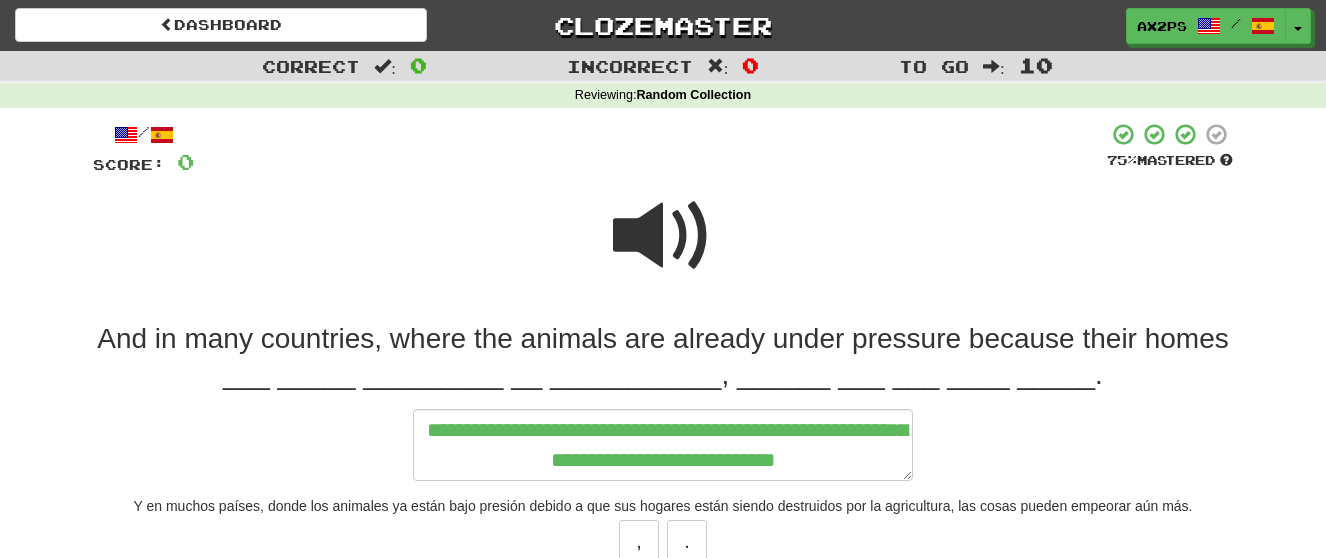 type on "*" 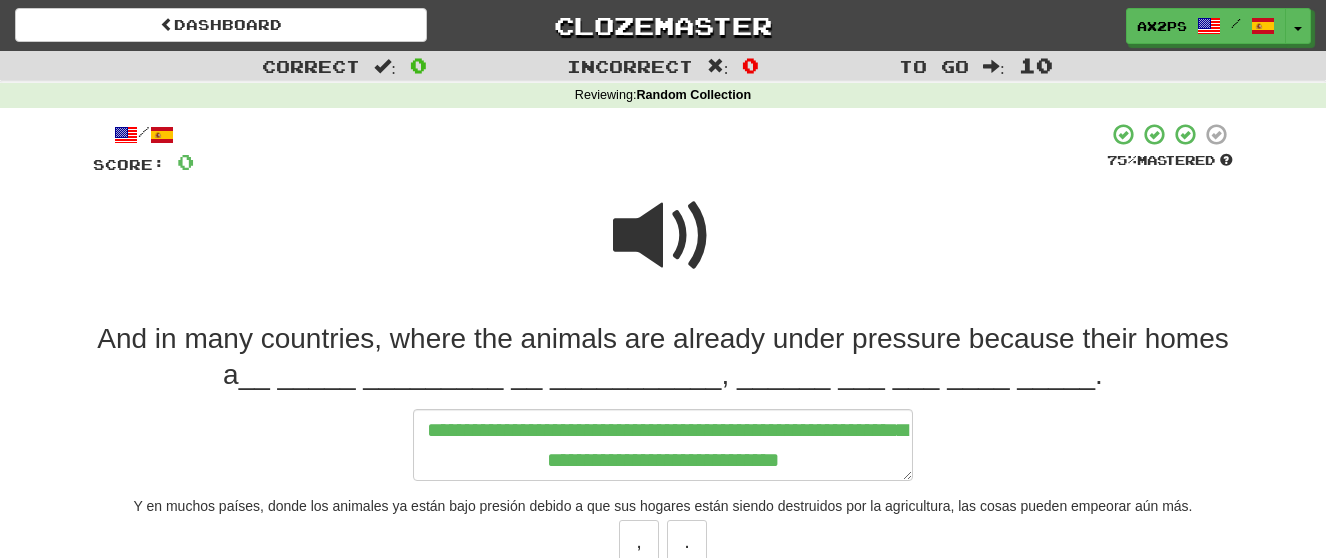 type on "*" 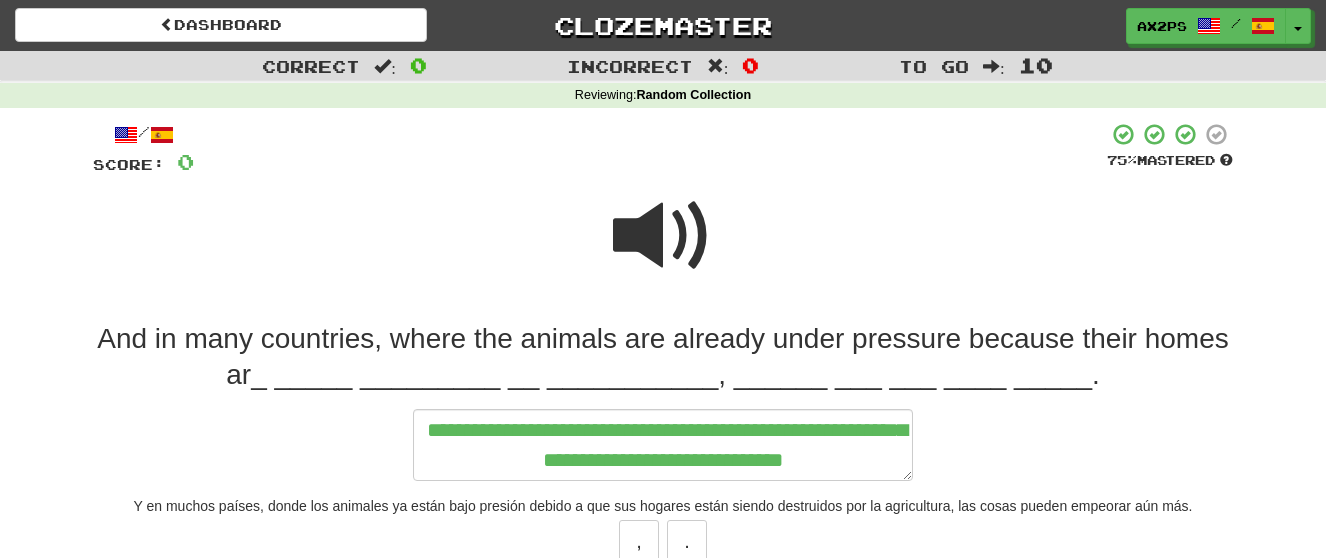 type on "*" 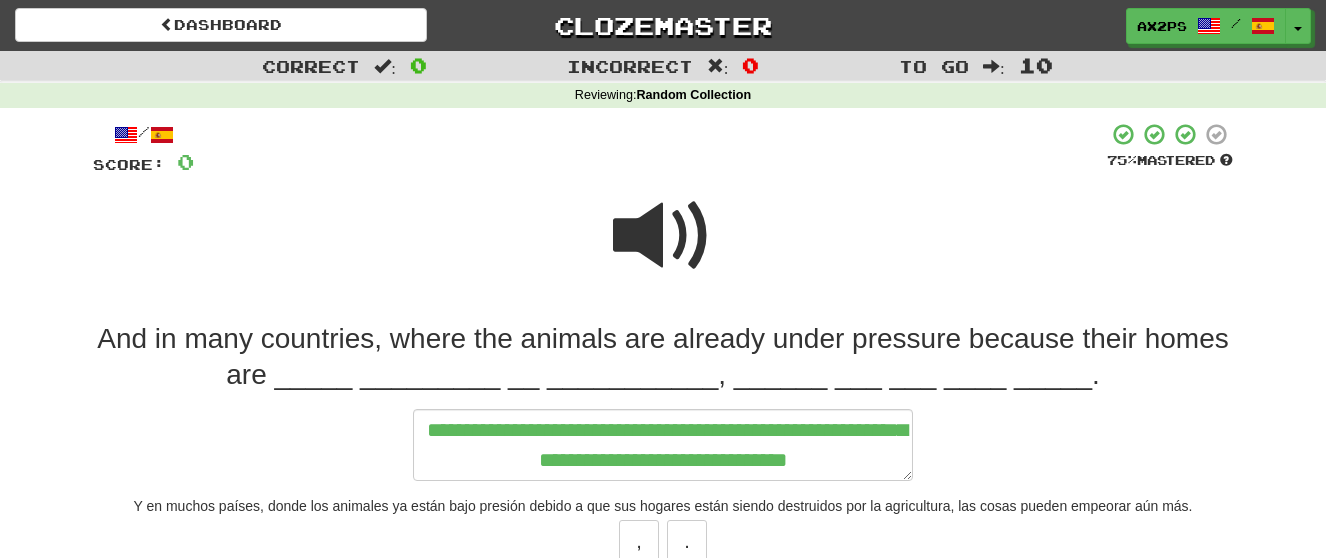 type on "*" 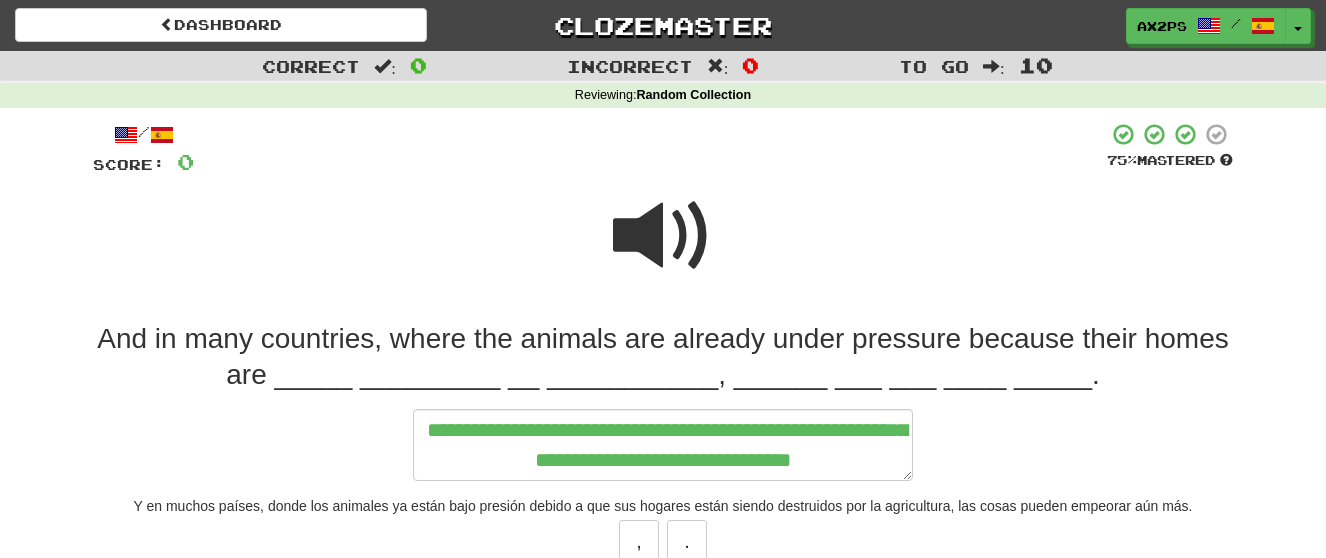 type on "*" 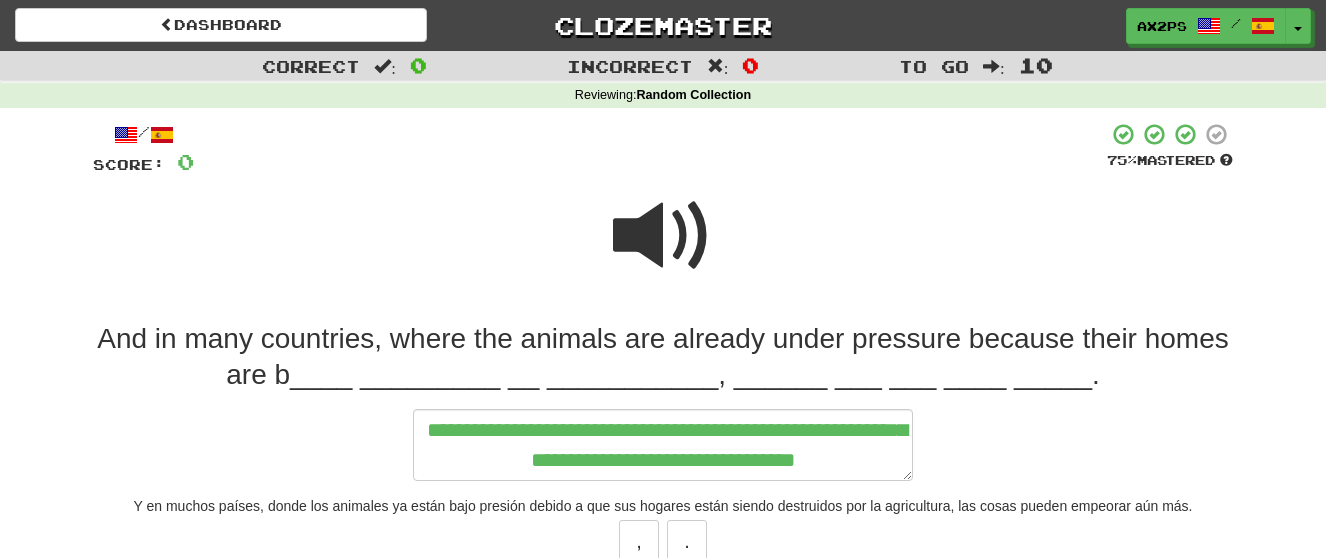 type on "*" 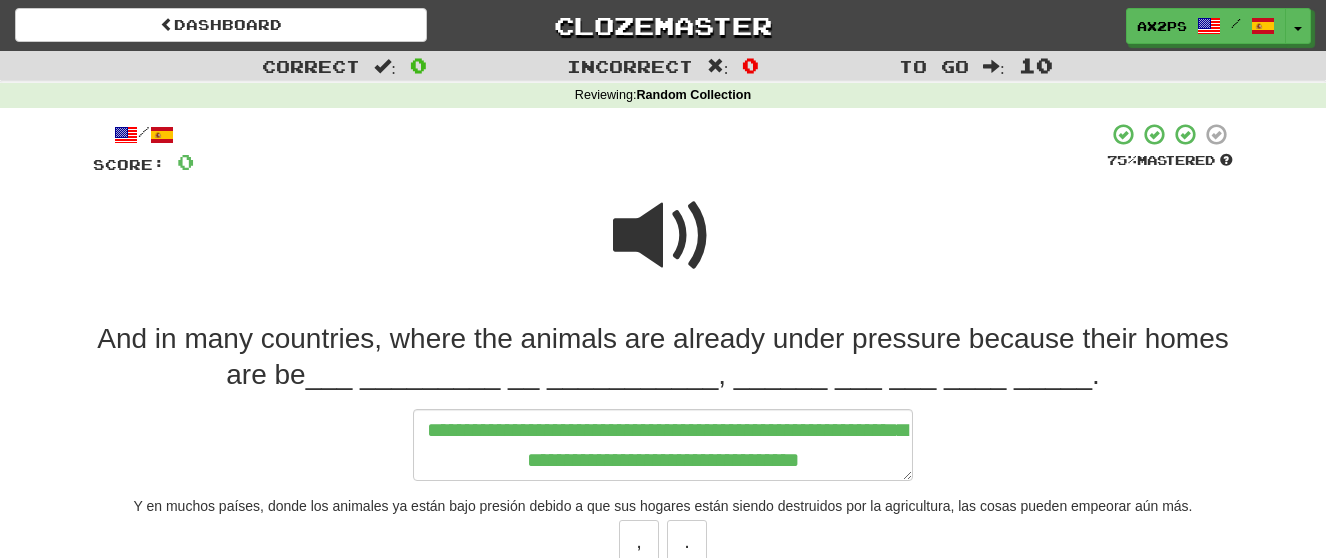 type 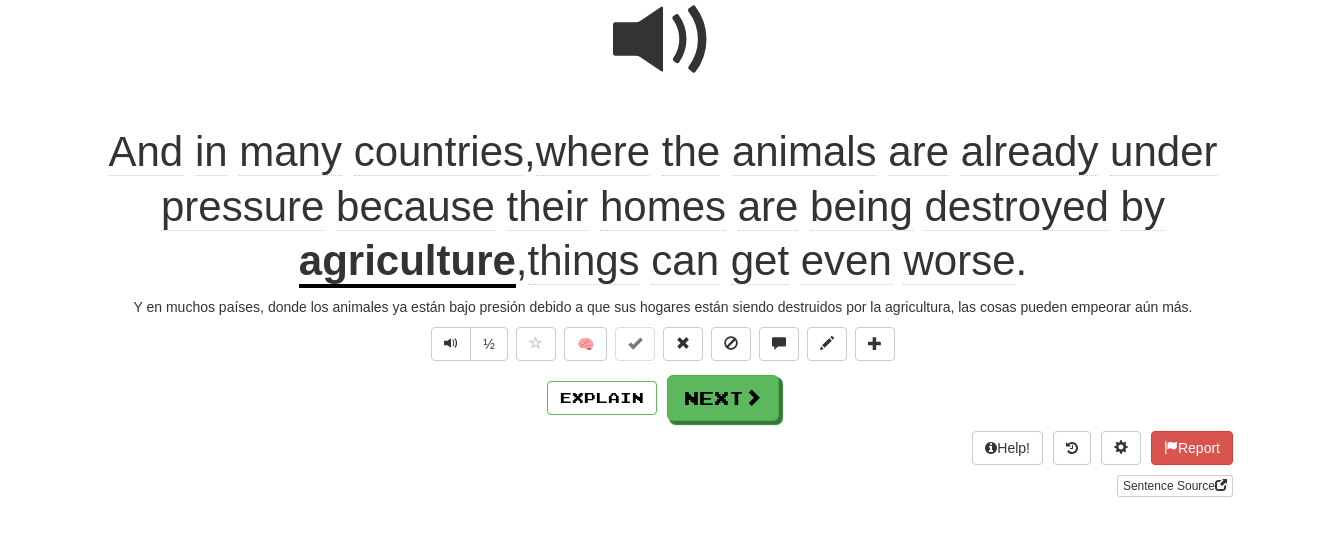 scroll, scrollTop: 276, scrollLeft: 0, axis: vertical 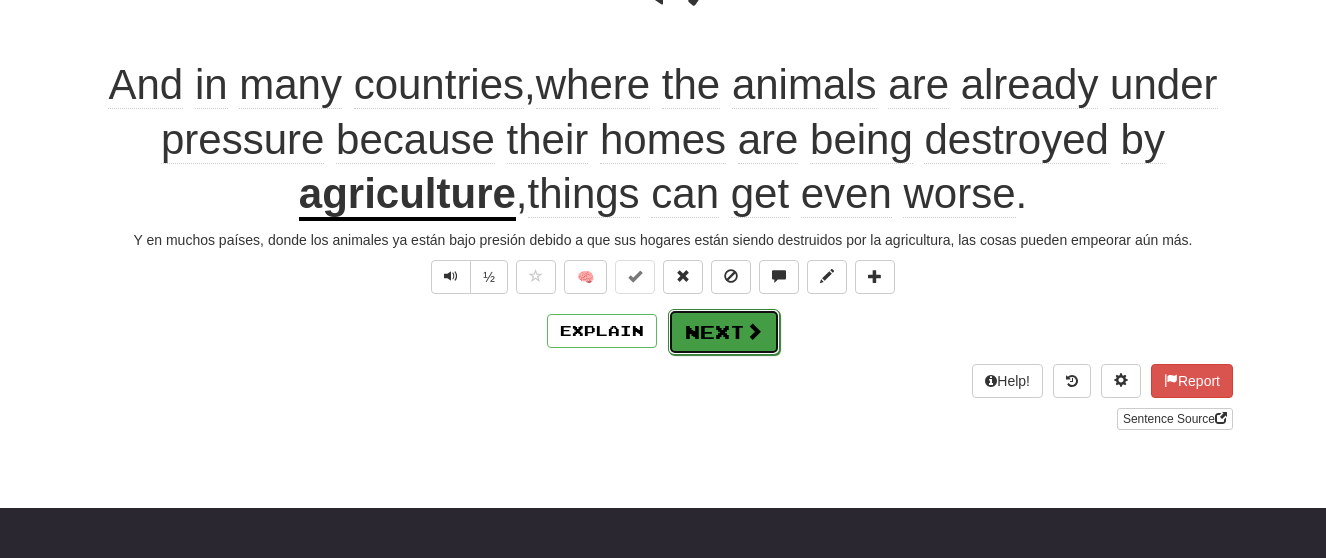 click on "Next" at bounding box center (724, 332) 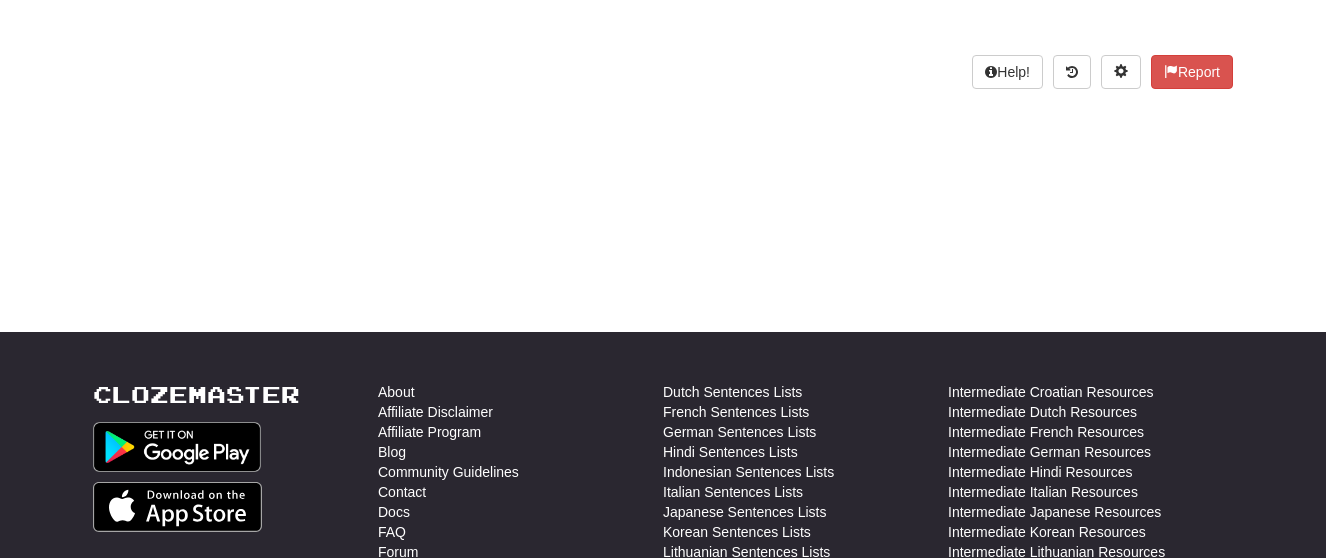 scroll, scrollTop: 0, scrollLeft: 0, axis: both 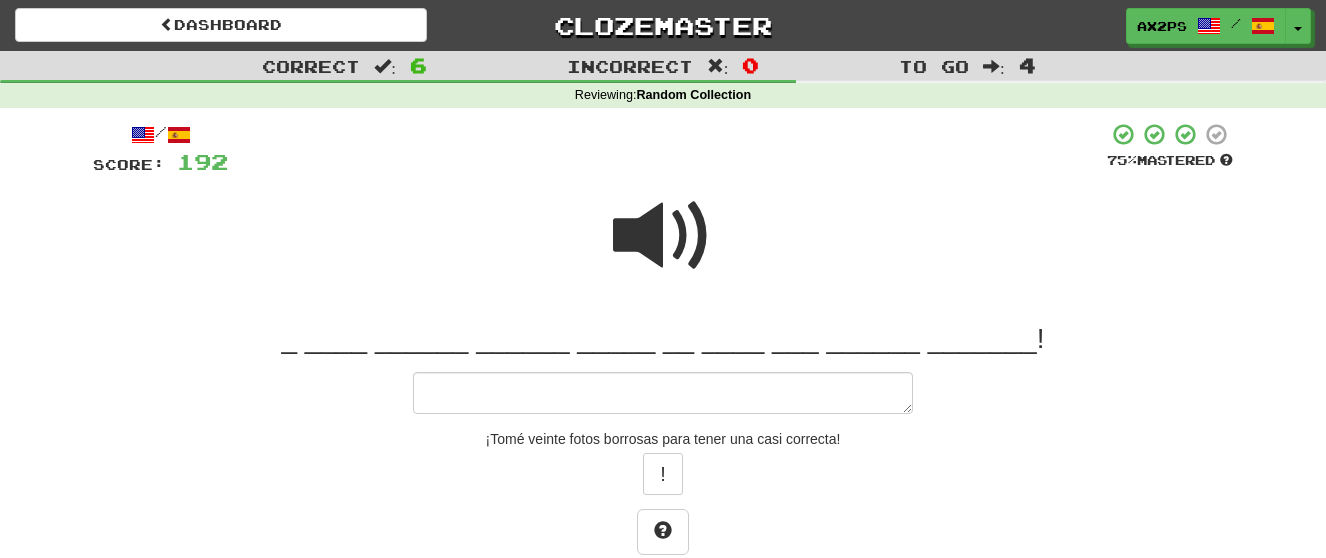 click at bounding box center (663, 236) 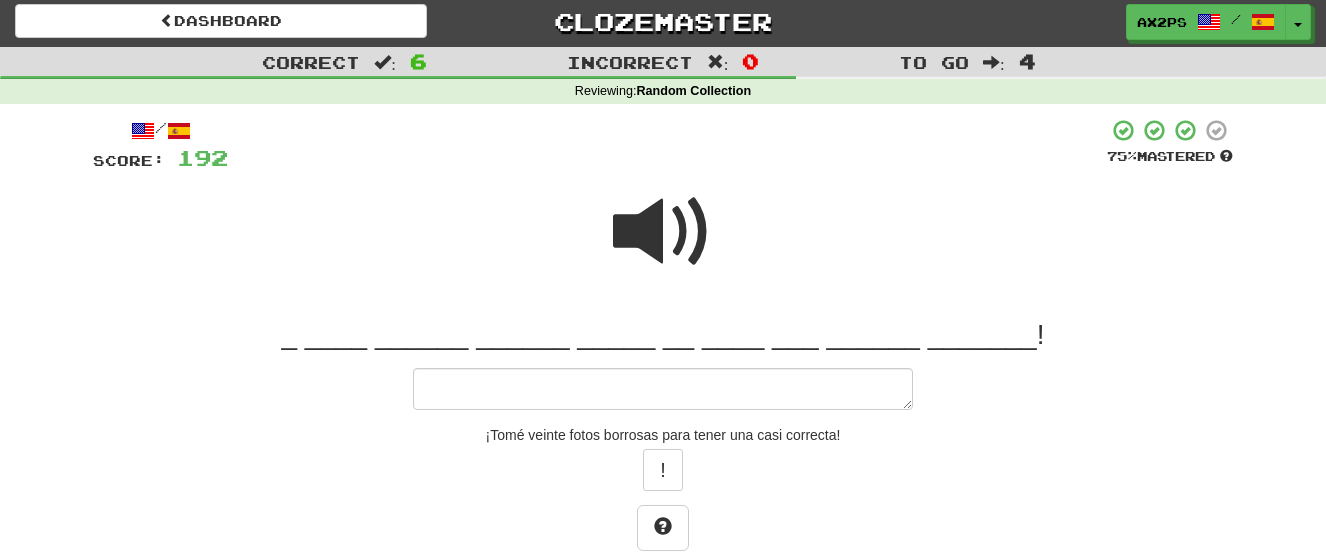 scroll, scrollTop: 0, scrollLeft: 0, axis: both 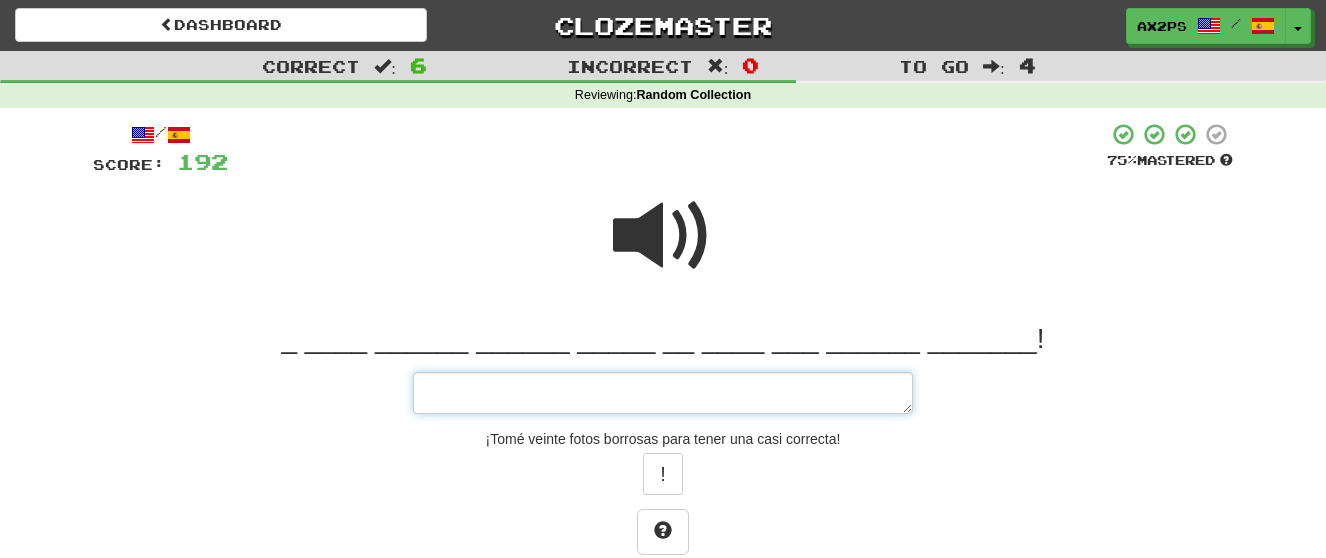 click at bounding box center [663, 393] 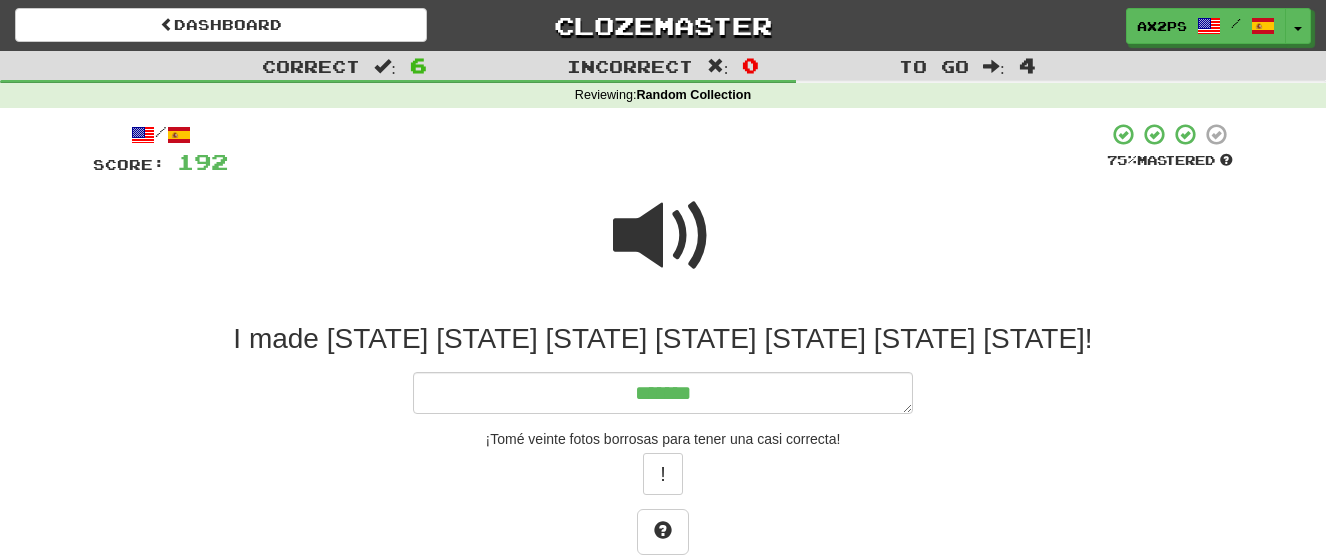 click at bounding box center [663, 236] 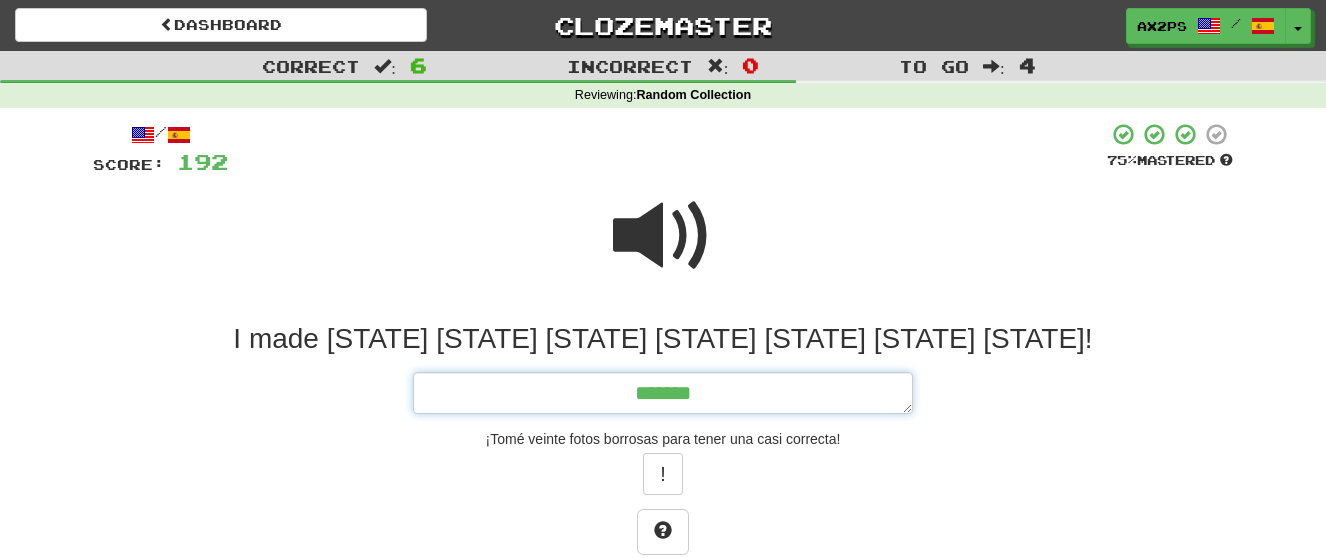 click on "******" at bounding box center [663, 393] 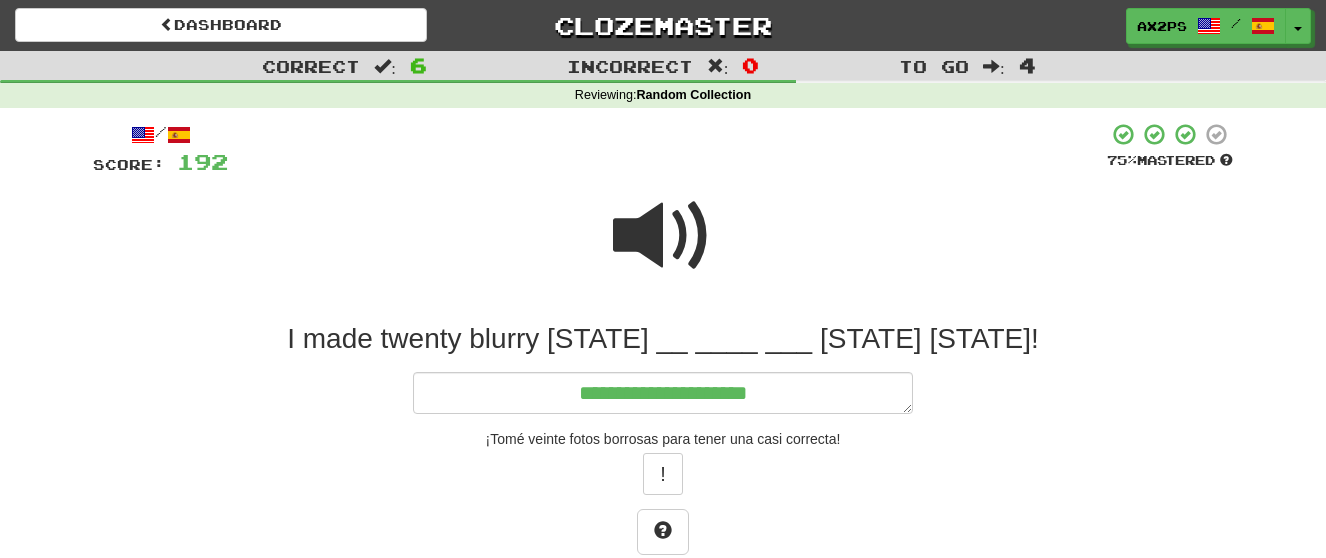click at bounding box center (663, 236) 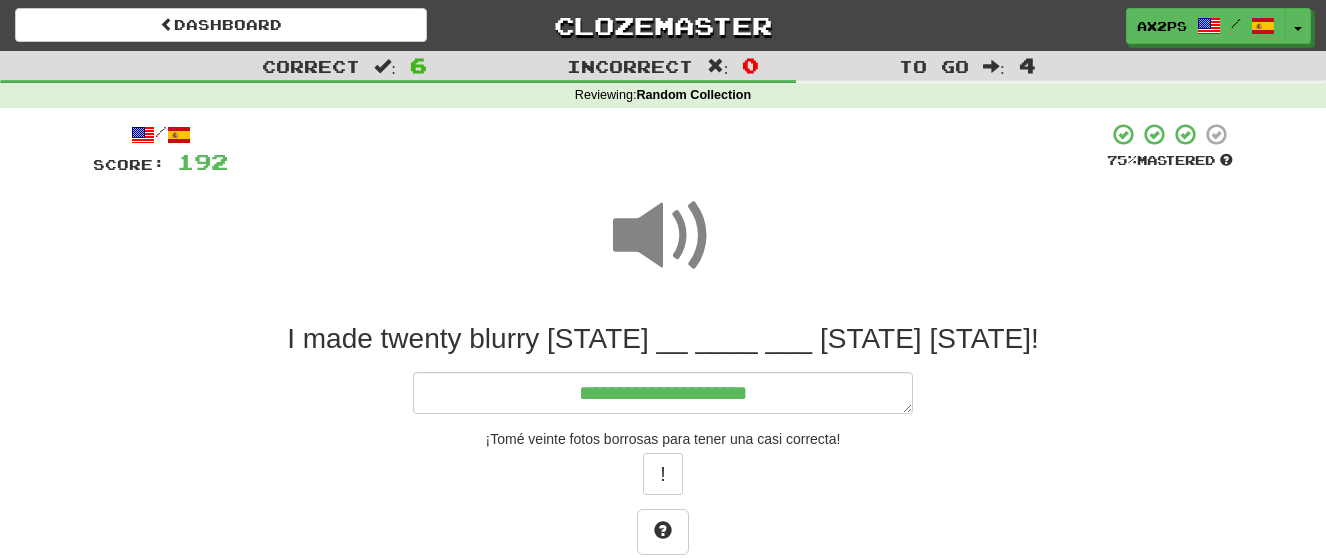 click on "I made twenty blurry _____ __ ____ ___ ______ _______!" at bounding box center [663, 339] 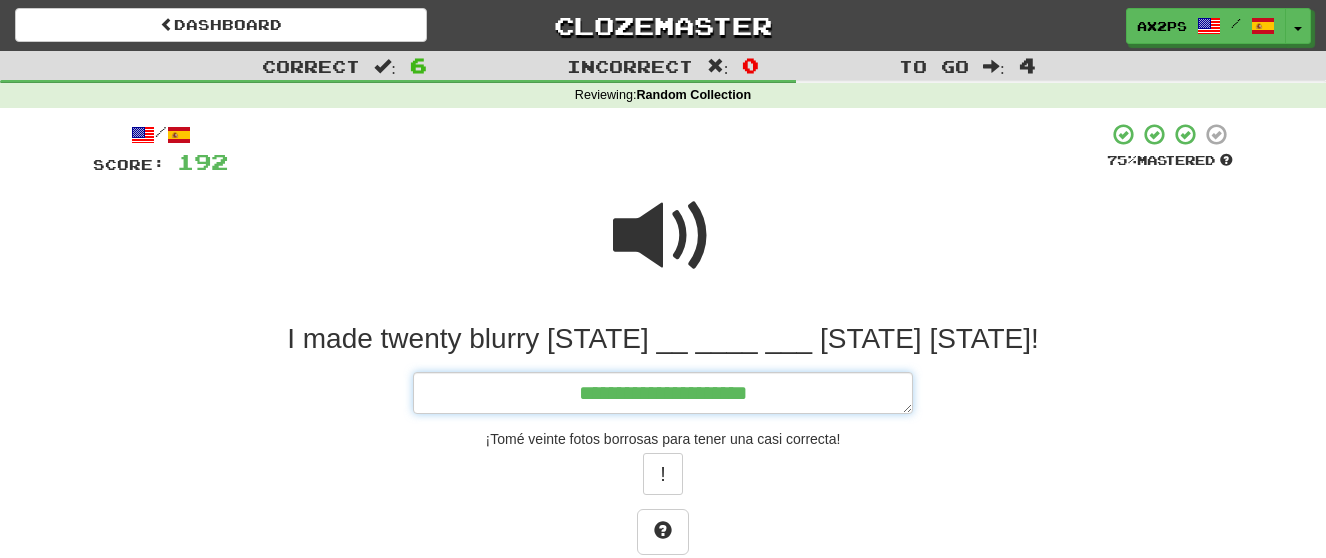 click on "**********" at bounding box center [663, 393] 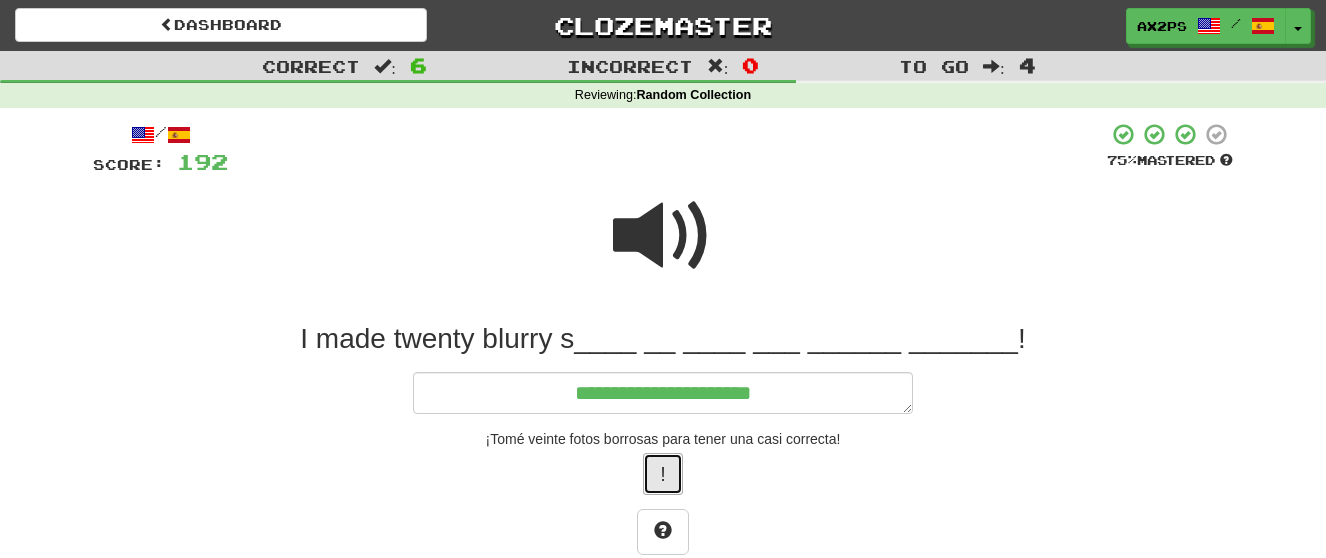 click on "!" at bounding box center (663, 474) 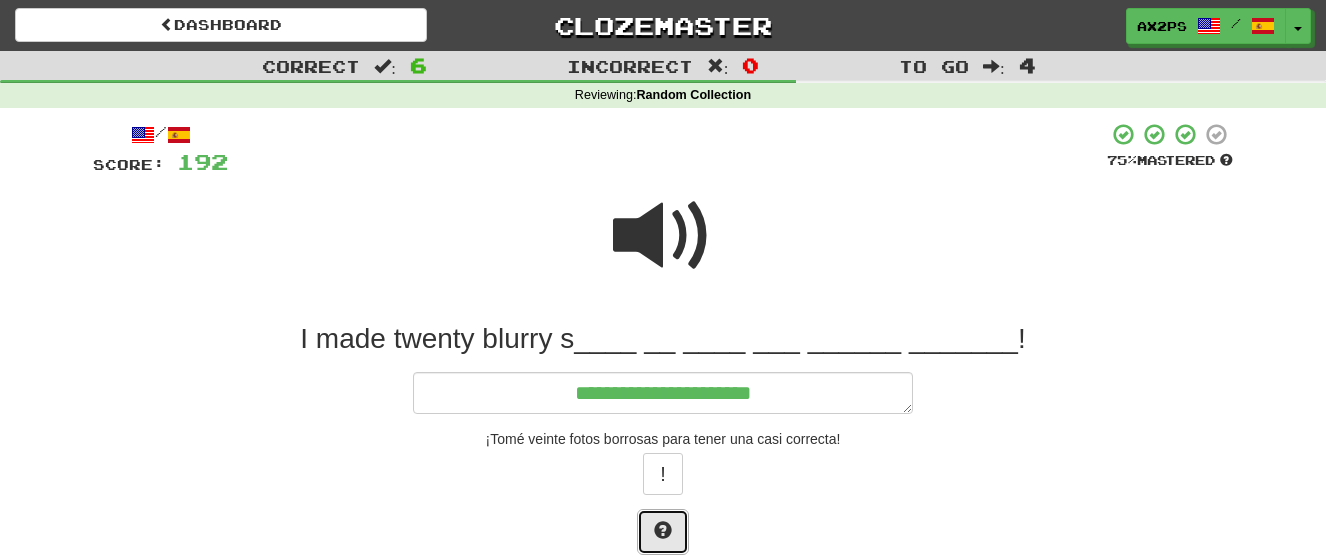 click at bounding box center (663, 530) 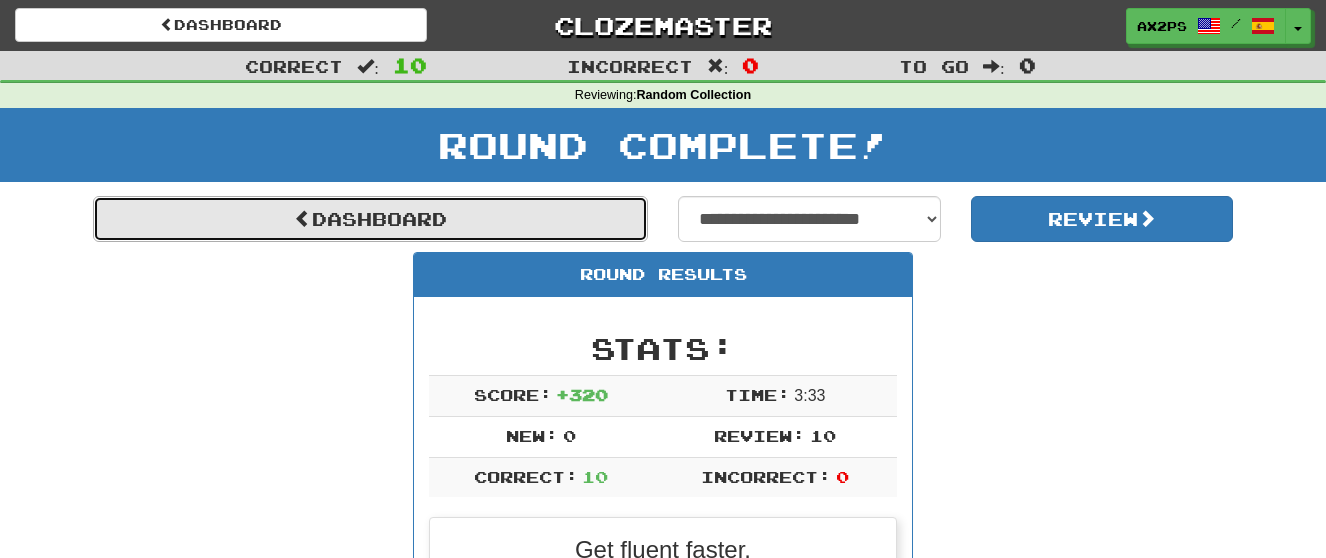 click on "Dashboard" at bounding box center (370, 219) 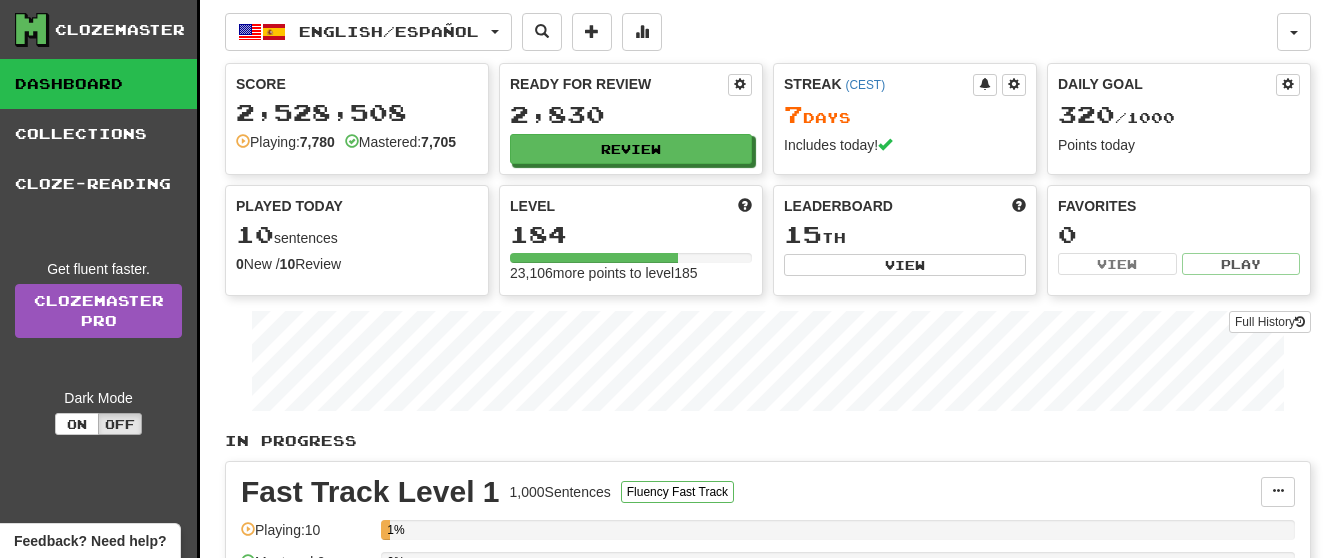 scroll, scrollTop: 0, scrollLeft: 0, axis: both 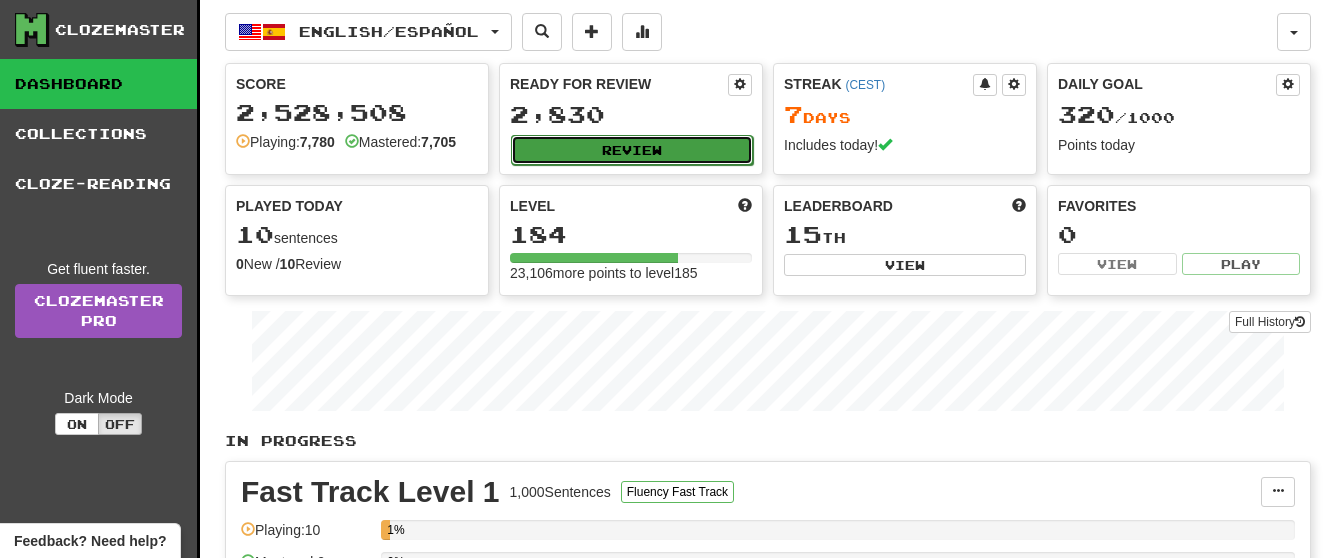 click on "Review" at bounding box center (632, 150) 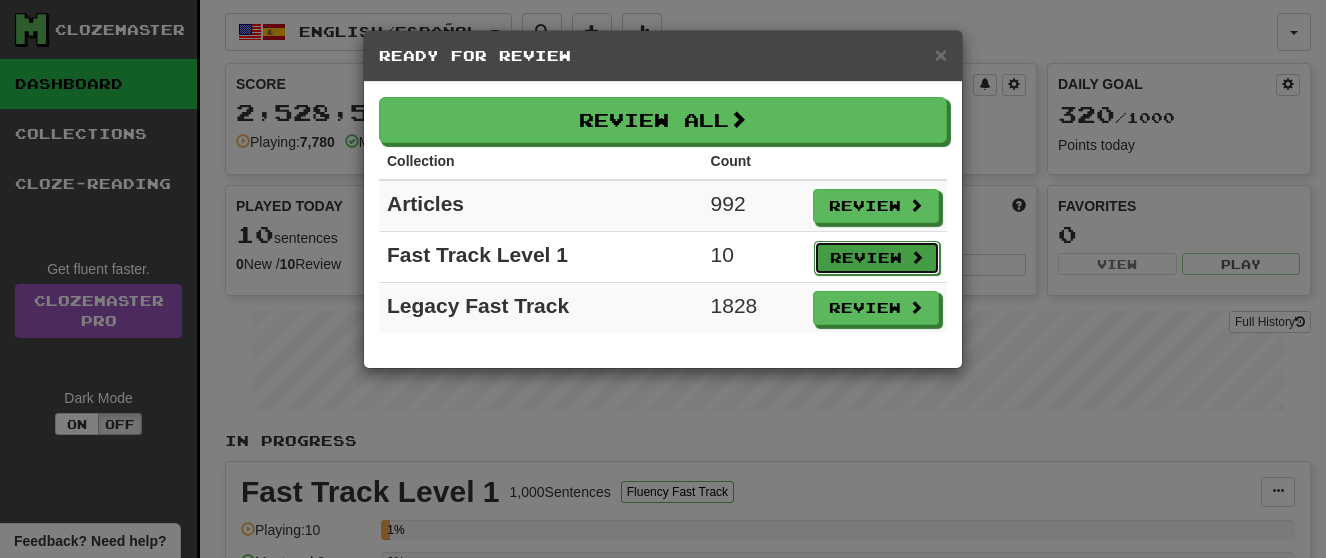 click on "Review" at bounding box center (877, 258) 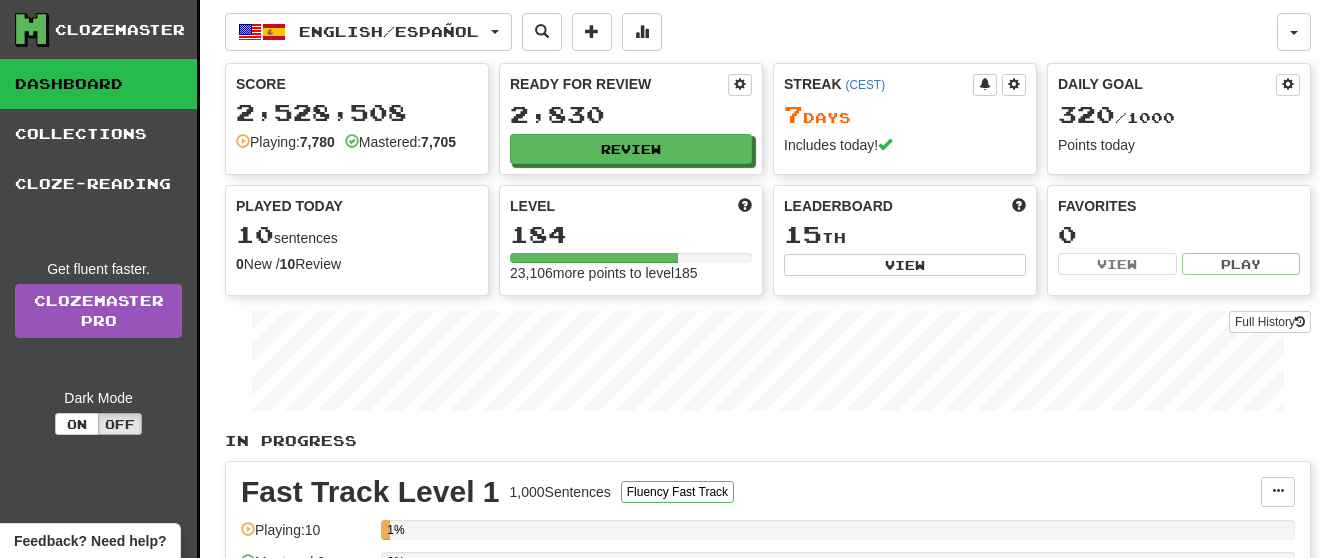select on "**" 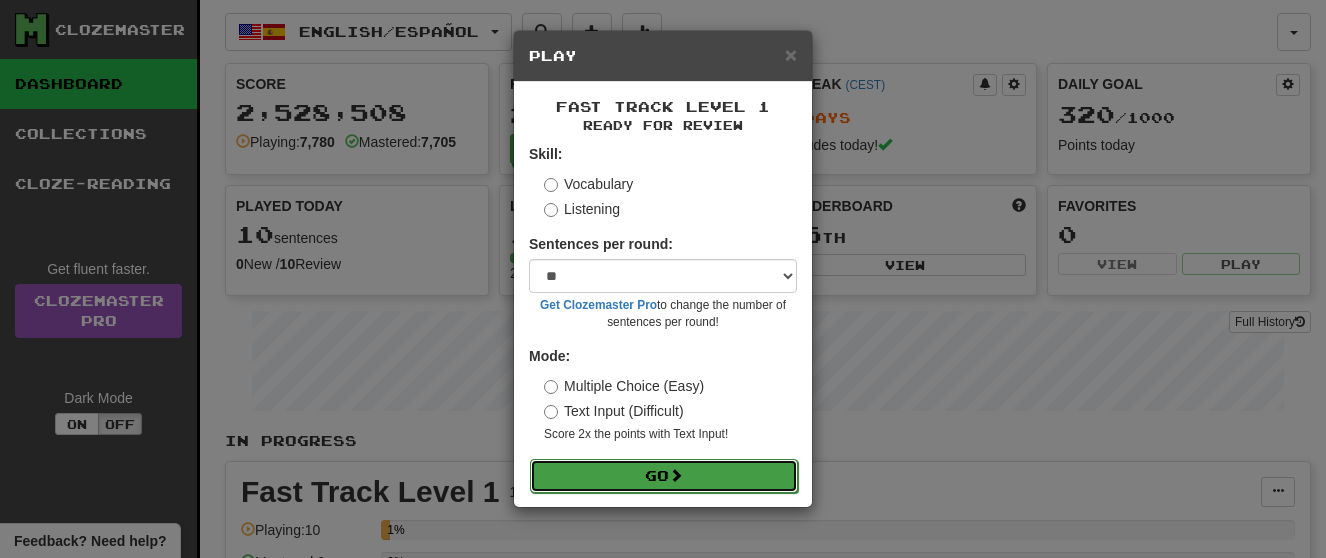 click on "Go" at bounding box center [664, 476] 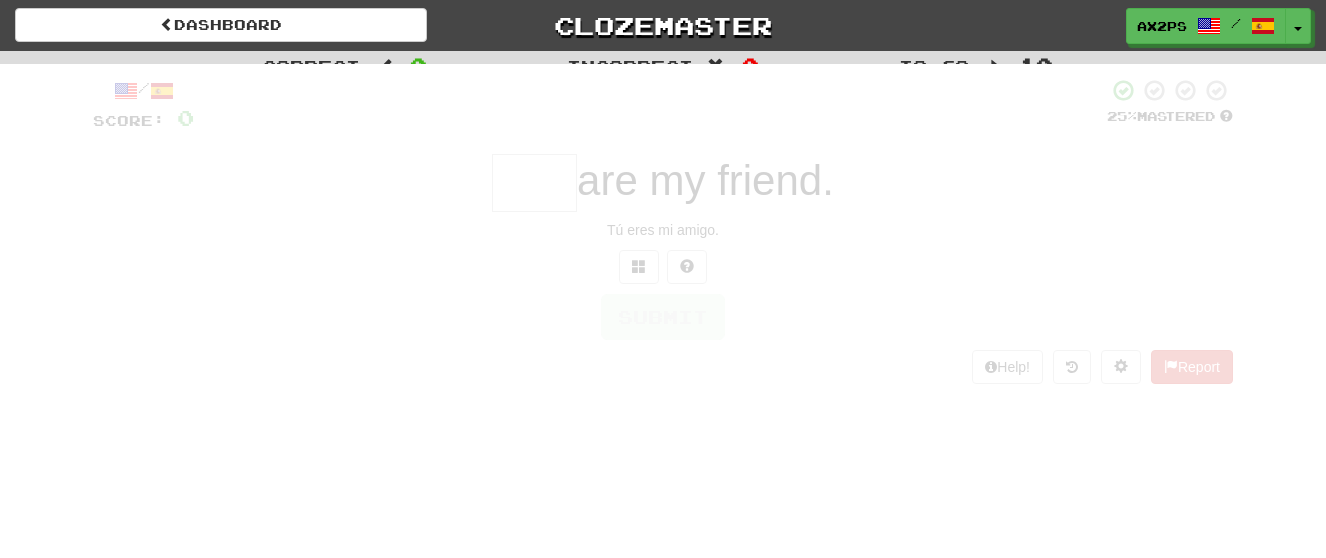 scroll, scrollTop: 0, scrollLeft: 0, axis: both 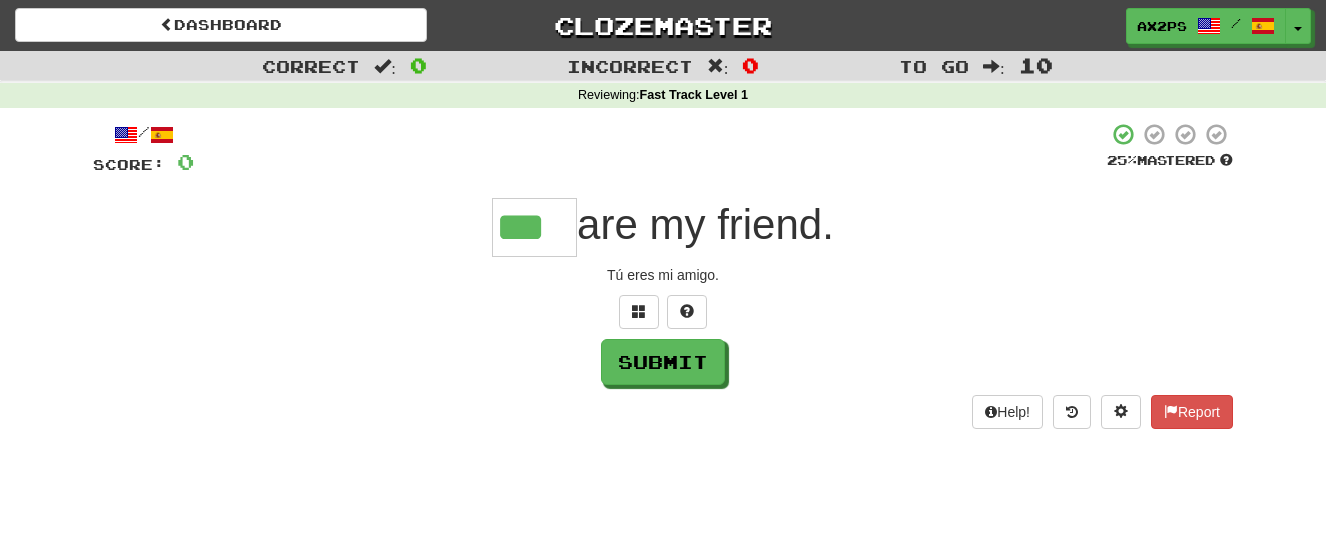 type on "***" 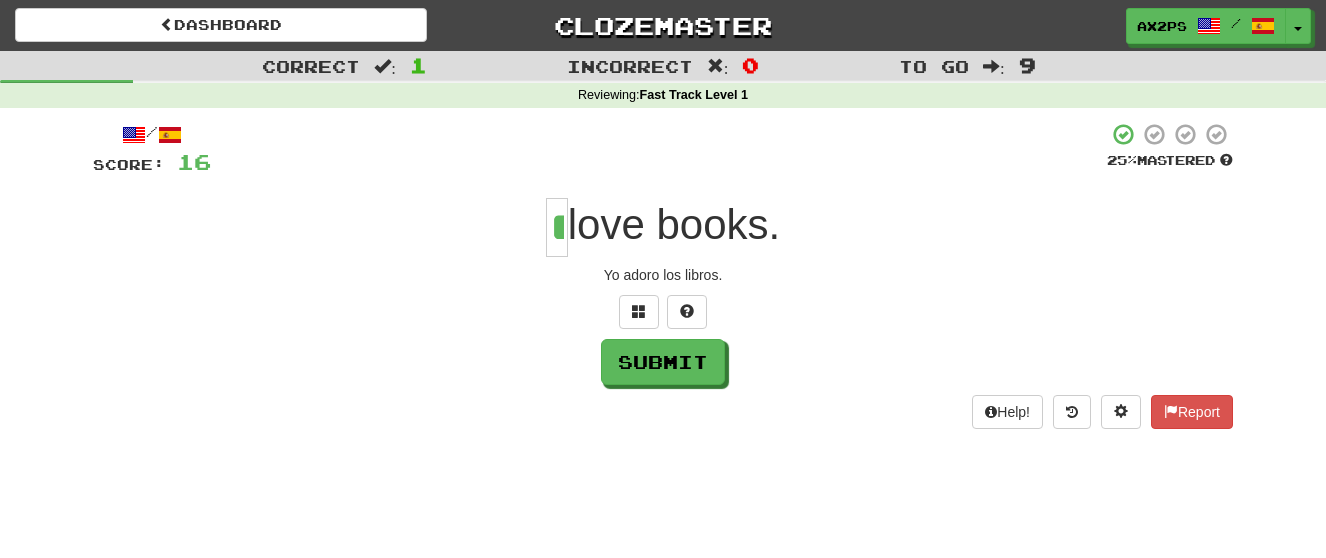 type on "*" 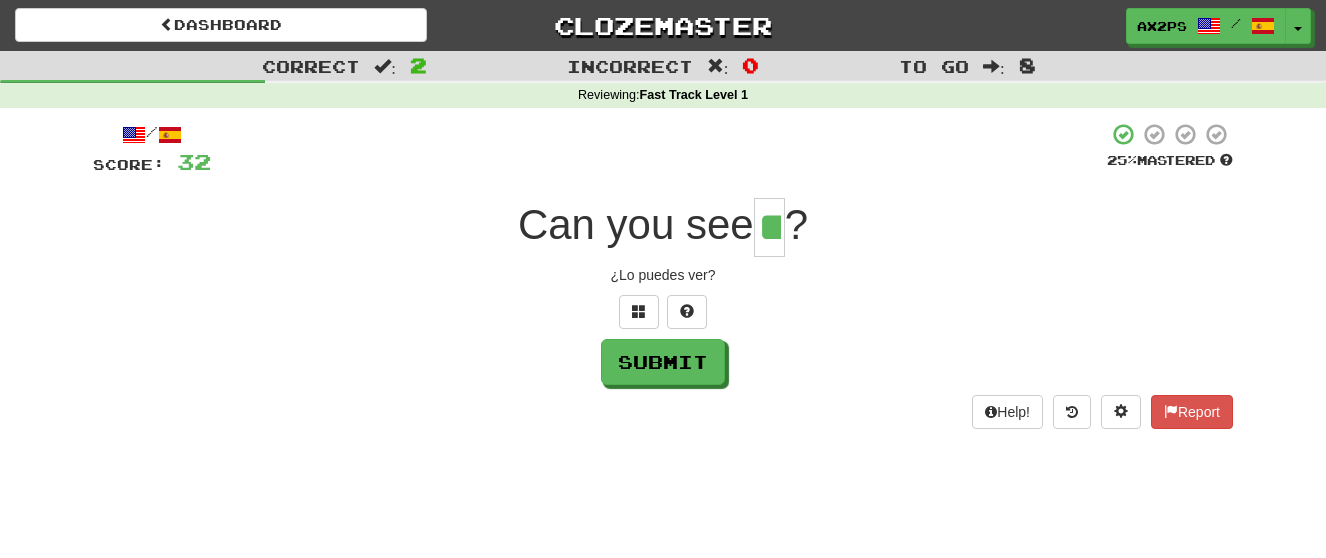 type on "**" 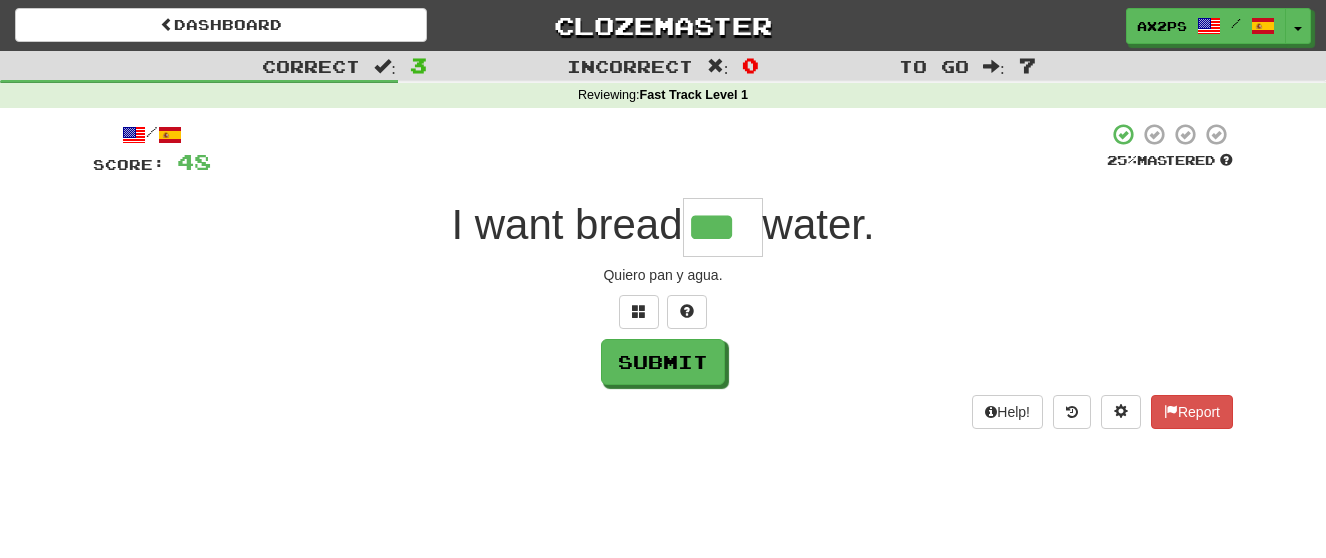 type on "***" 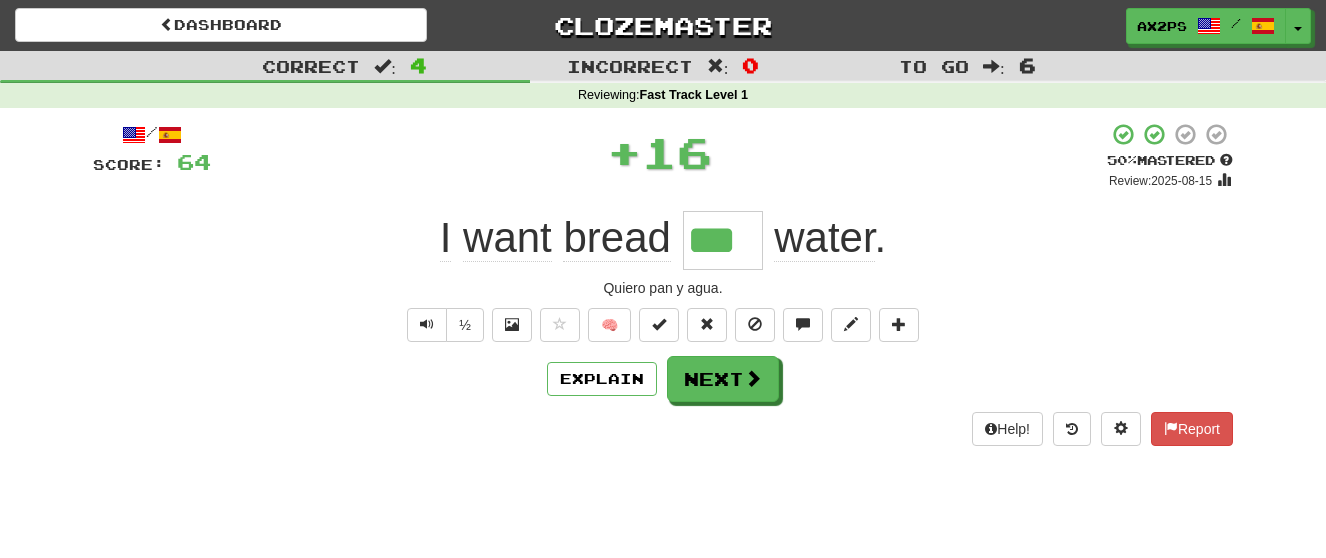 type 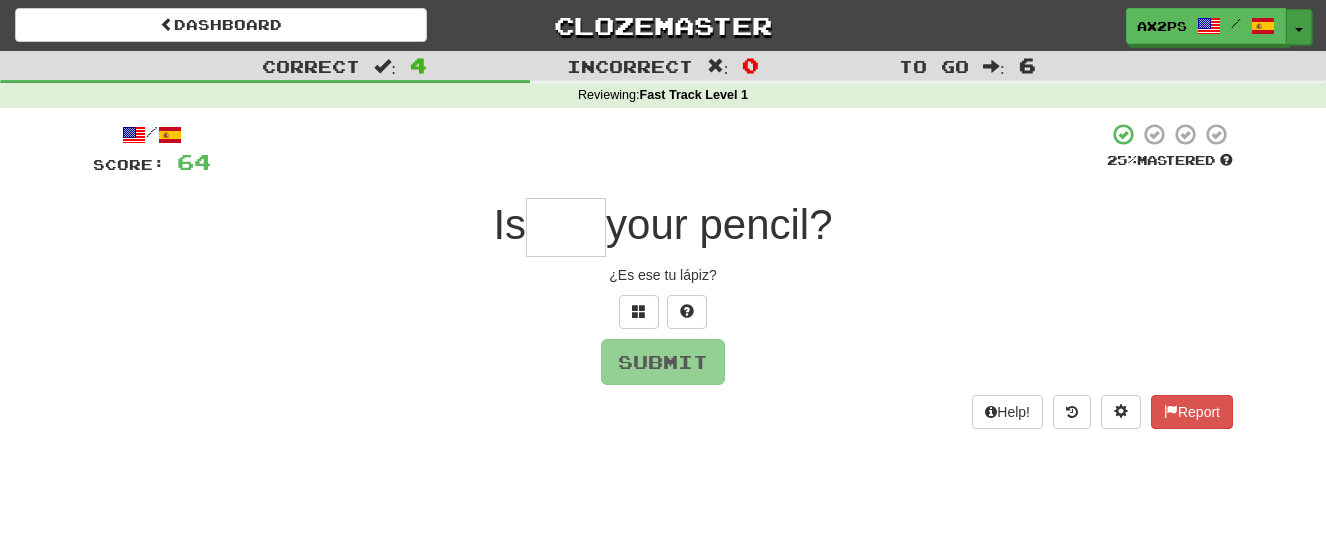 click on "Toggle Dropdown" at bounding box center [1299, 27] 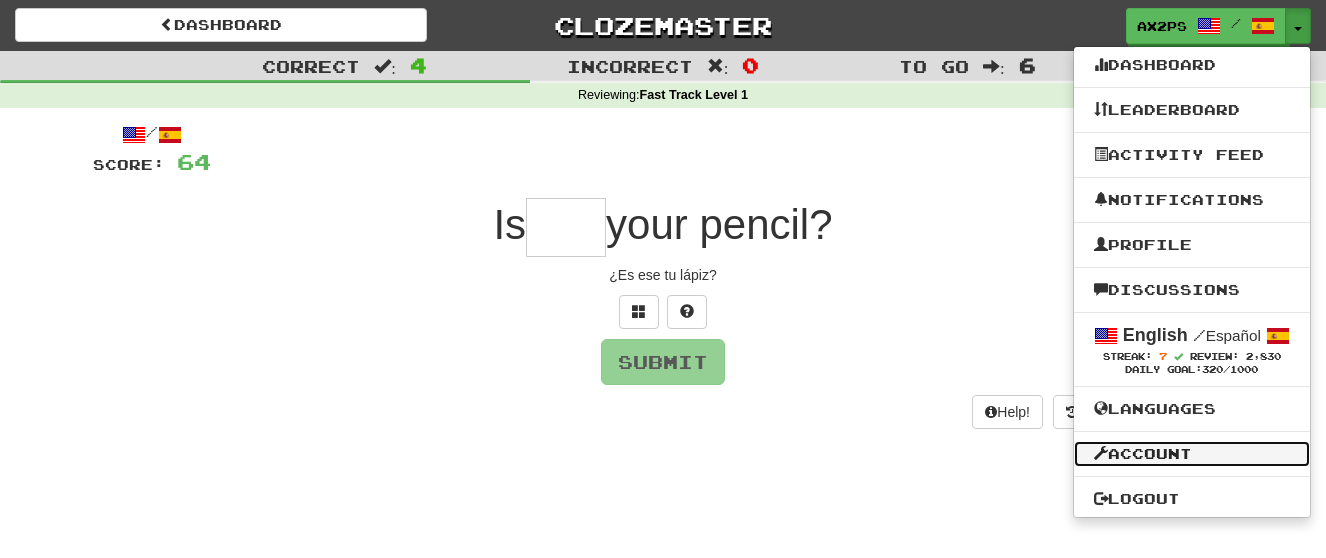 click on "Account" at bounding box center [1192, 454] 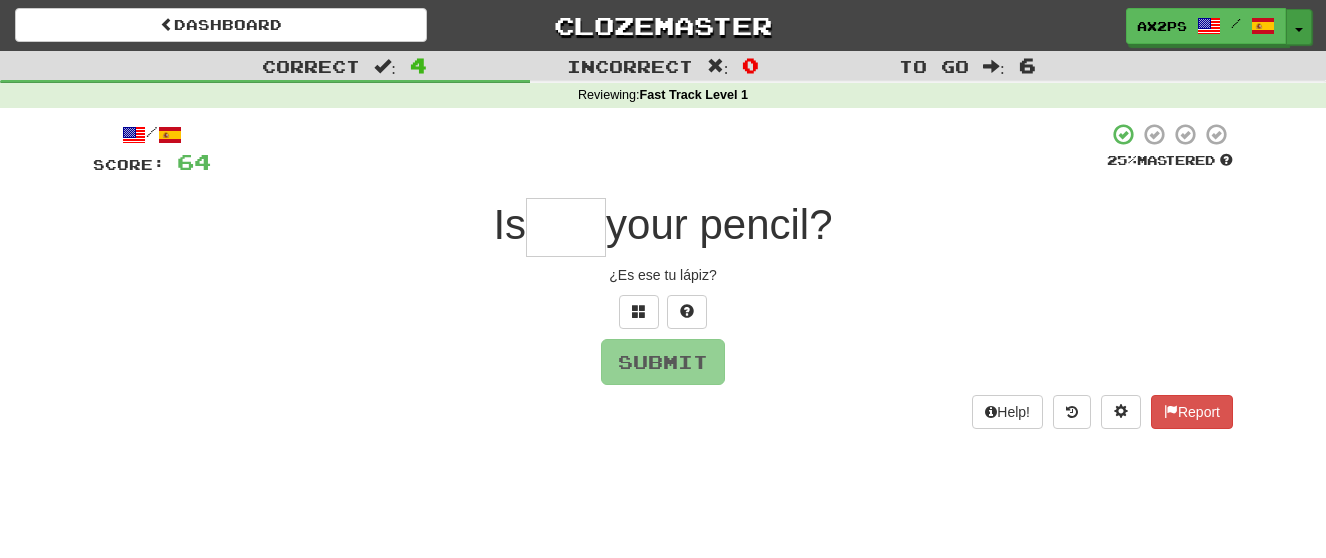click at bounding box center (1299, 30) 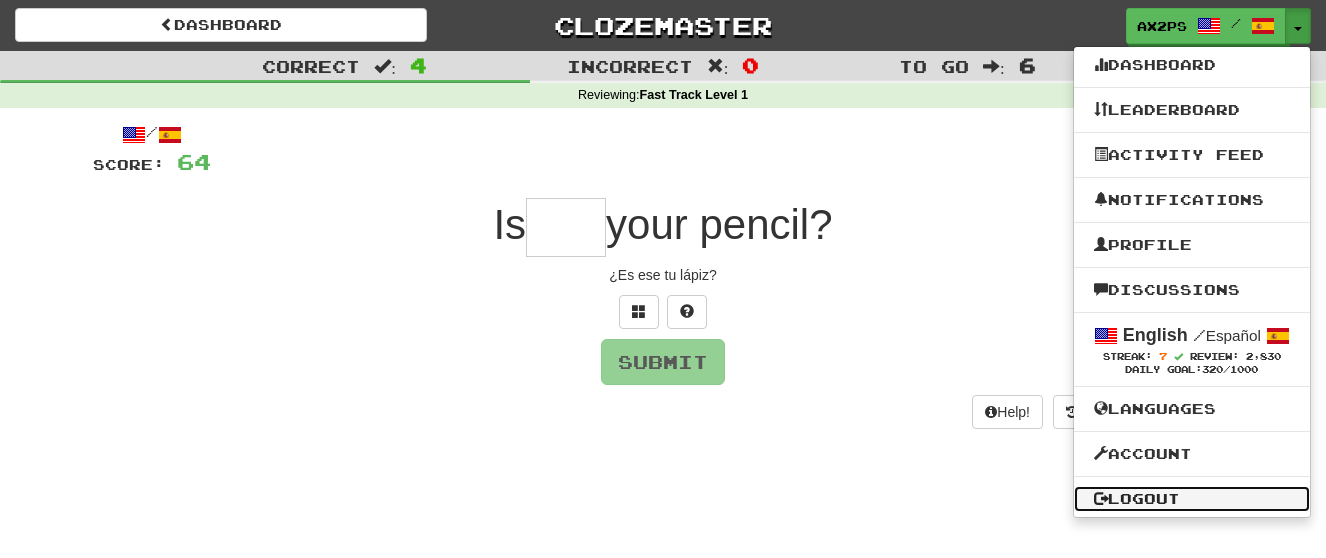 click on "Logout" at bounding box center [1192, 499] 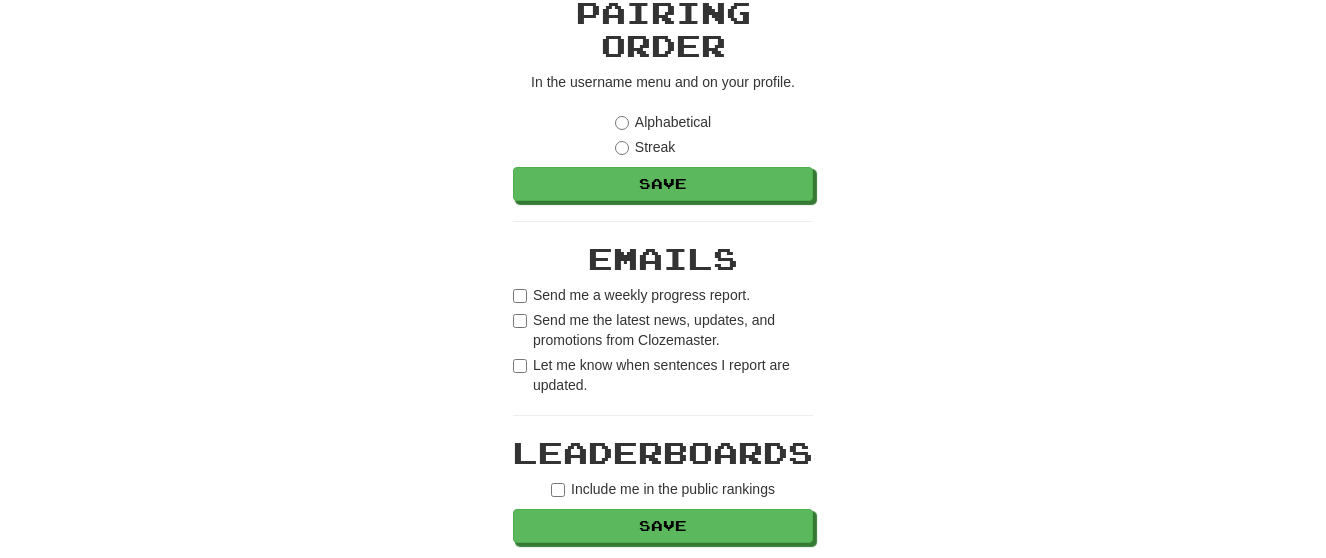 scroll, scrollTop: 1242, scrollLeft: 0, axis: vertical 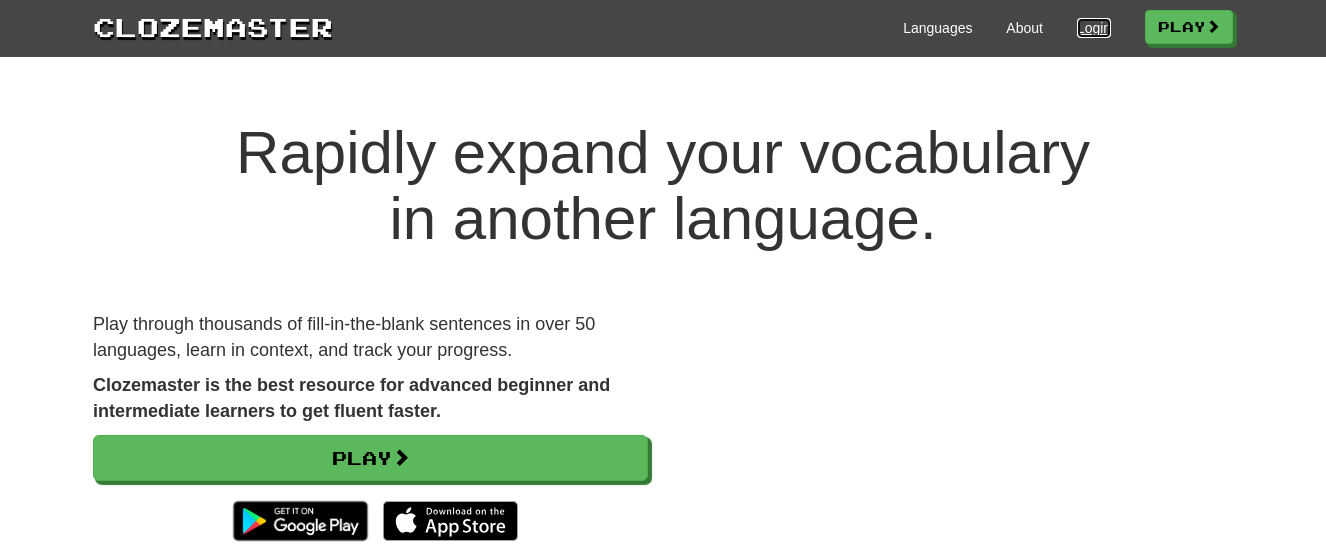 click on "Login" at bounding box center [1094, 28] 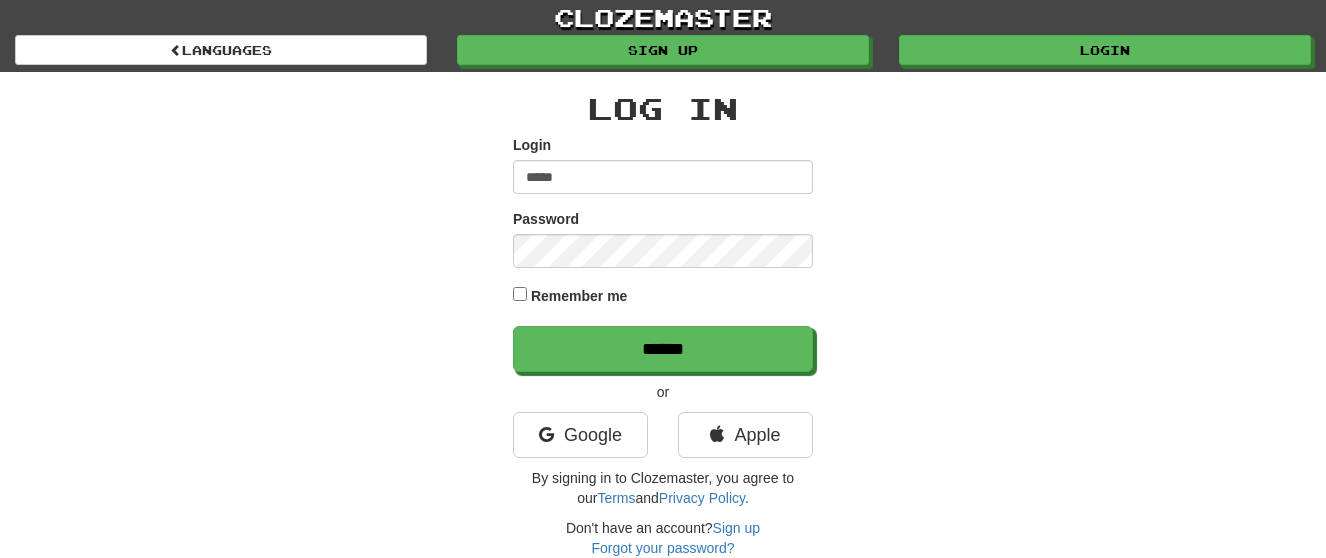 scroll, scrollTop: 0, scrollLeft: 0, axis: both 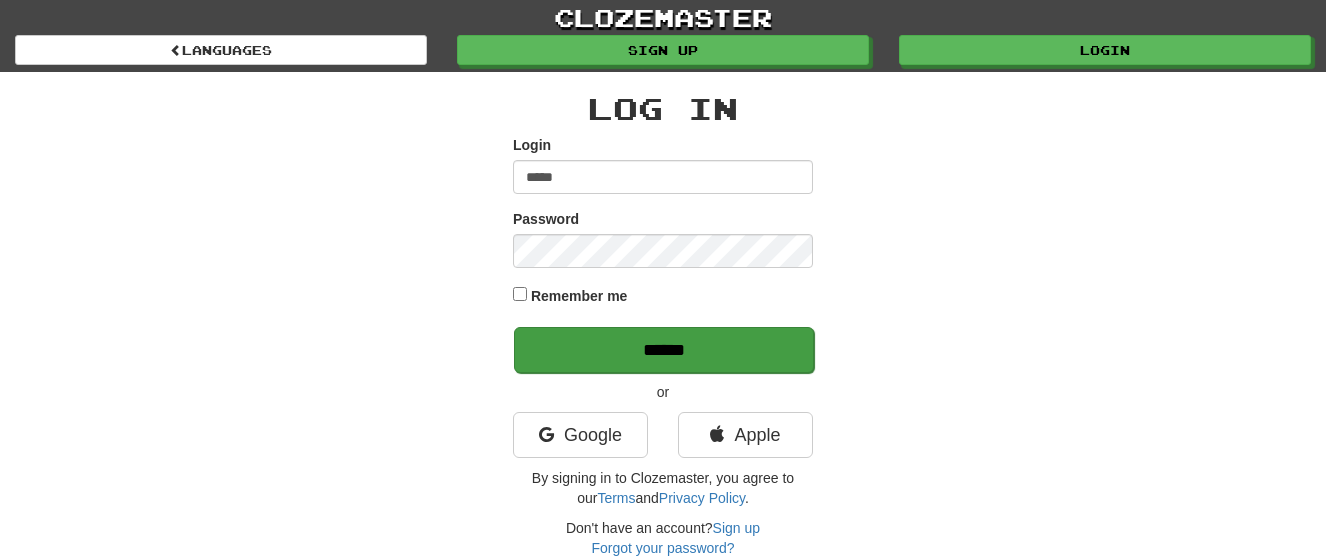 type on "*****" 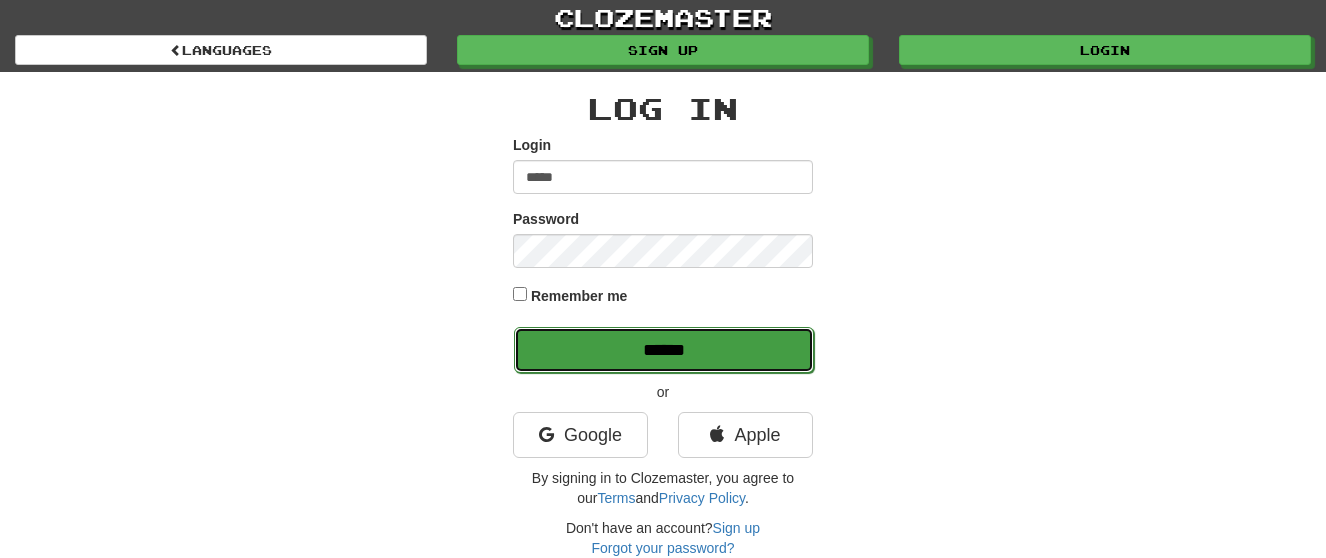 click on "******" at bounding box center (664, 350) 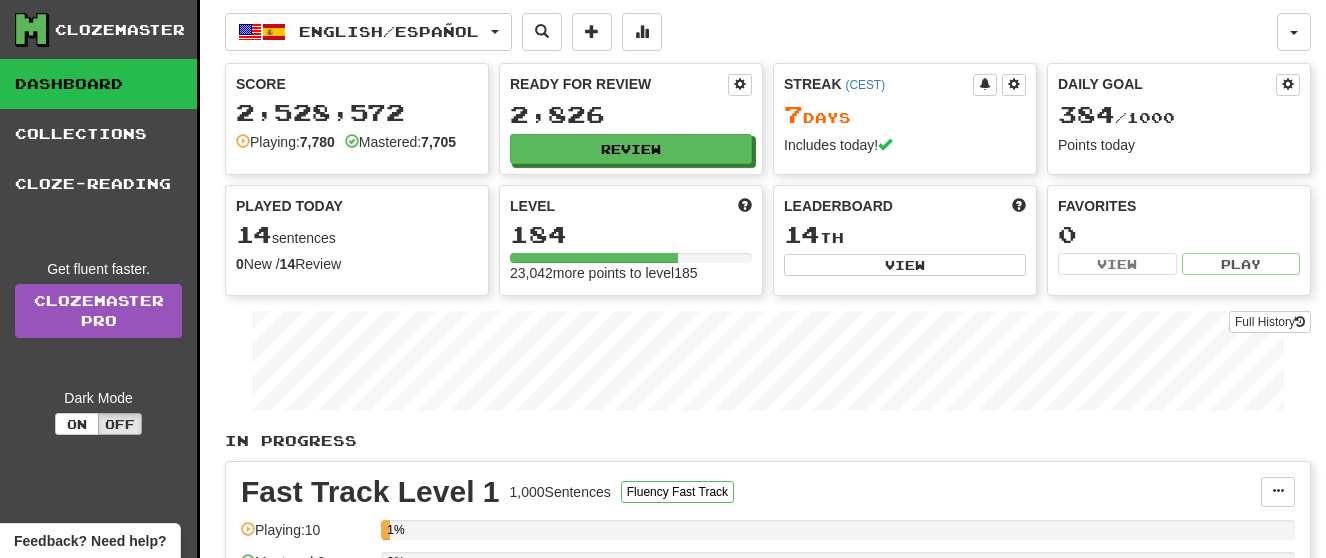 scroll, scrollTop: 0, scrollLeft: 0, axis: both 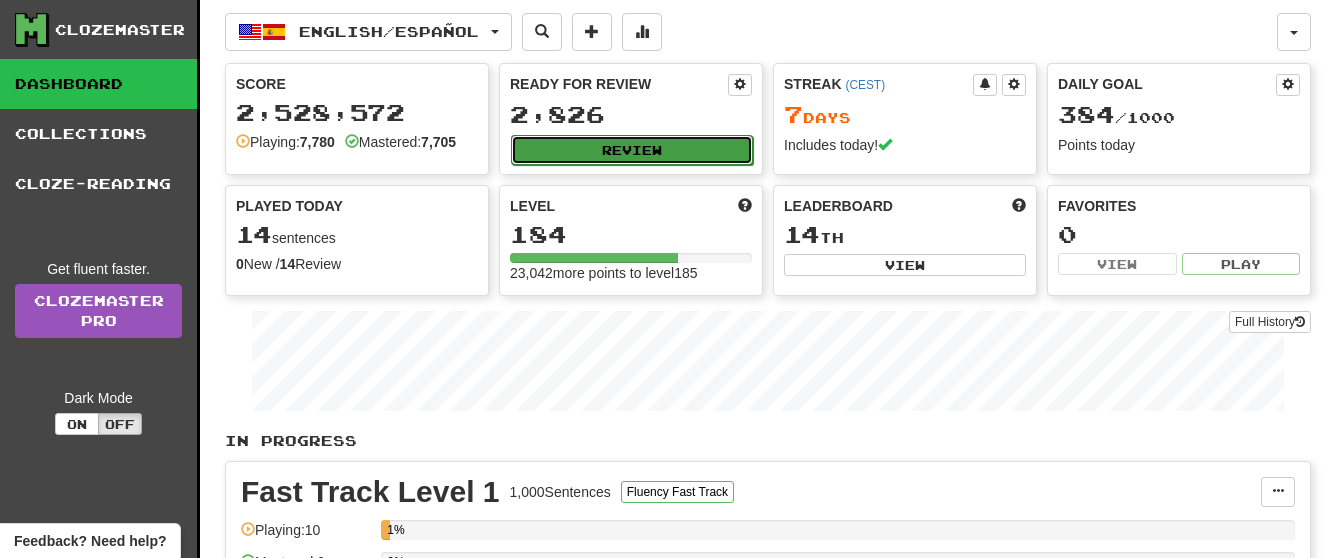 click on "Review" at bounding box center (632, 150) 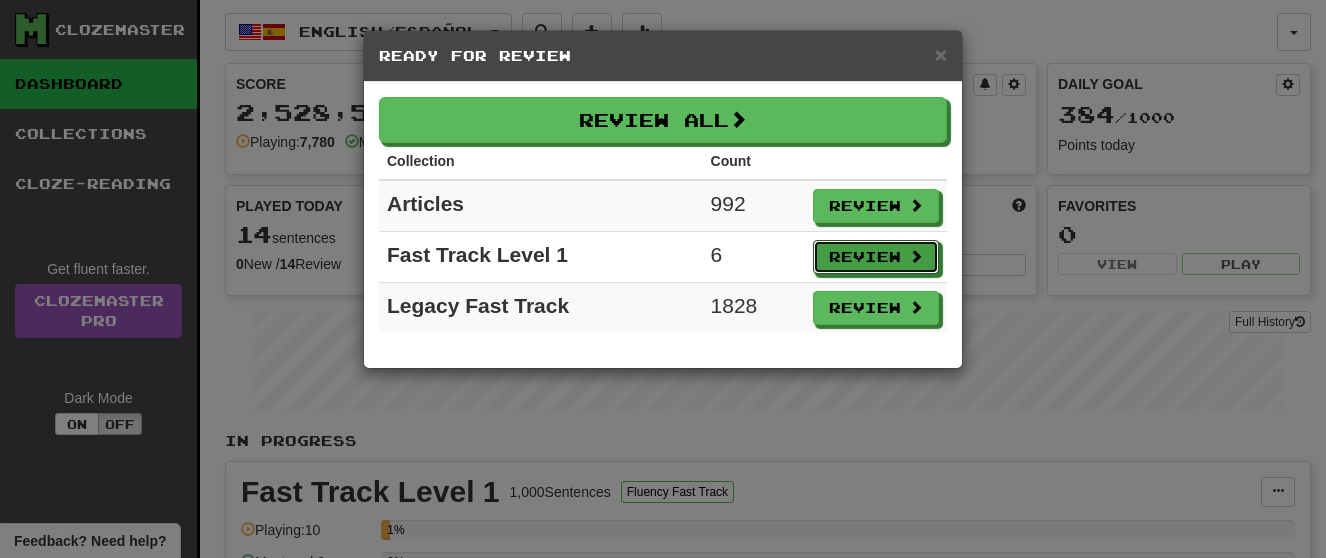 click on "Review" at bounding box center [876, 257] 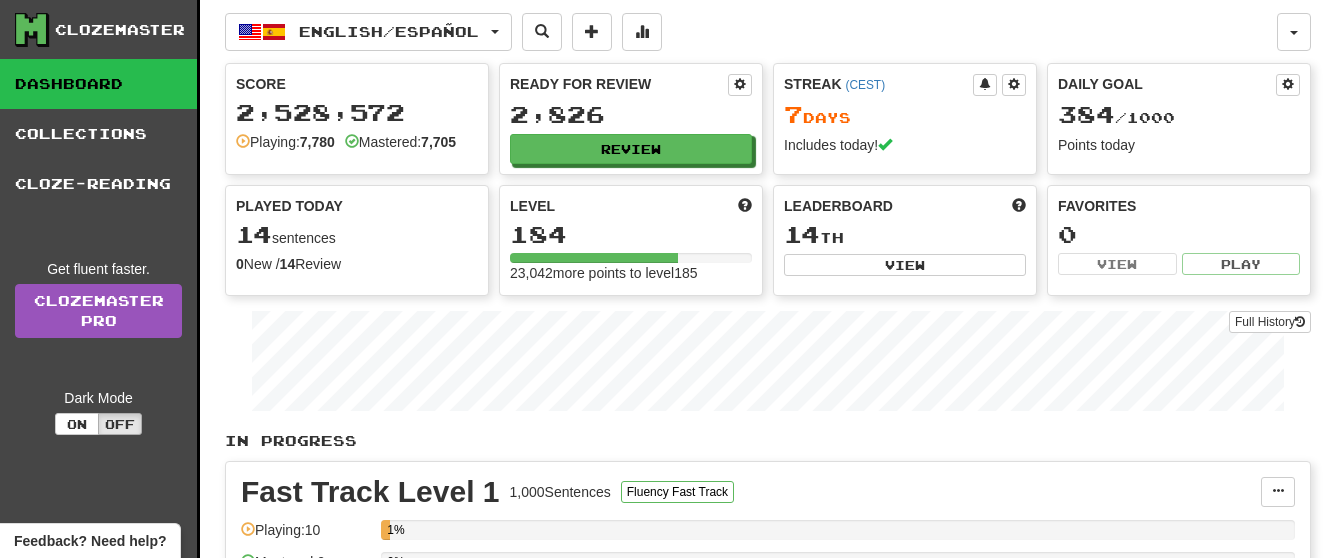 select on "**" 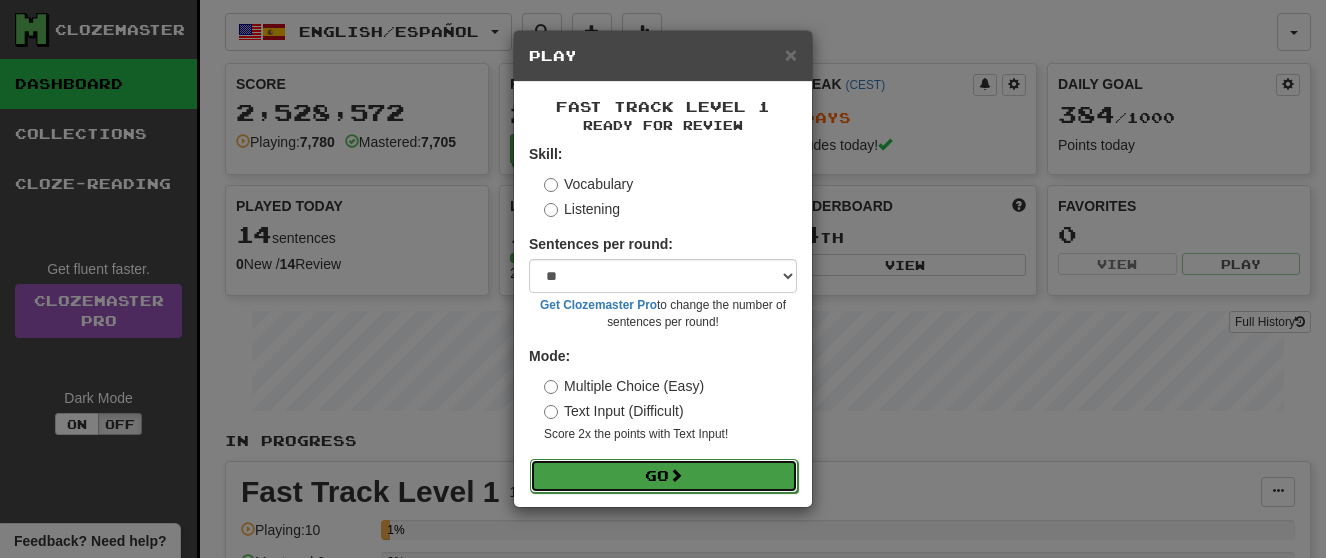 click on "Go" at bounding box center [664, 476] 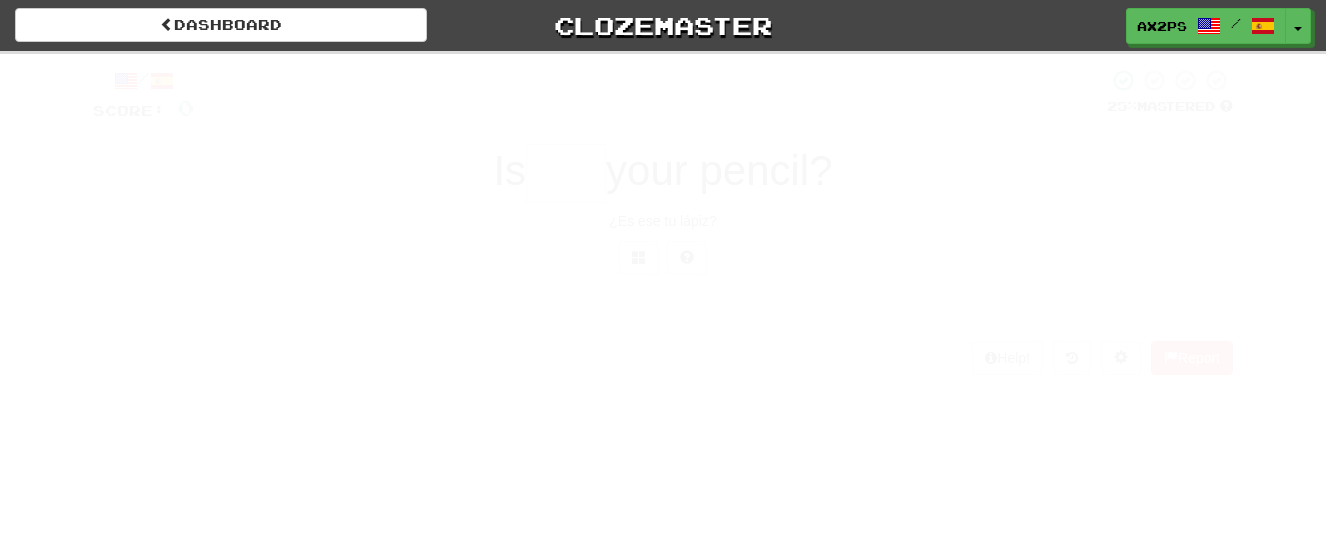 scroll, scrollTop: 0, scrollLeft: 0, axis: both 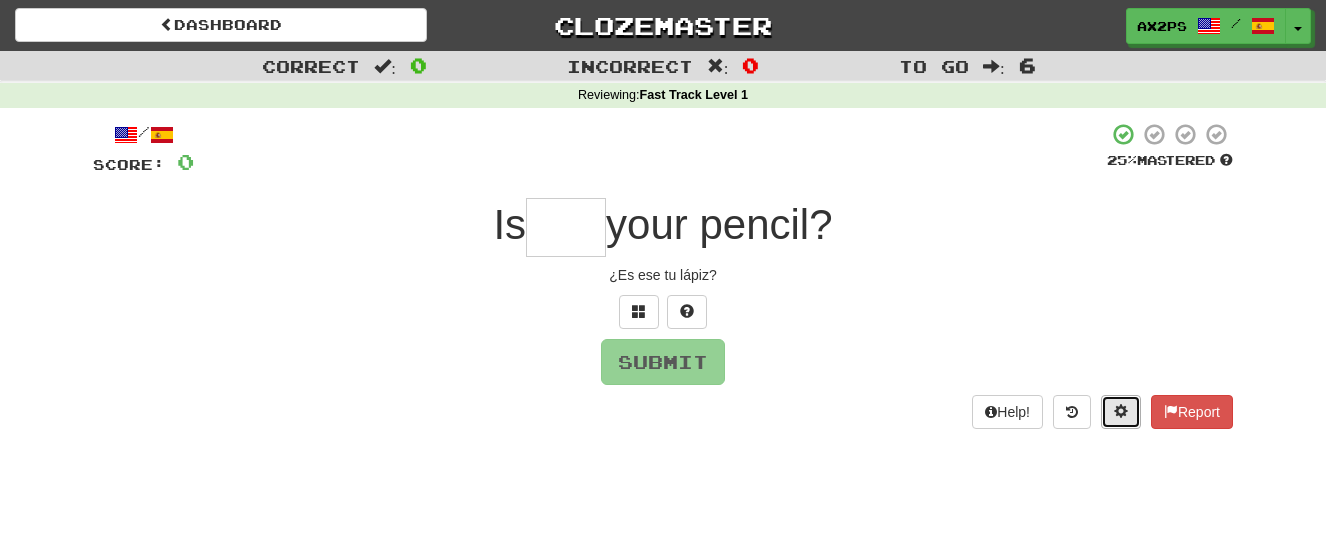 click at bounding box center [1121, 411] 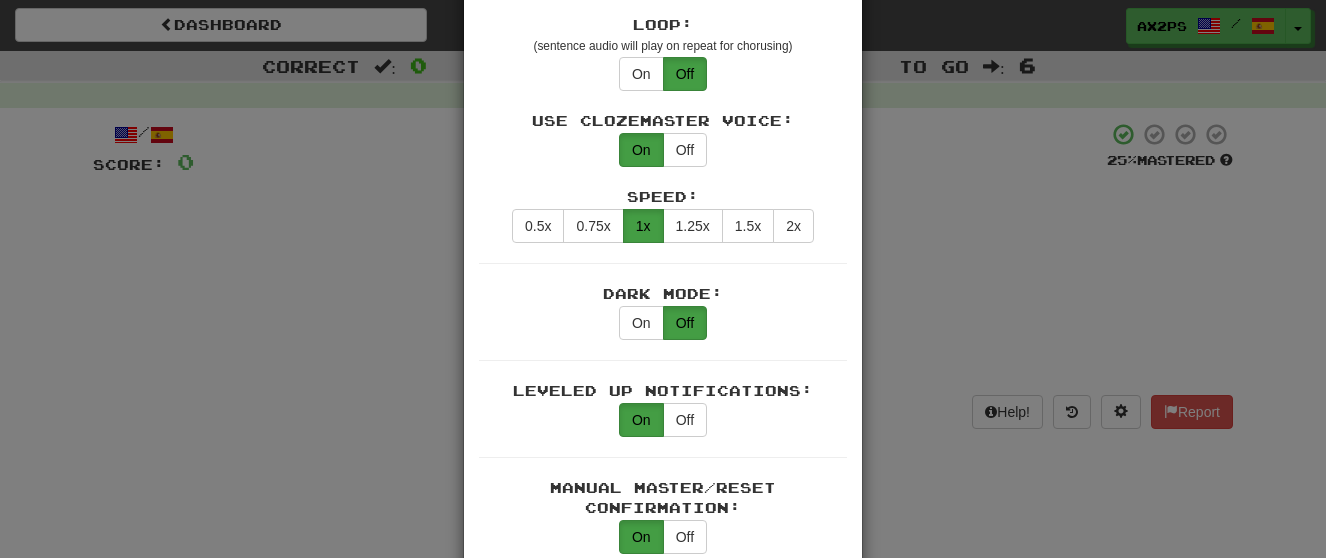 scroll, scrollTop: 1638, scrollLeft: 0, axis: vertical 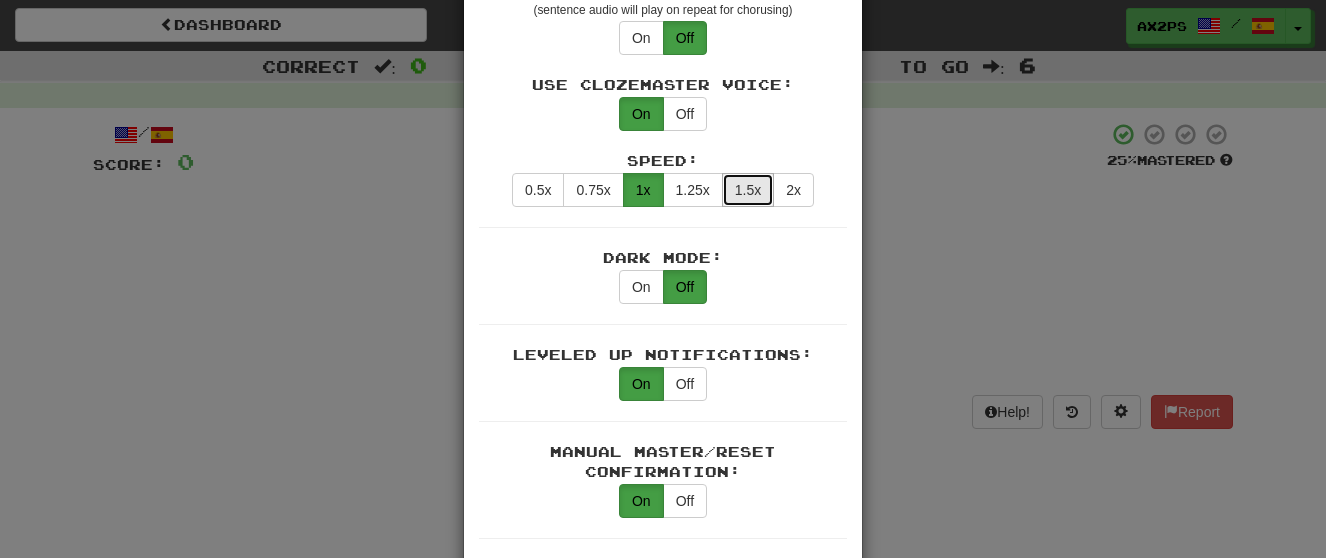 click on "1.5x" at bounding box center [748, 190] 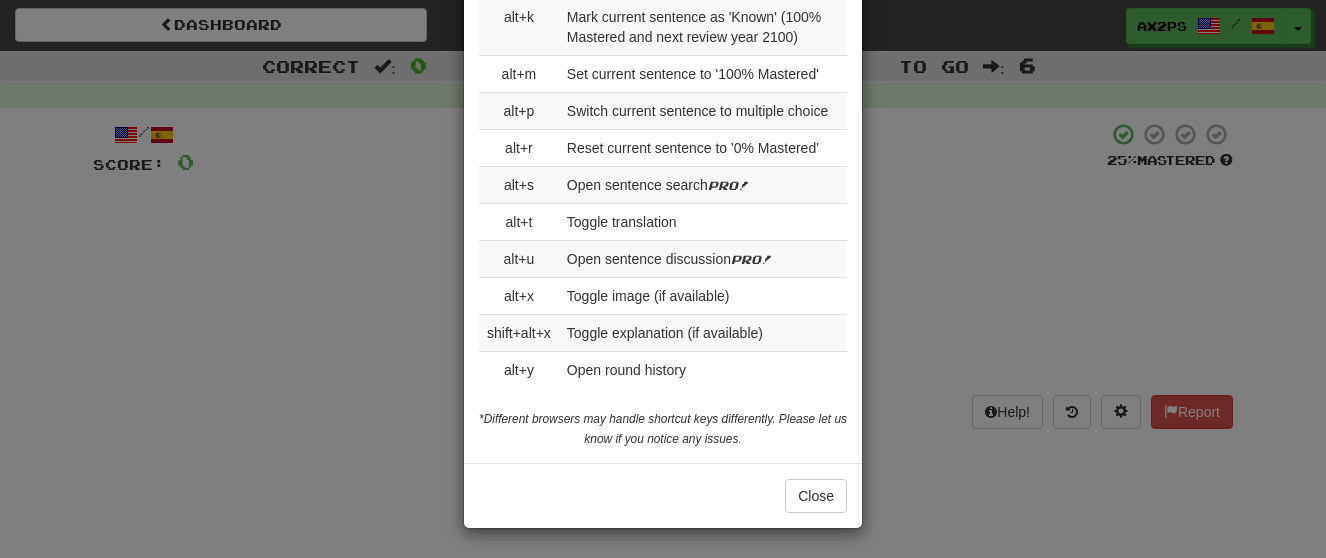 scroll, scrollTop: 3176, scrollLeft: 0, axis: vertical 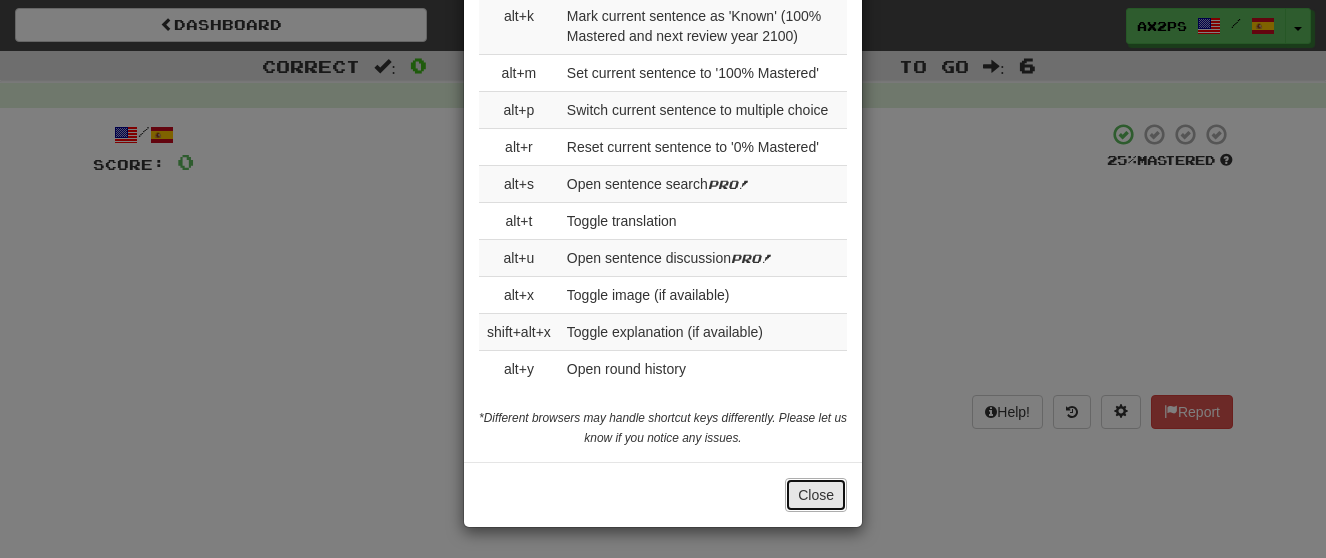 click on "Close" at bounding box center [816, 495] 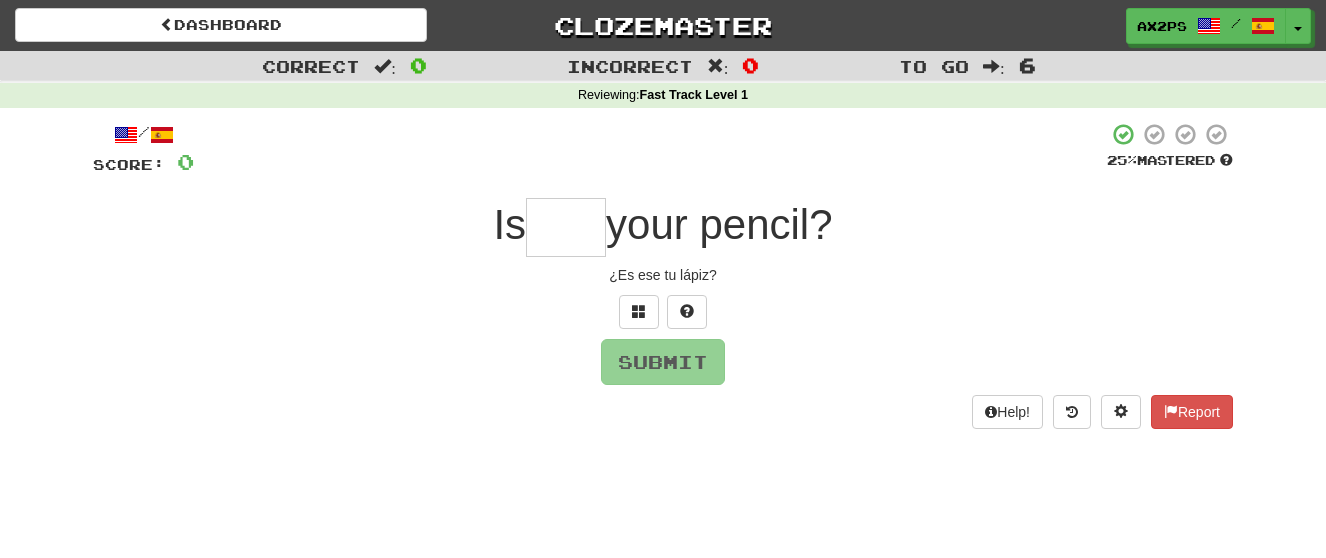 click at bounding box center [566, 227] 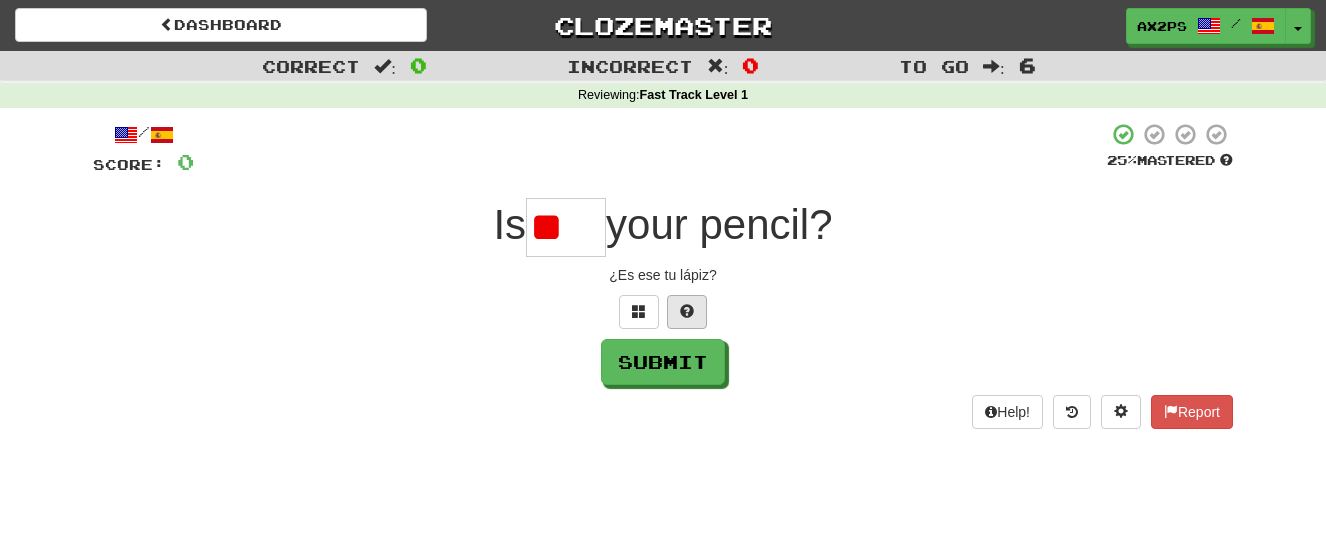 type on "*" 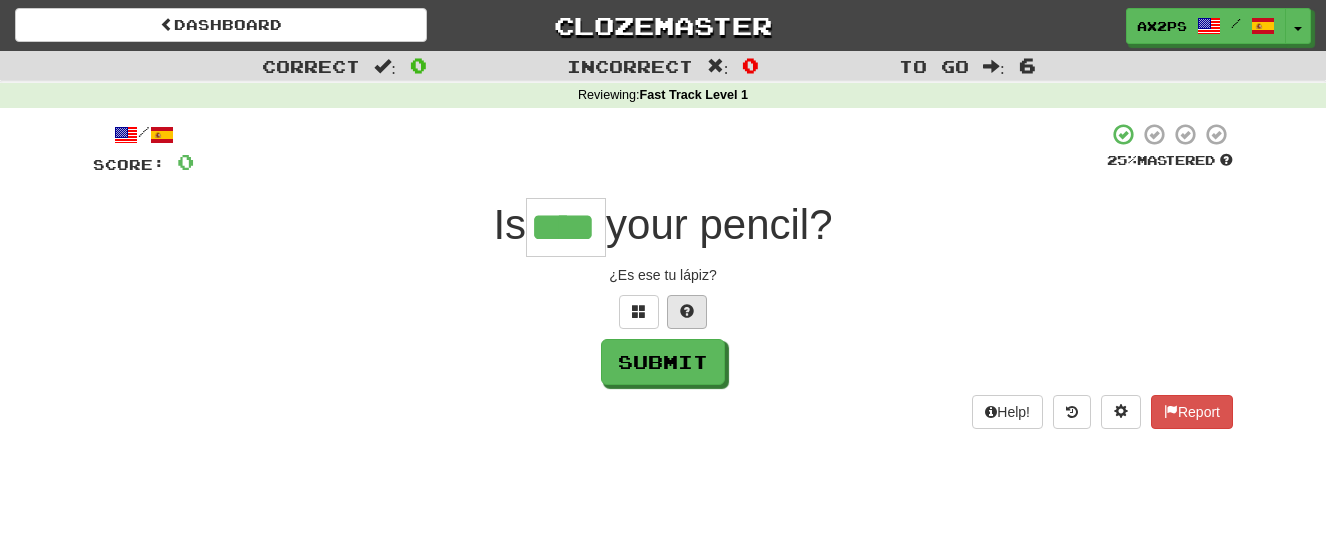 type on "****" 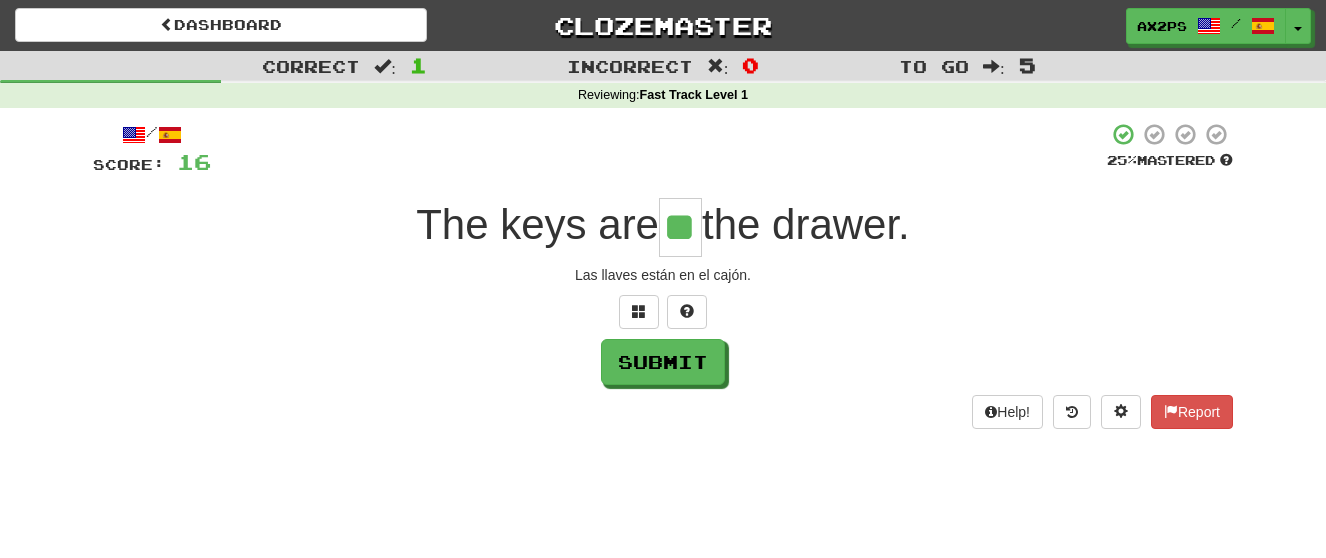 type on "**" 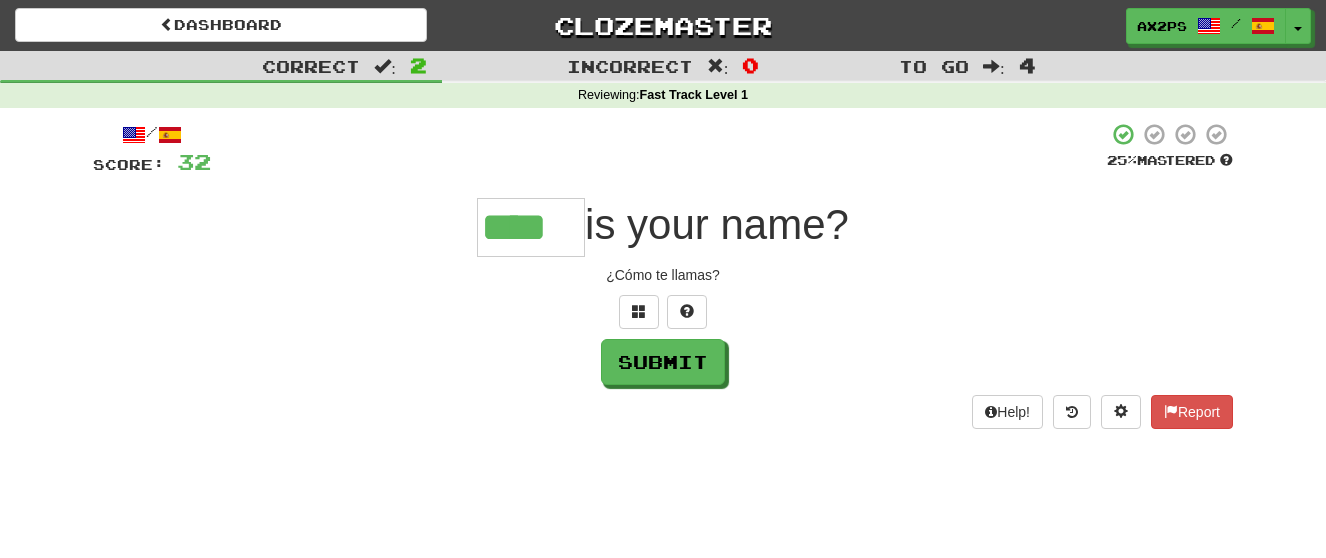 type on "****" 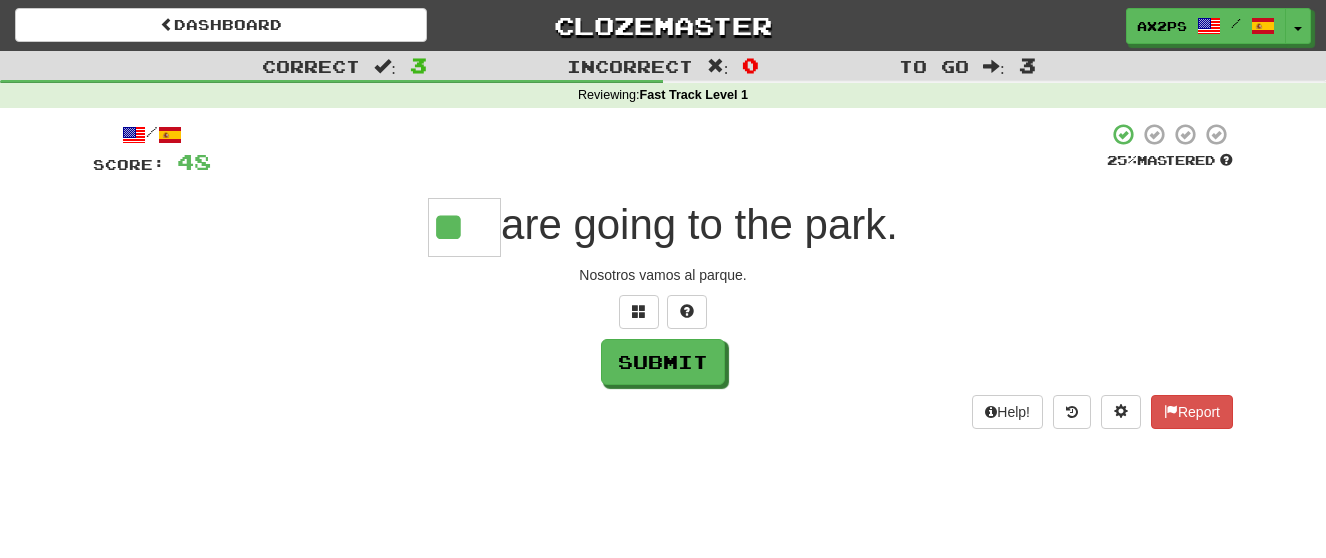type on "**" 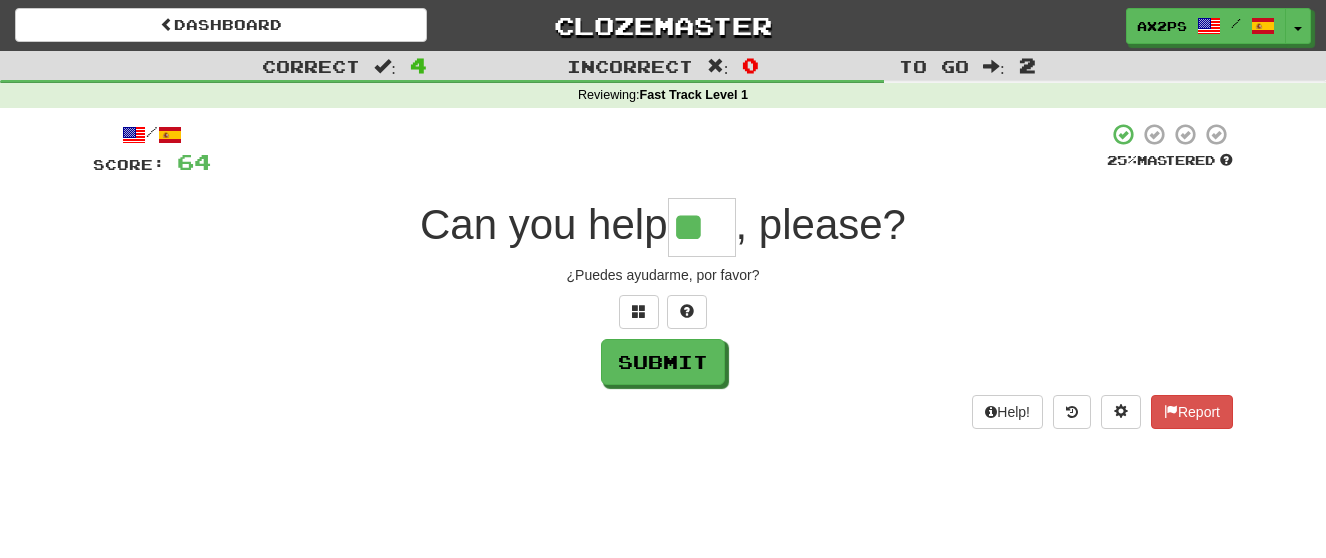 type on "**" 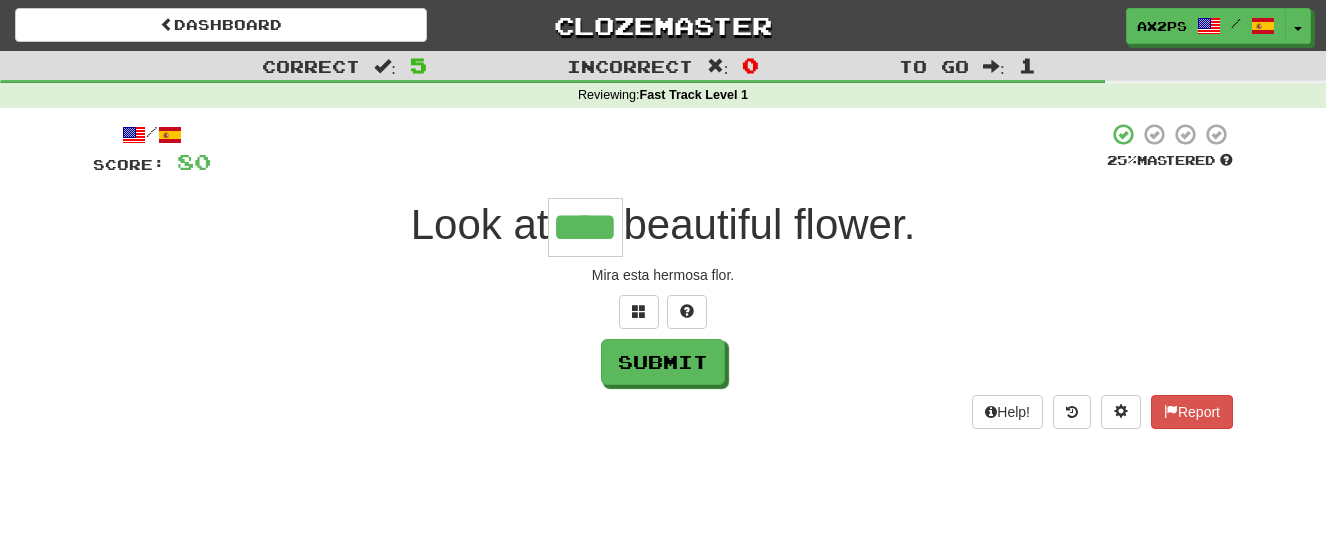type on "****" 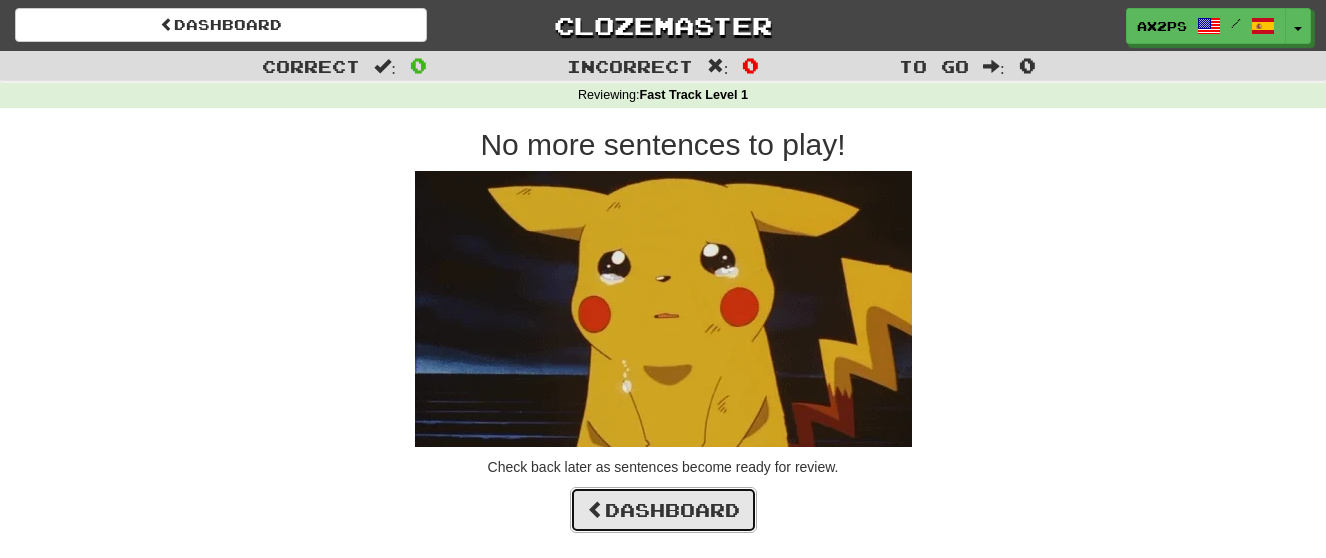 click on "Dashboard" at bounding box center (663, 510) 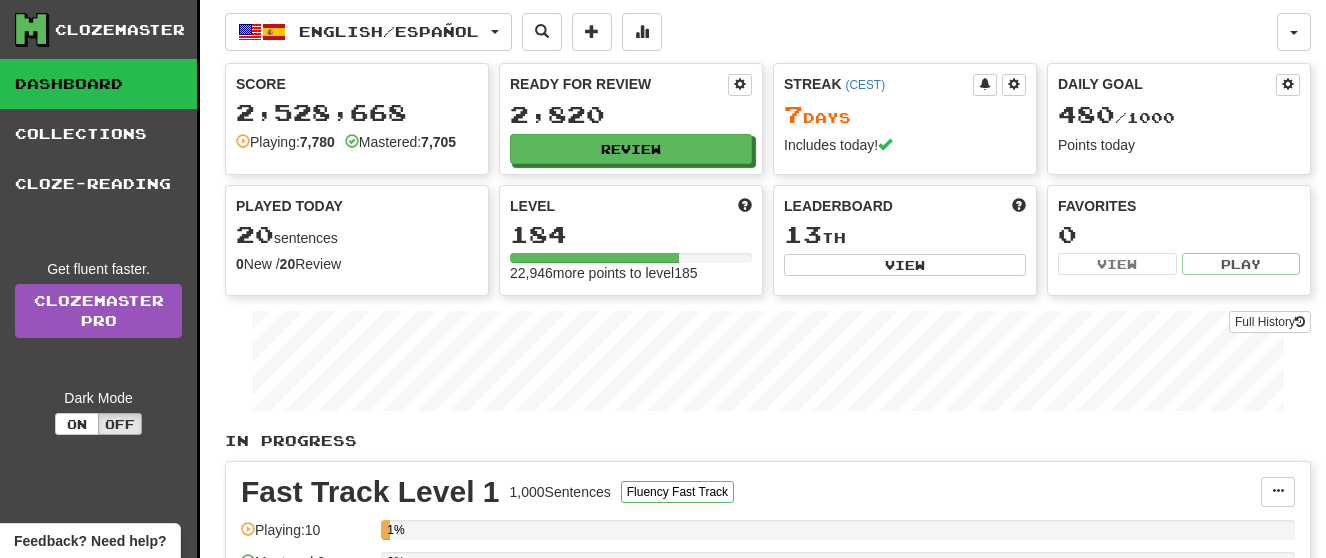 scroll, scrollTop: 0, scrollLeft: 0, axis: both 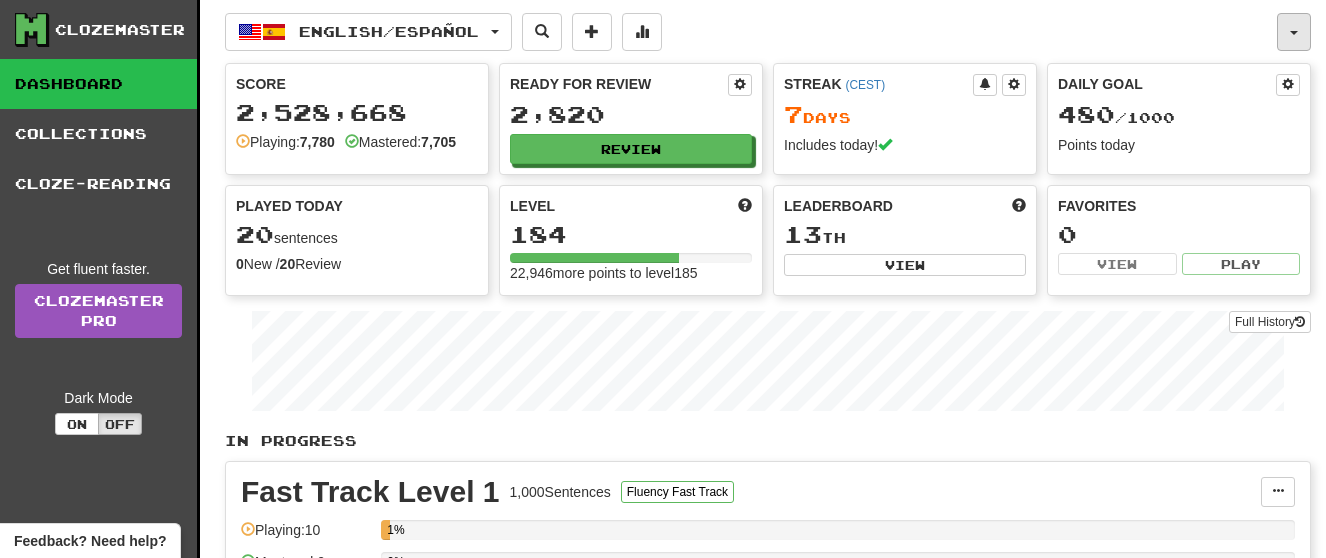 click at bounding box center (1294, 32) 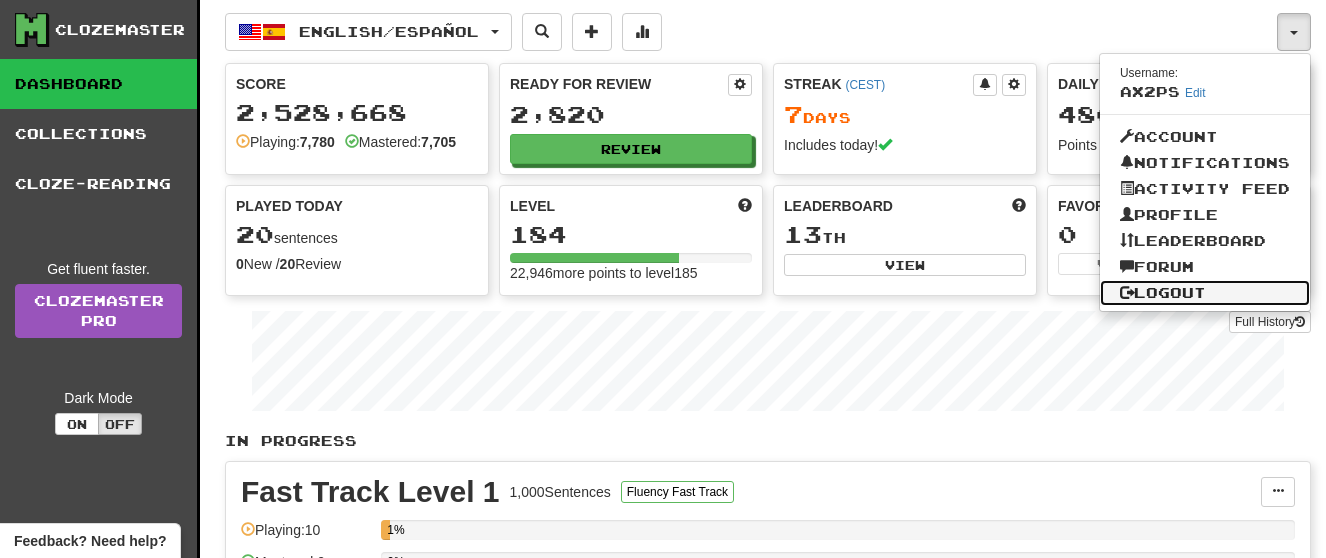 click on "Logout" at bounding box center (1205, 293) 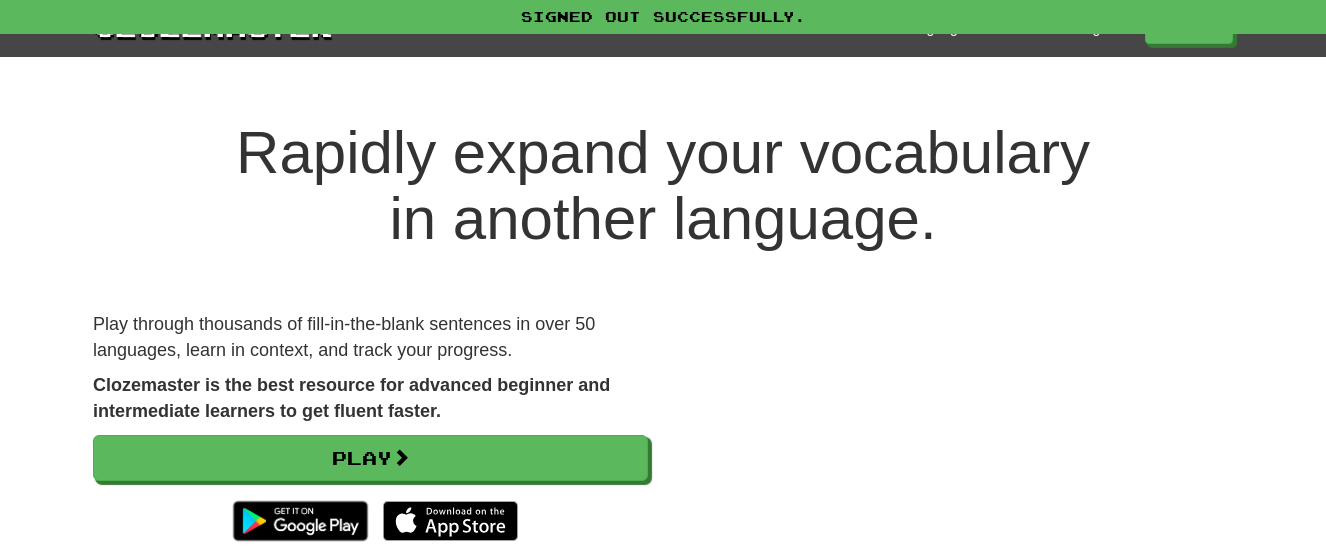 scroll, scrollTop: 0, scrollLeft: 0, axis: both 